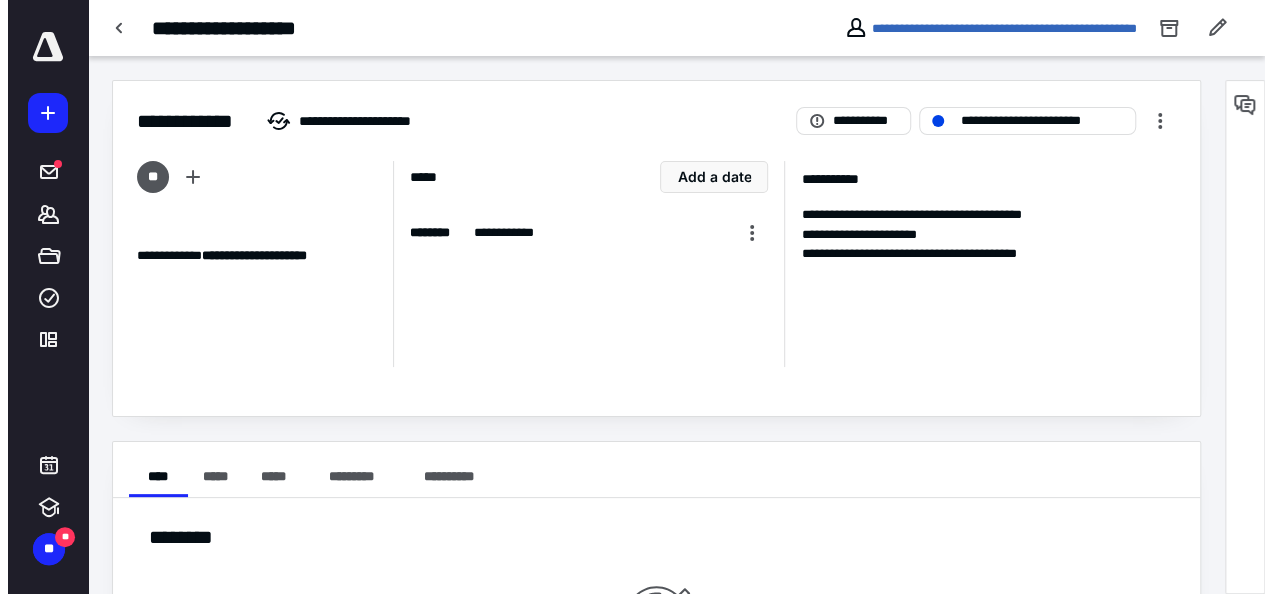 scroll, scrollTop: 0, scrollLeft: 0, axis: both 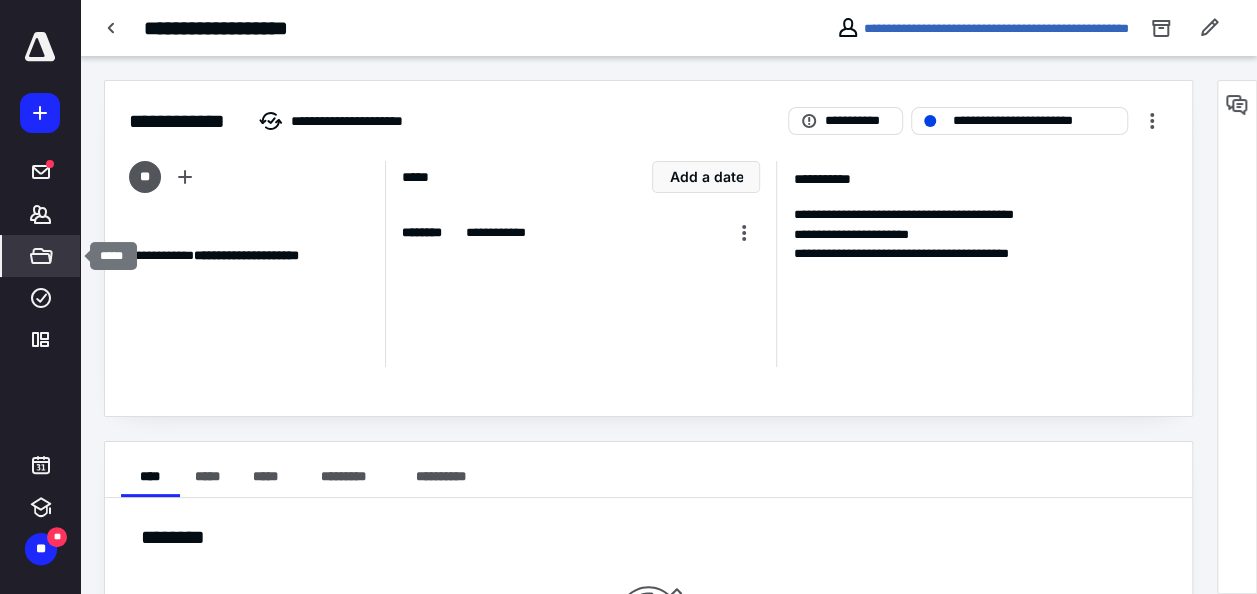 click 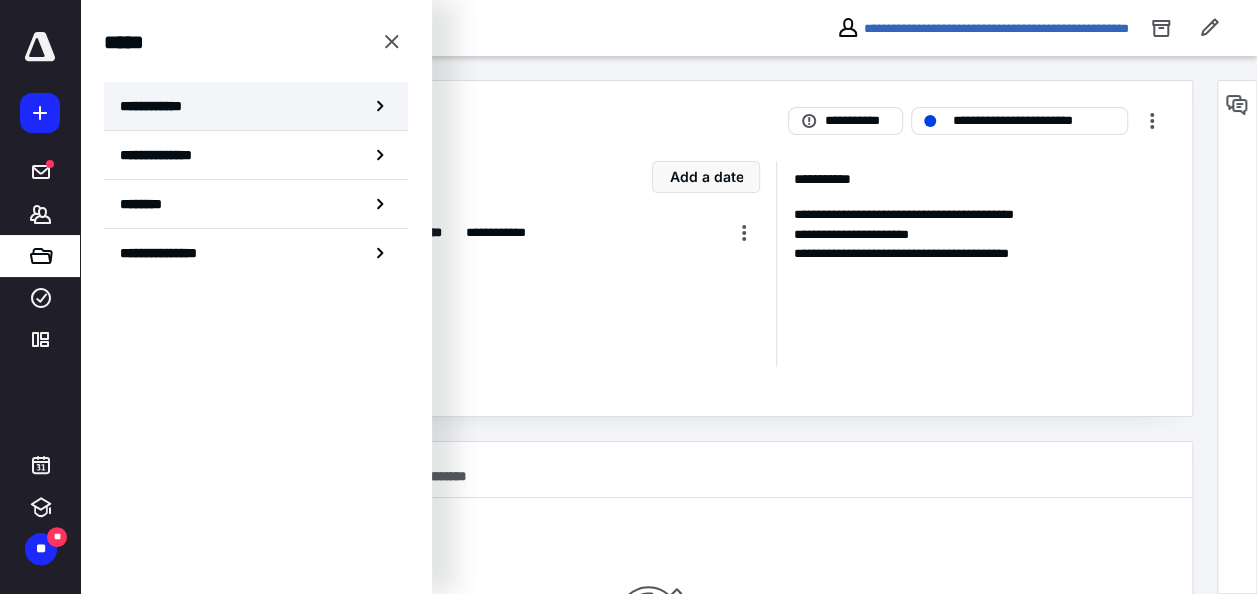 click on "**********" at bounding box center (157, 106) 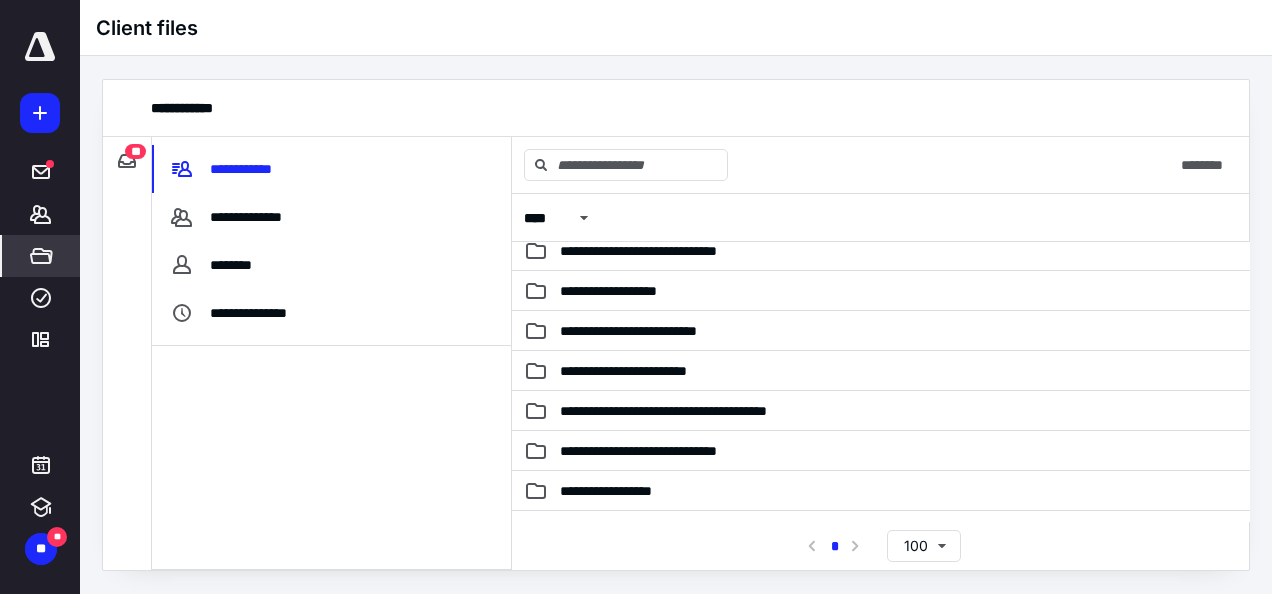 scroll, scrollTop: 586, scrollLeft: 0, axis: vertical 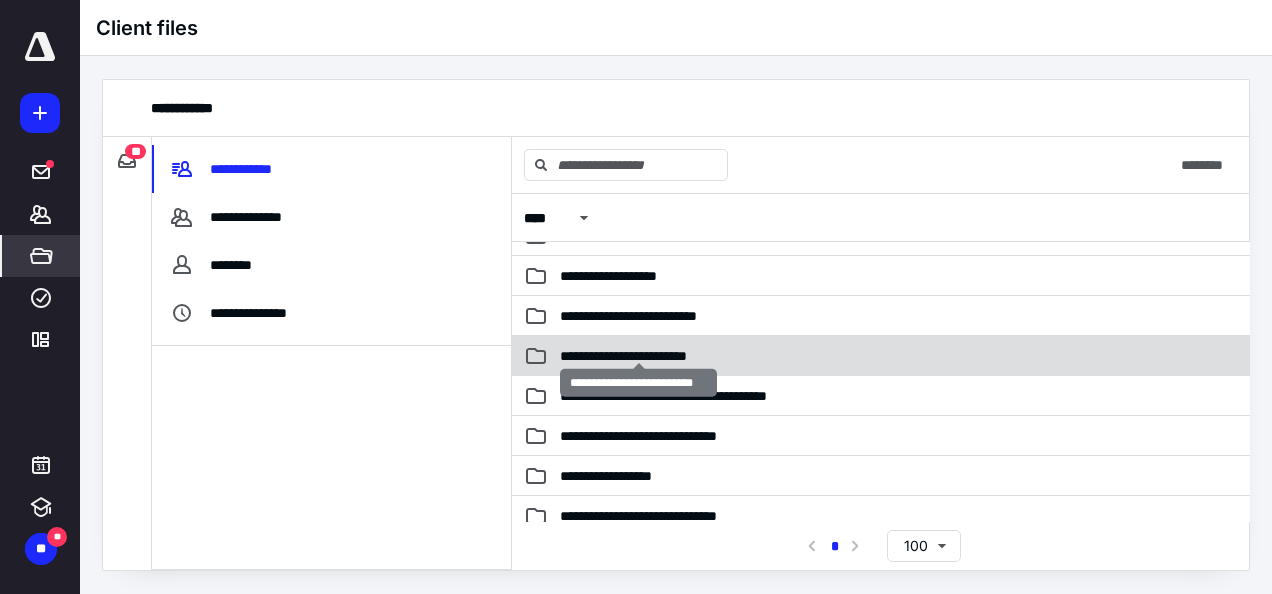 click on "**********" at bounding box center [639, 356] 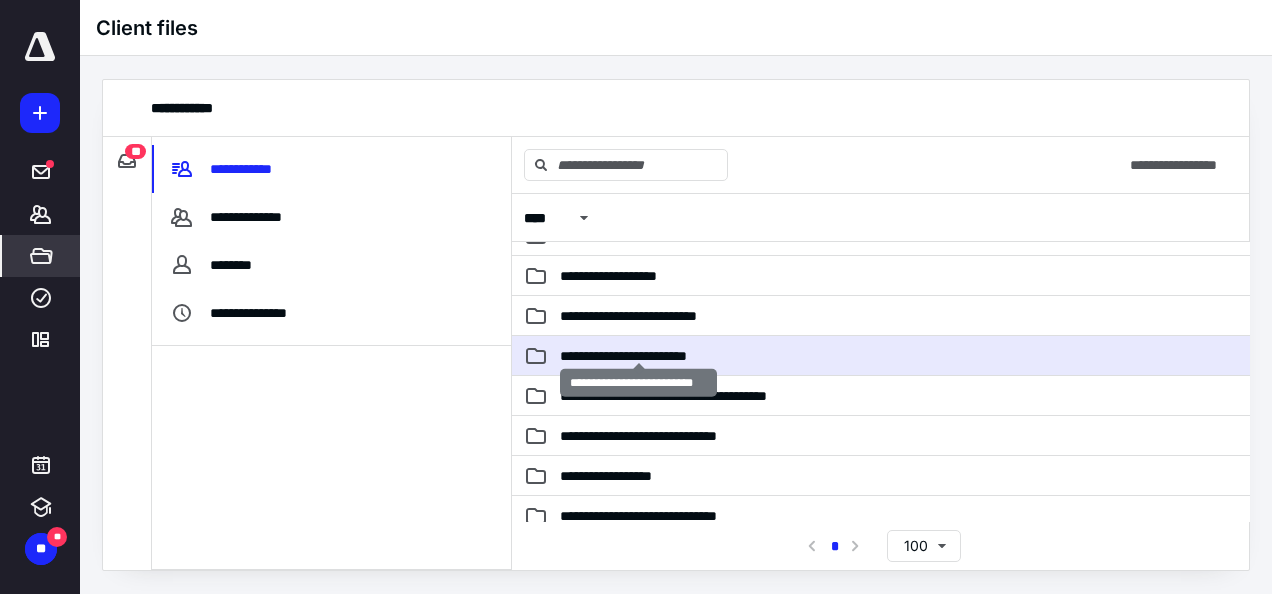 click on "**********" at bounding box center [639, 356] 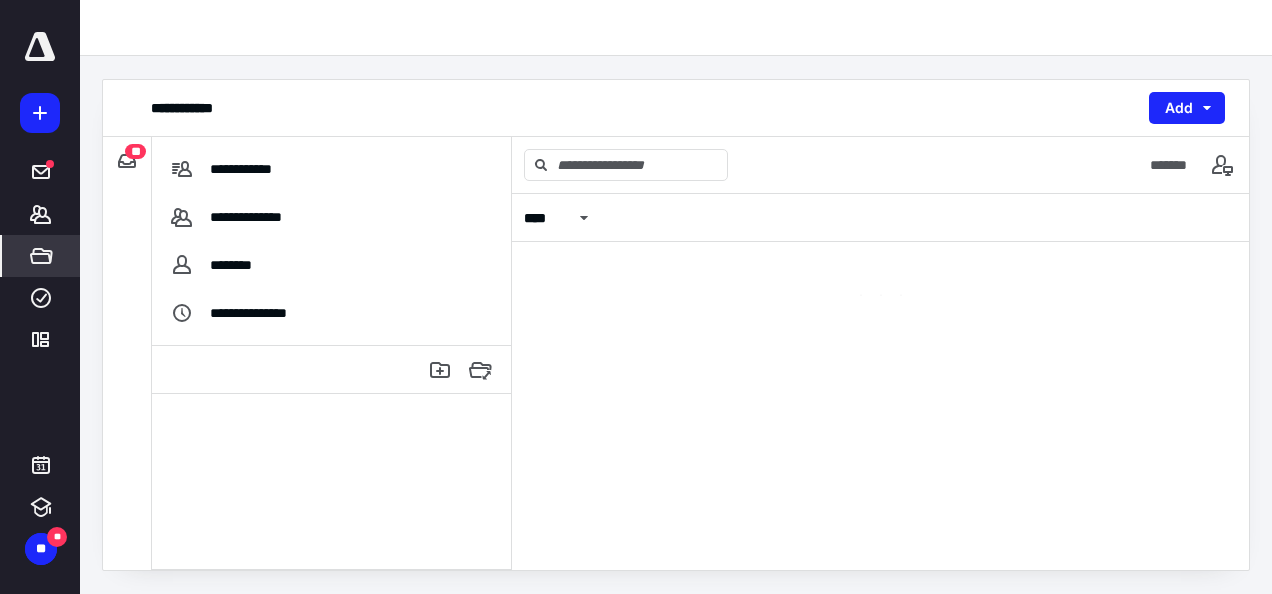 scroll, scrollTop: 0, scrollLeft: 0, axis: both 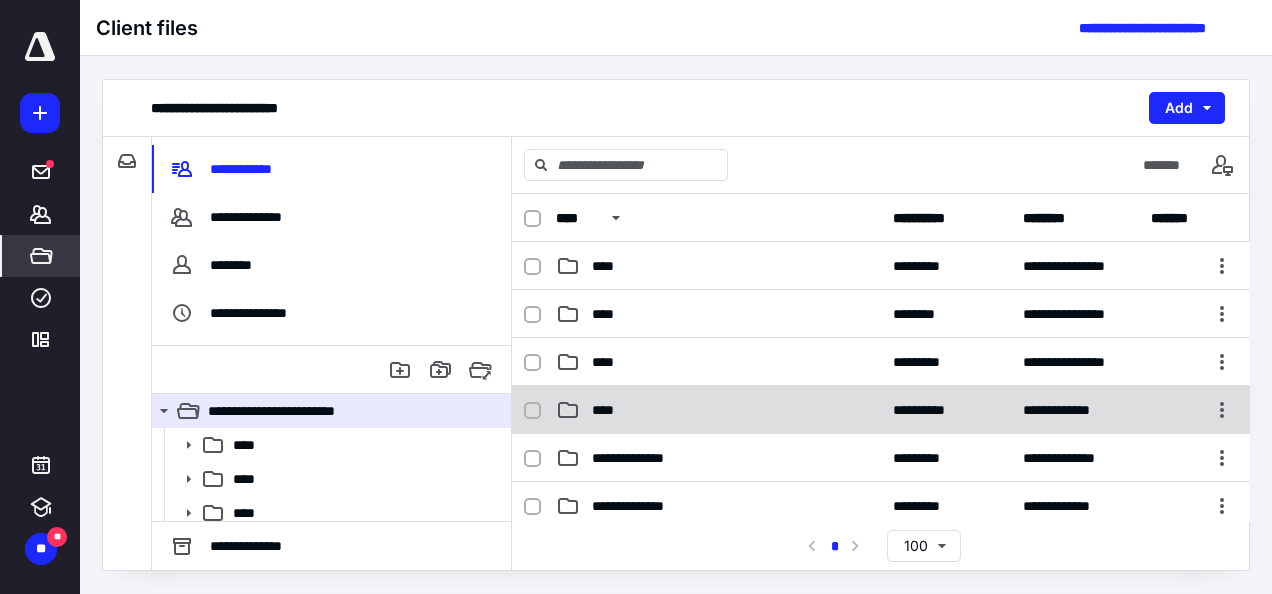 click on "**********" at bounding box center [881, 410] 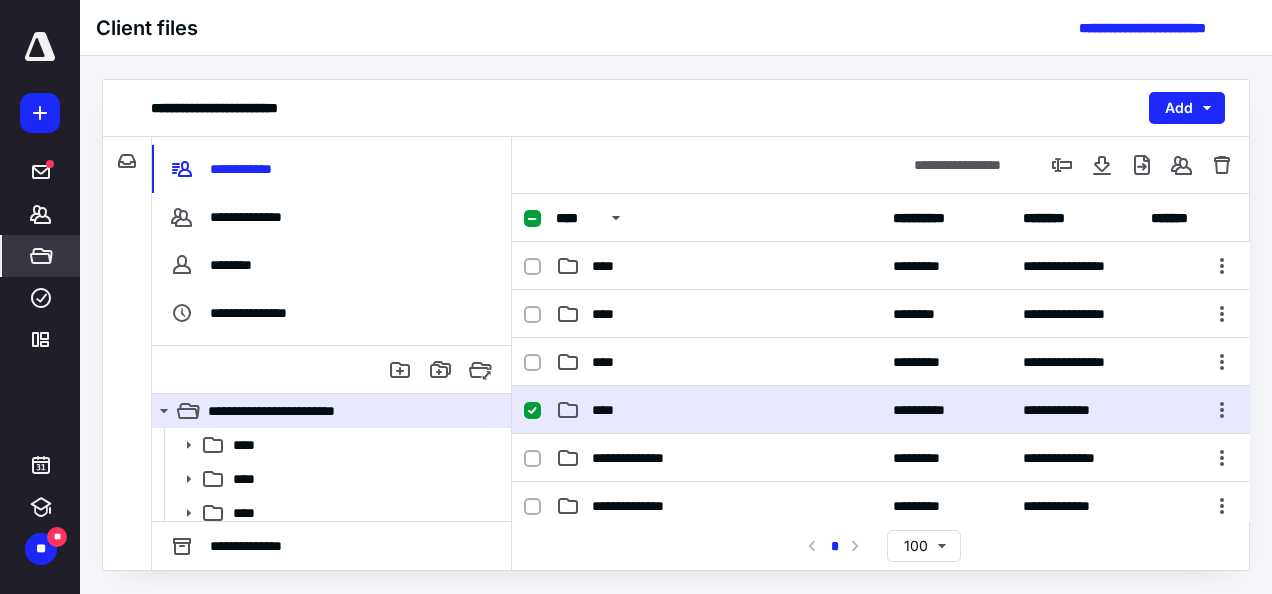 click on "**********" at bounding box center [881, 410] 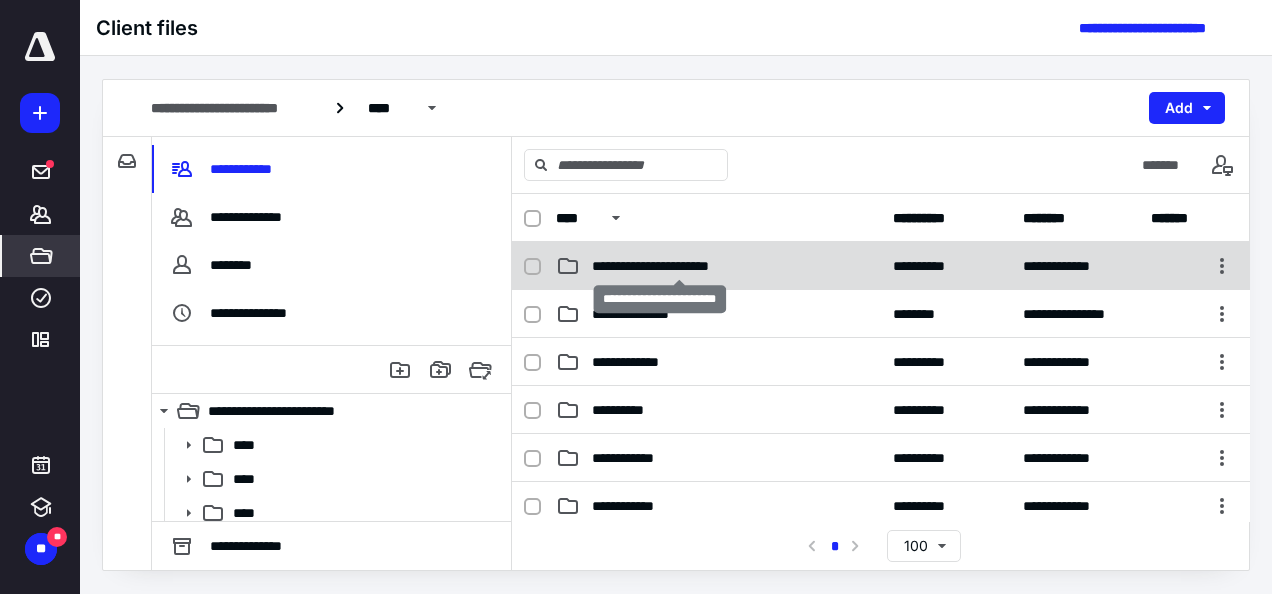 click on "**********" at bounding box center [679, 266] 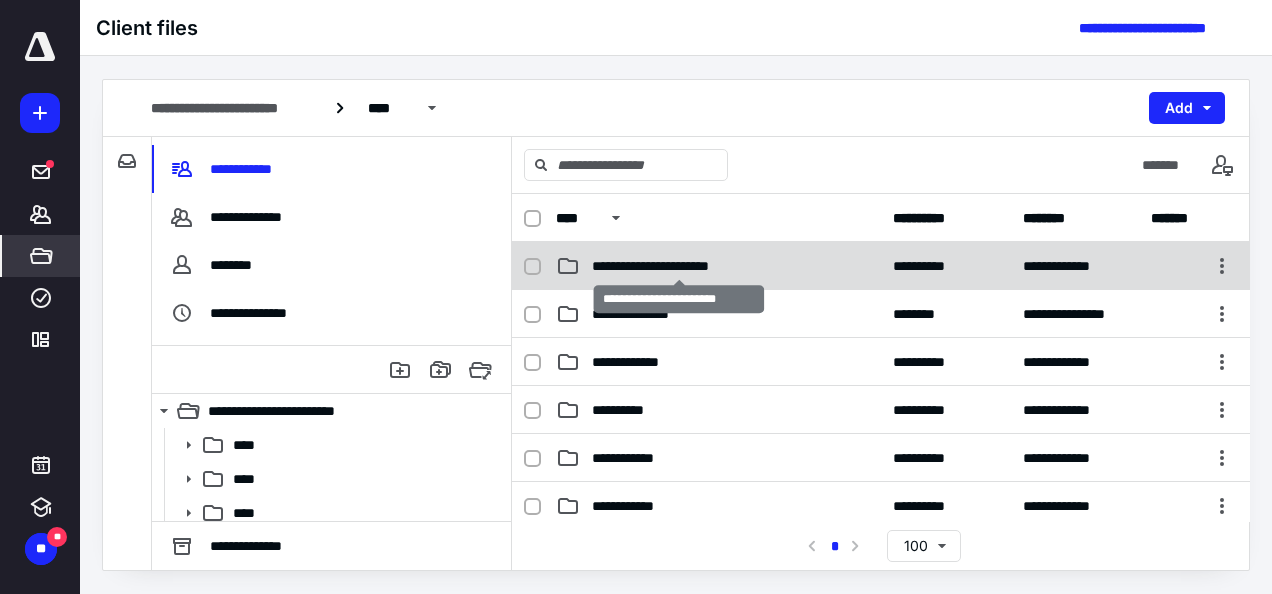 click on "**********" at bounding box center (679, 266) 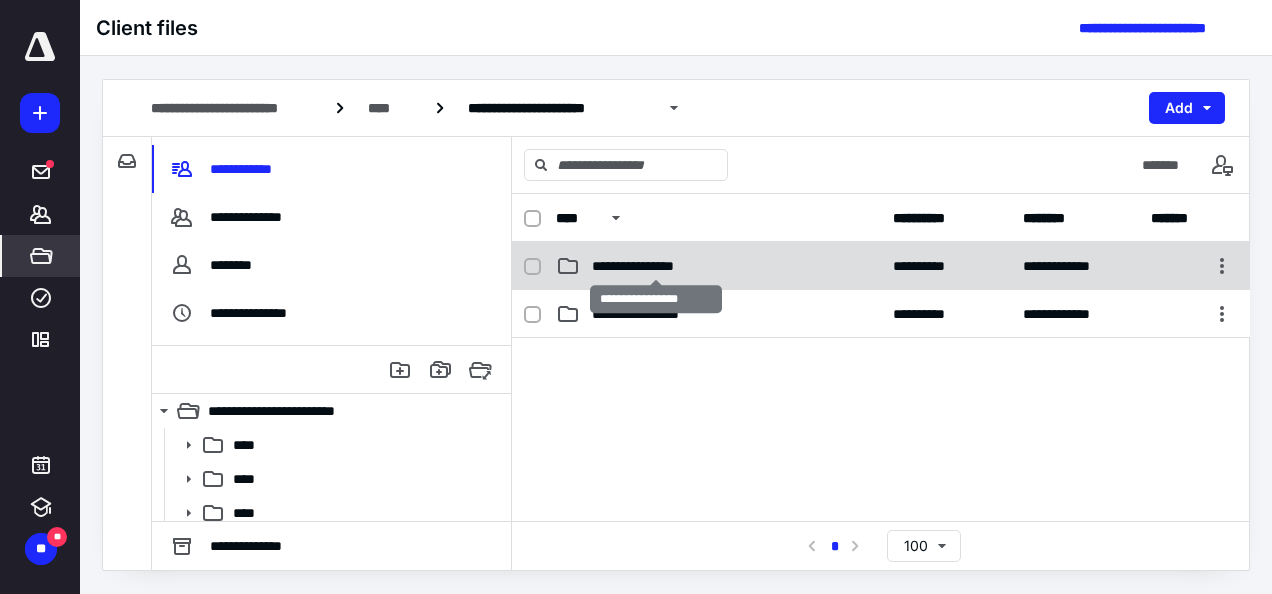 click on "**********" at bounding box center (657, 266) 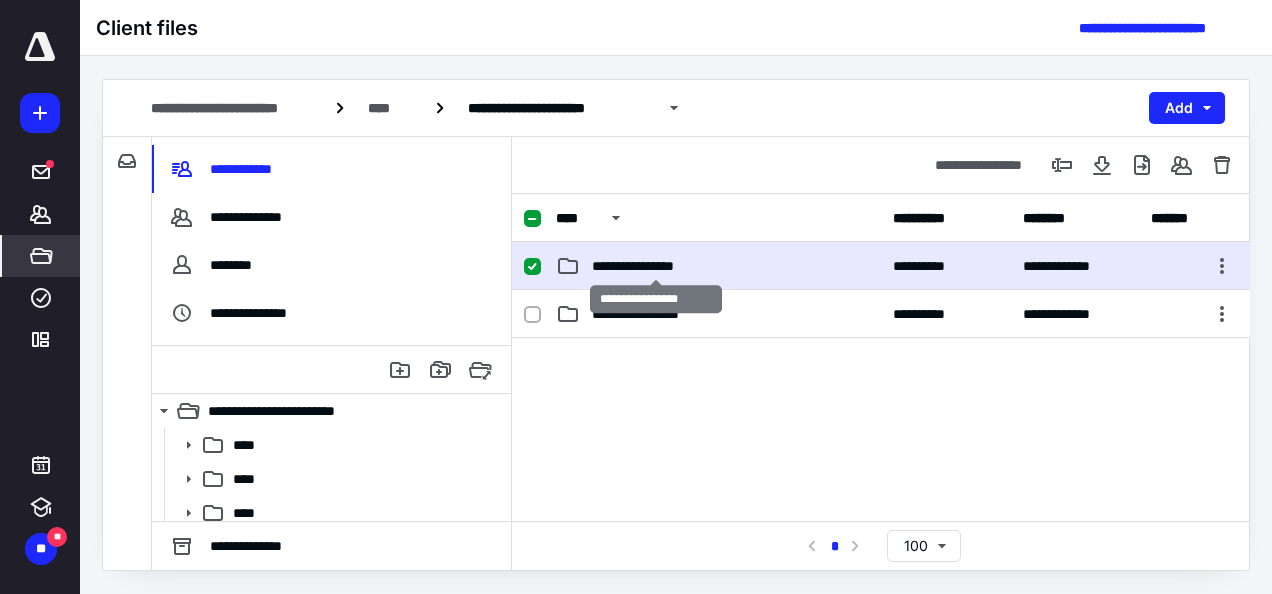 click on "**********" at bounding box center [657, 266] 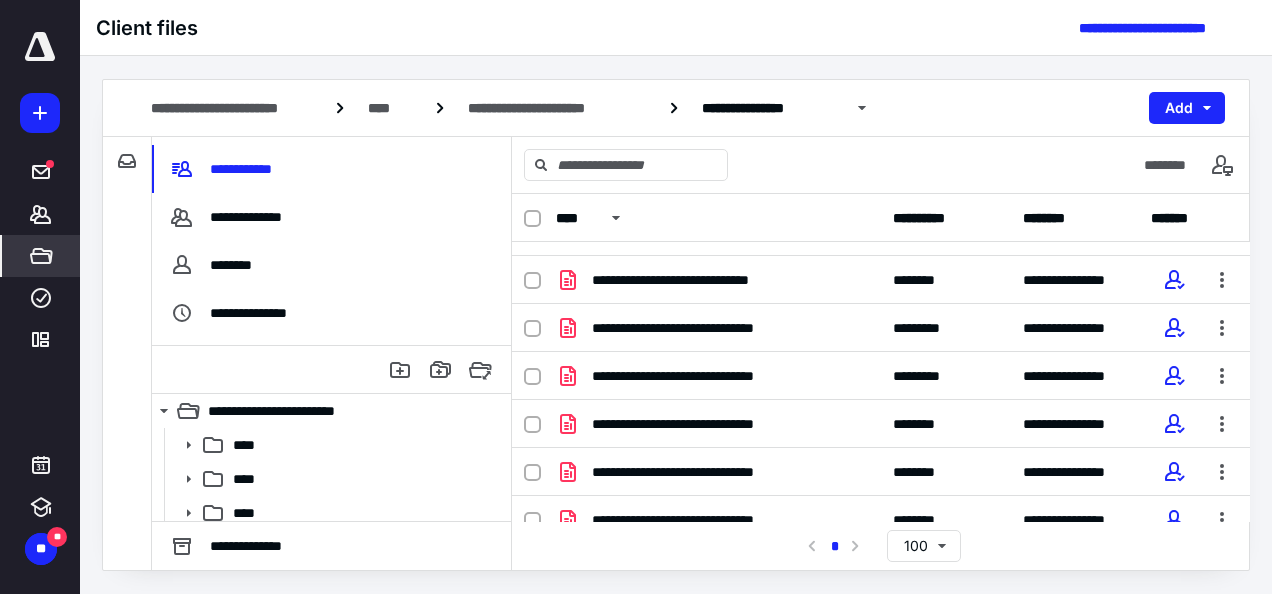 scroll, scrollTop: 291, scrollLeft: 0, axis: vertical 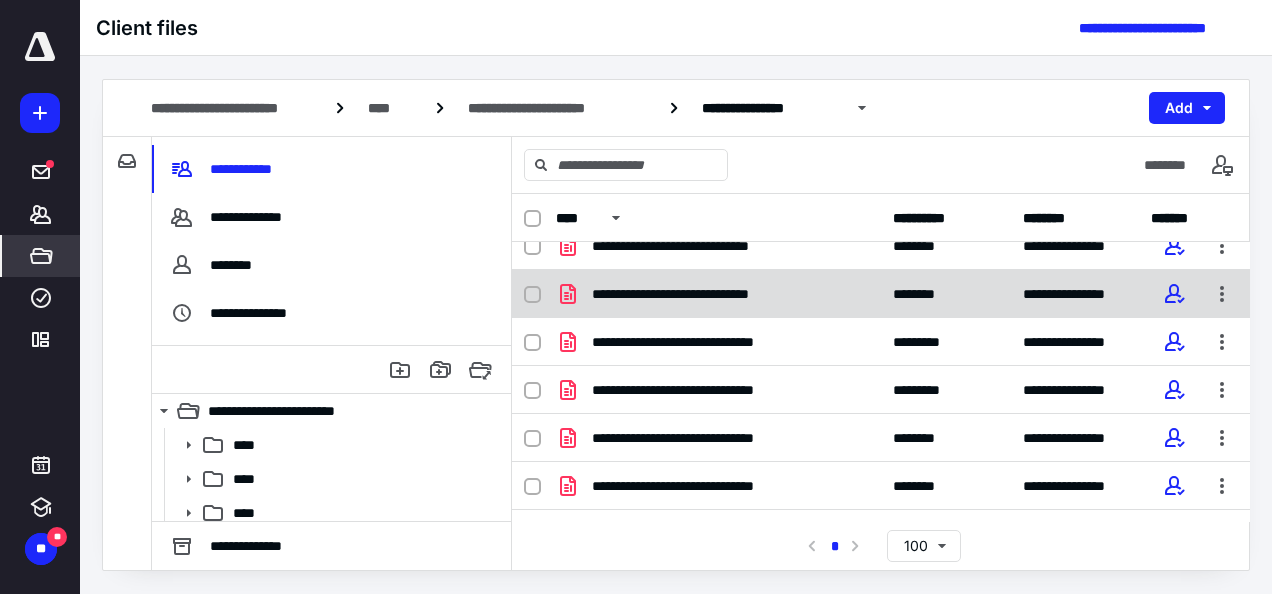 click on "**********" at bounding box center [716, 294] 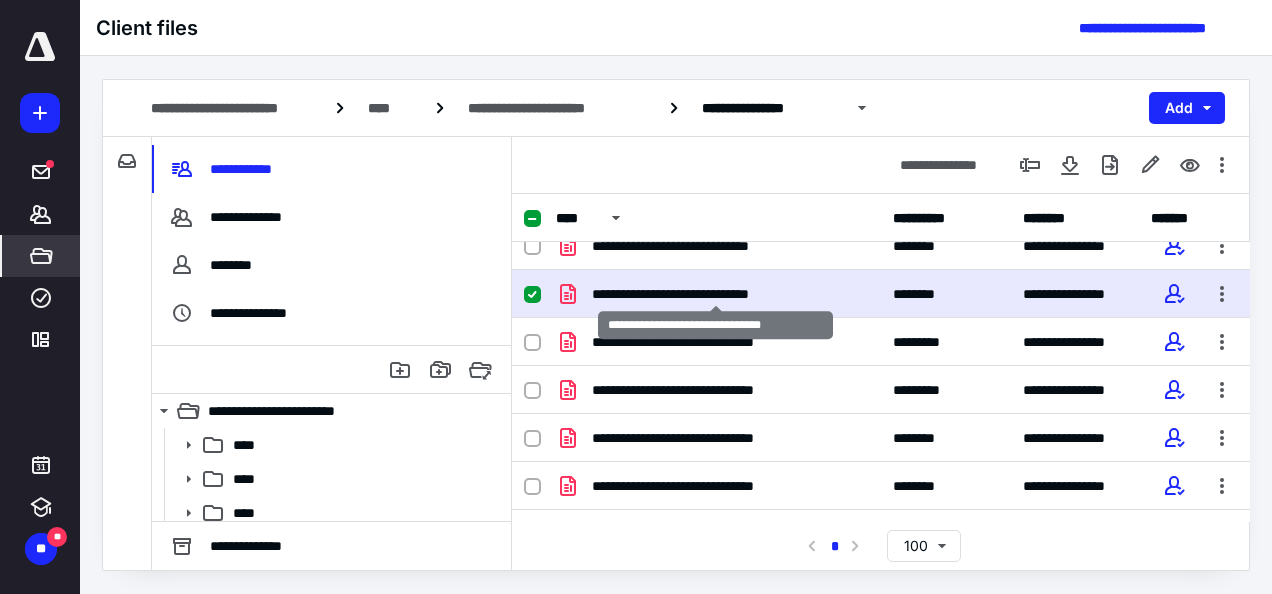 click on "**********" at bounding box center [716, 294] 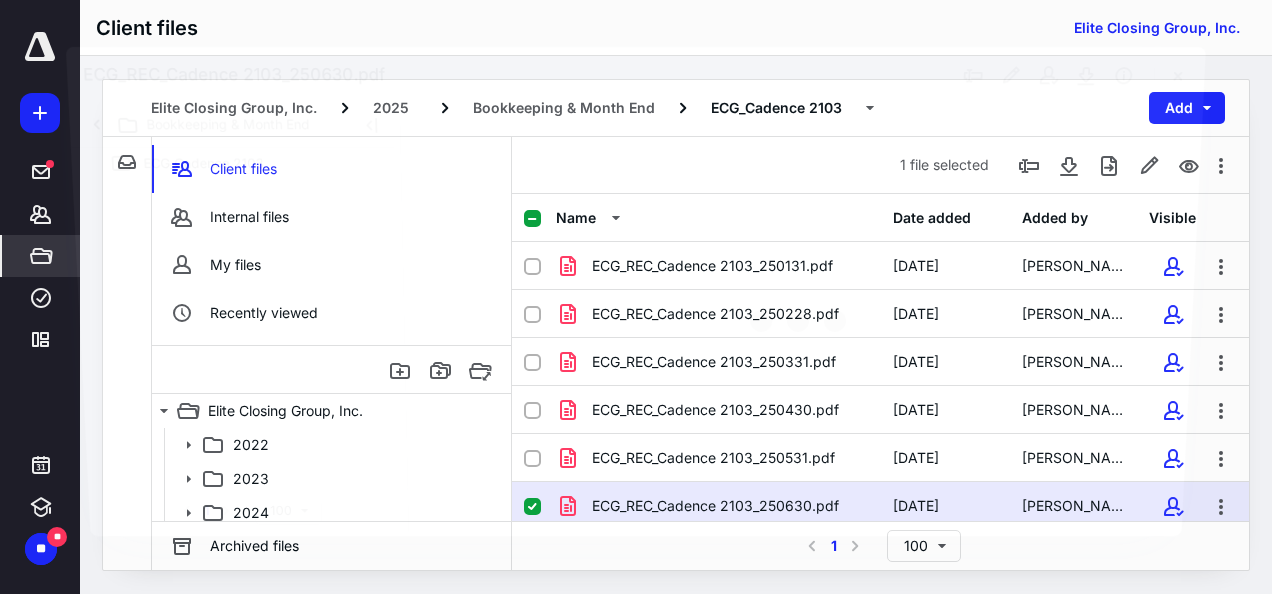scroll, scrollTop: 212, scrollLeft: 0, axis: vertical 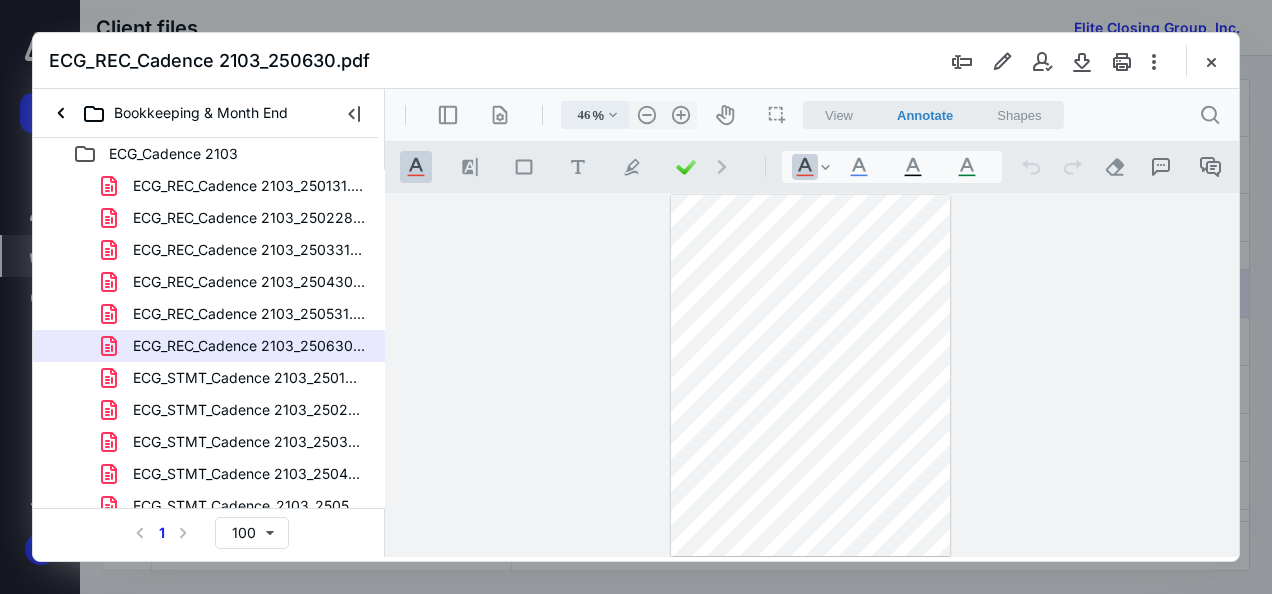 click on ".cls-1{fill:#abb0c4;} icon - chevron - down" at bounding box center [613, 115] 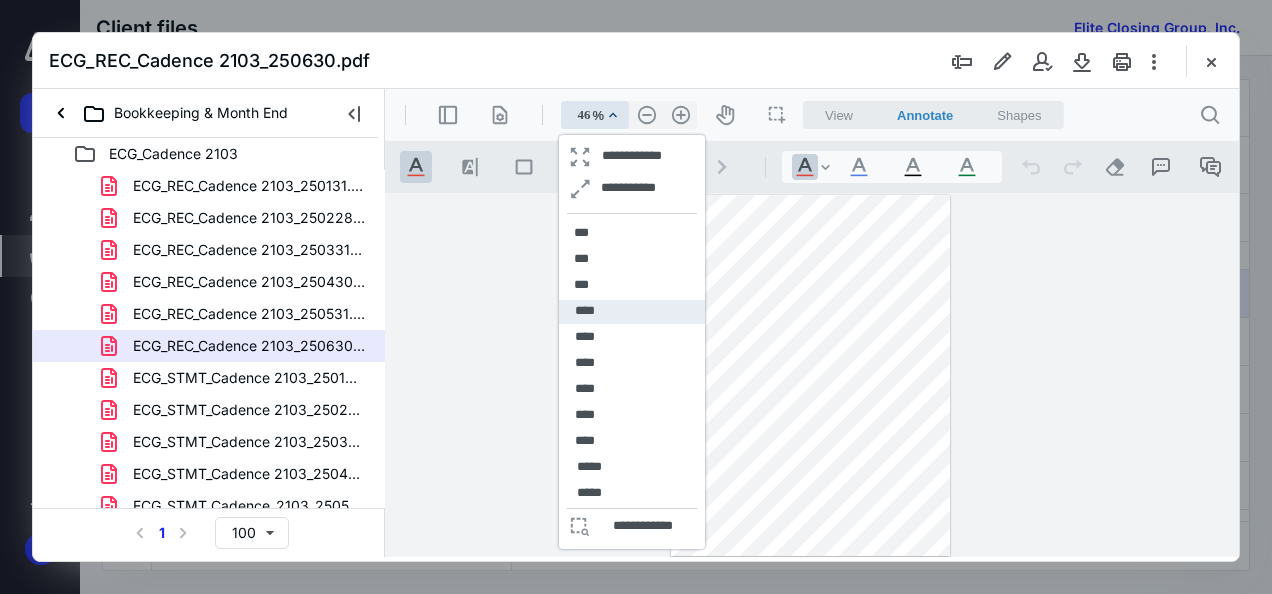 click on "****" at bounding box center (632, 312) 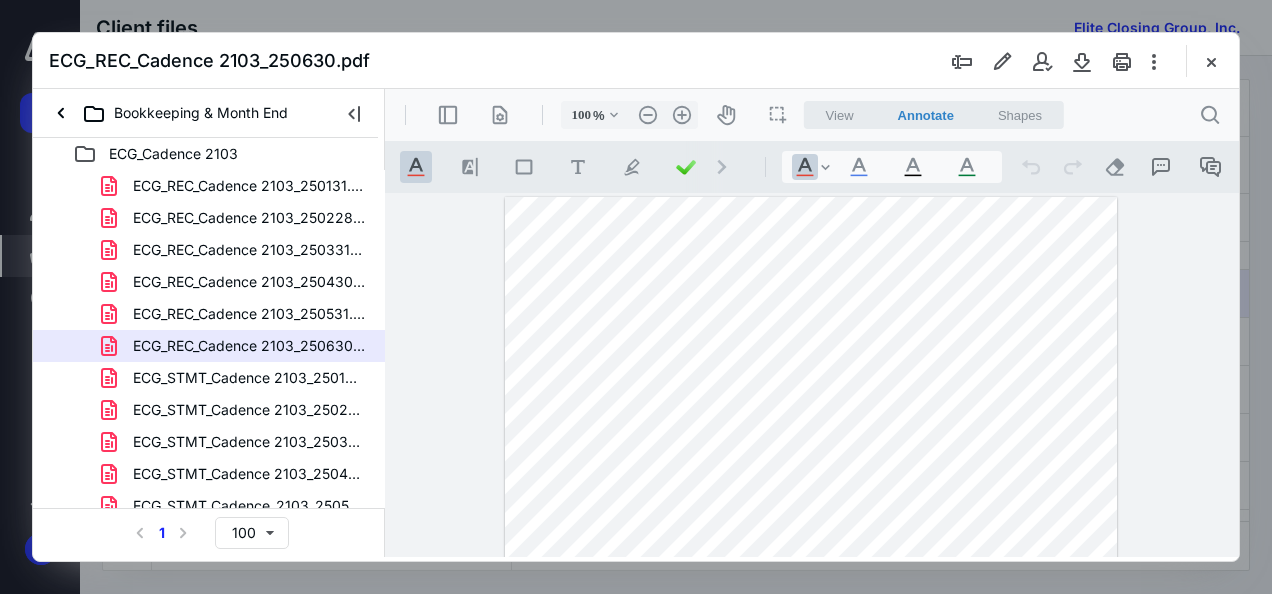 scroll, scrollTop: 155, scrollLeft: 0, axis: vertical 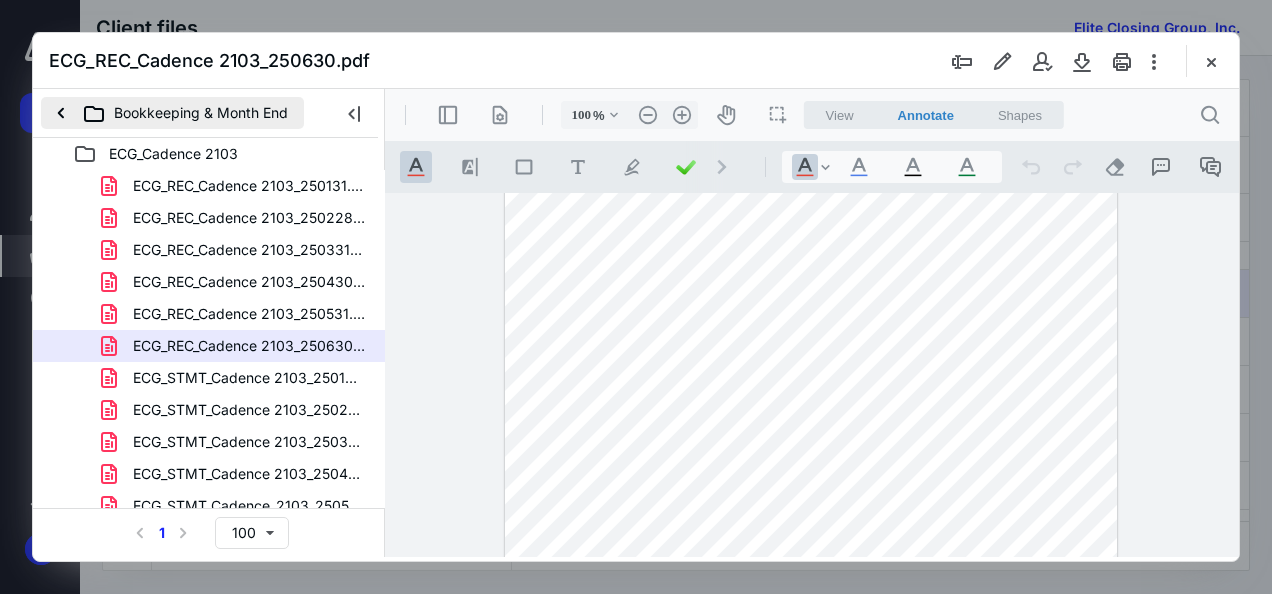 click on "Bookkeeping & Month End" at bounding box center [172, 113] 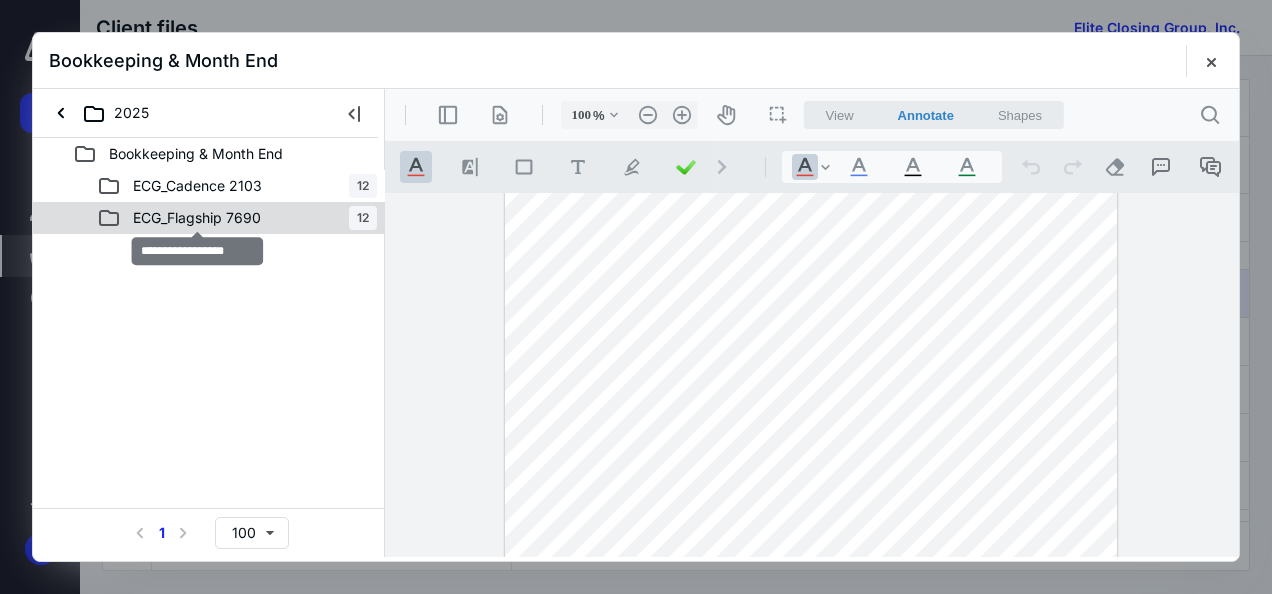 click on "ECG_Flagship 7690" at bounding box center (197, 218) 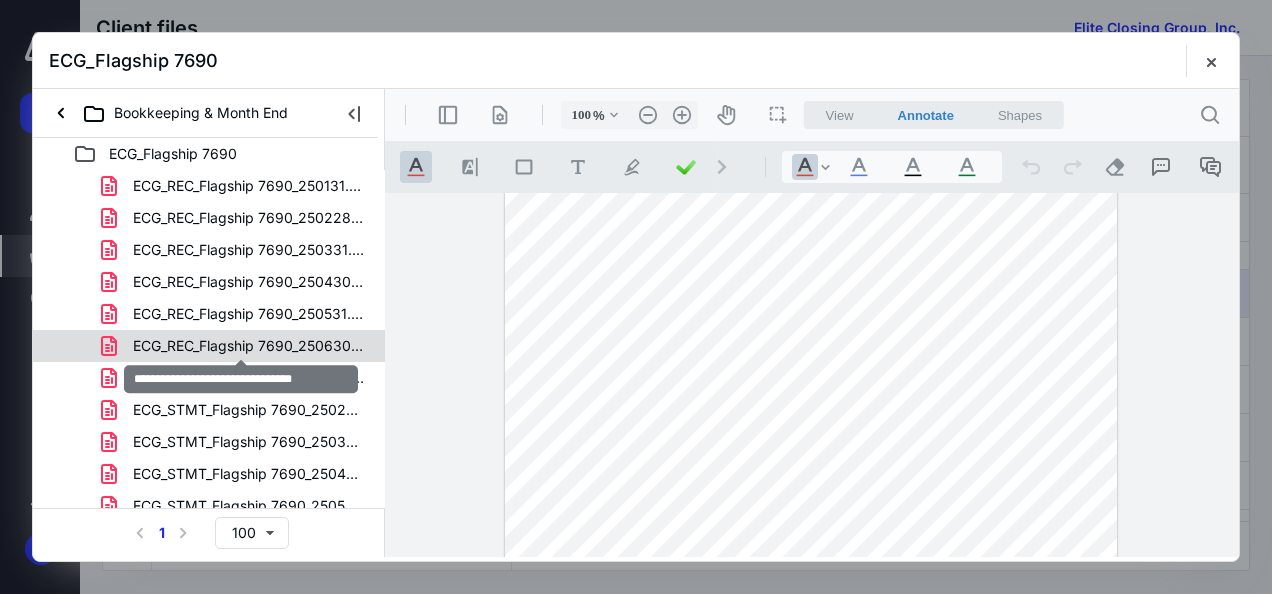 click on "ECG_REC_Flagship 7690_250630.pdf" at bounding box center (249, 346) 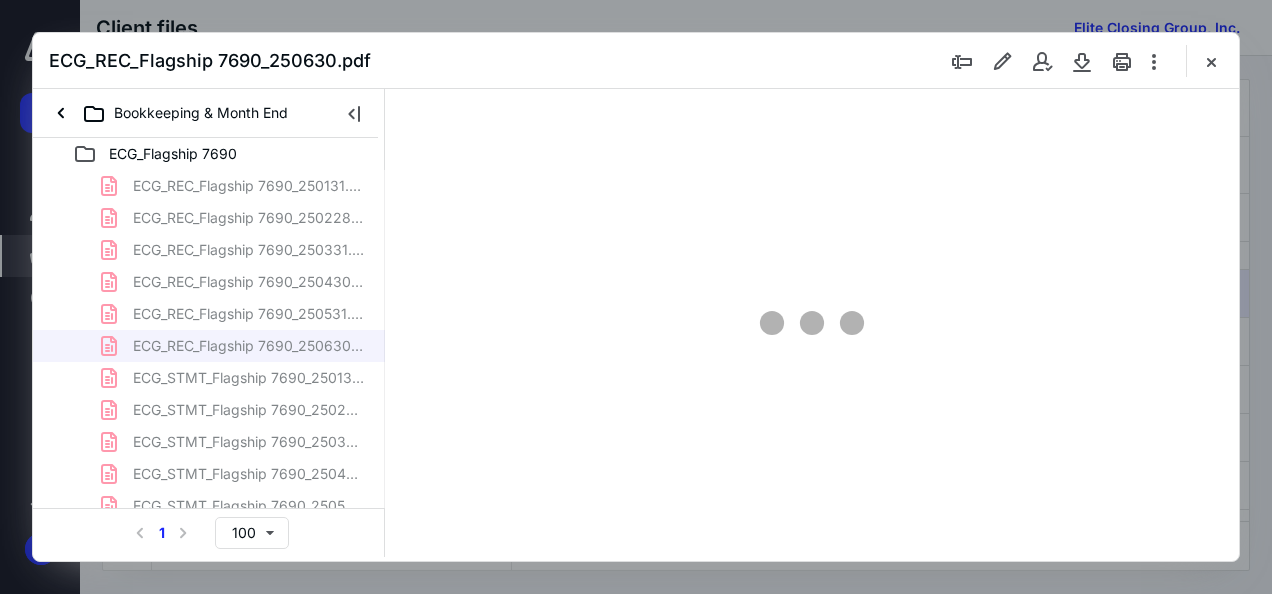 scroll, scrollTop: 106, scrollLeft: 0, axis: vertical 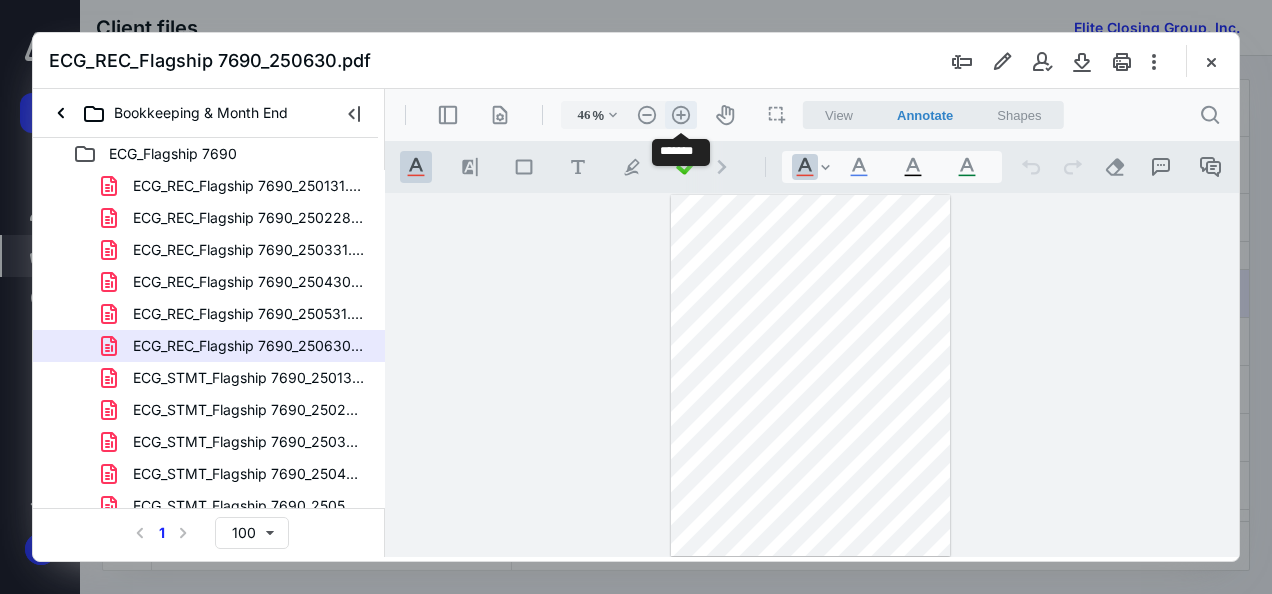 click on ".cls-1{fill:#abb0c4;} icon - header - zoom - in - line" at bounding box center (681, 115) 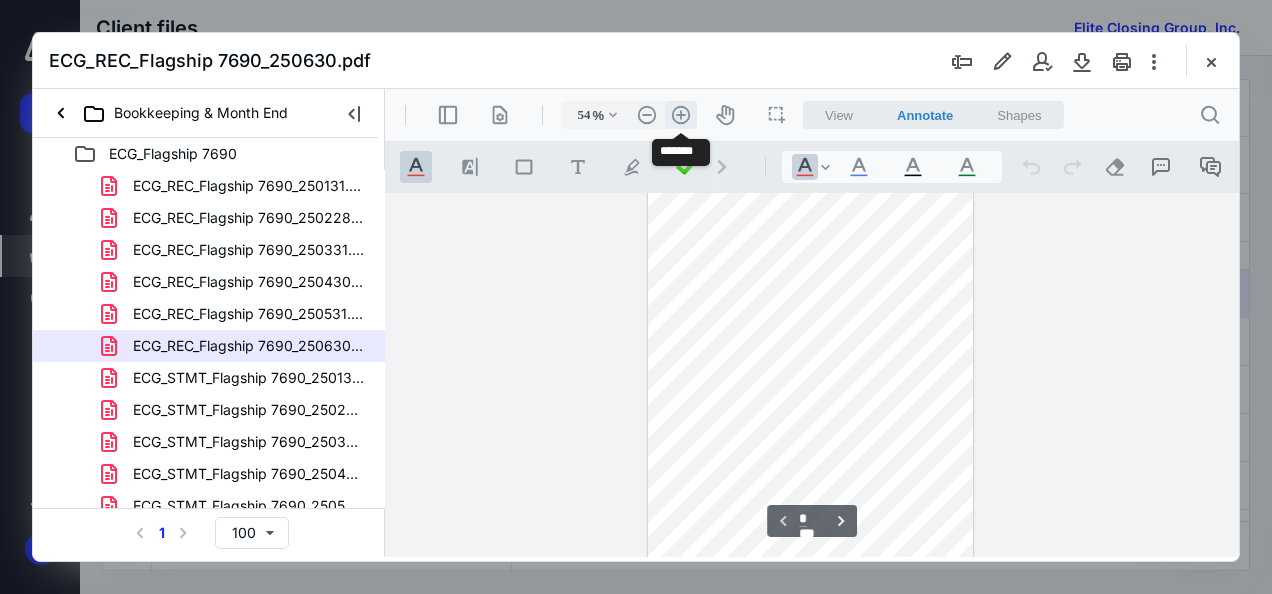 click on ".cls-1{fill:#abb0c4;} icon - header - zoom - in - line" at bounding box center (681, 115) 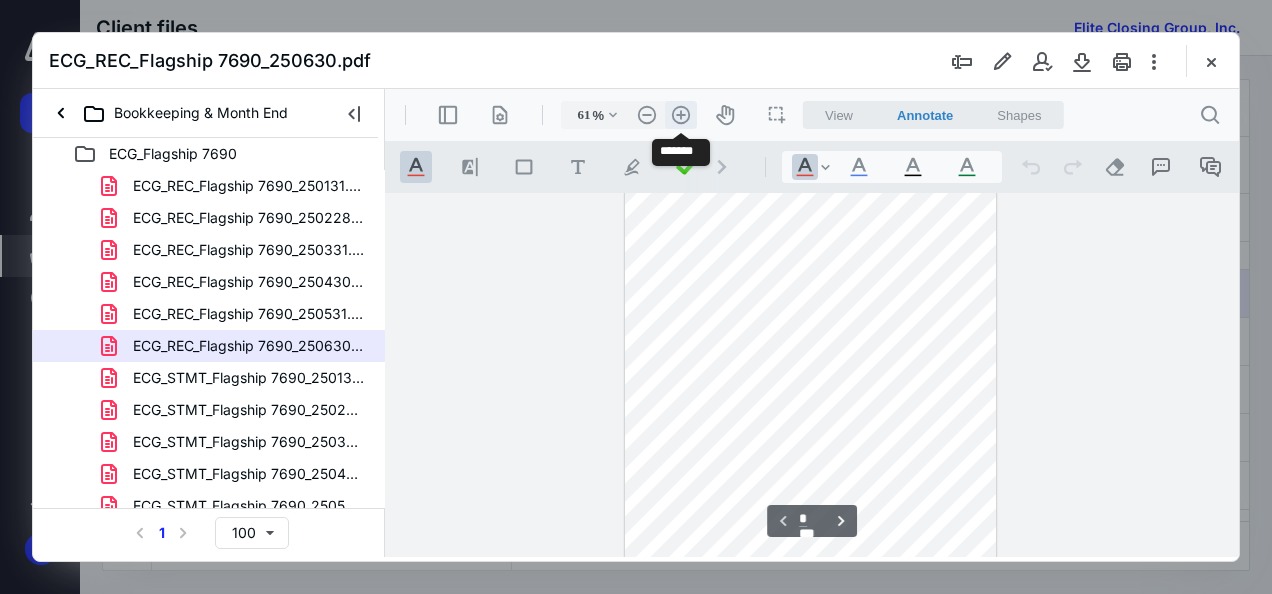 click on ".cls-1{fill:#abb0c4;} icon - header - zoom - in - line" at bounding box center [681, 115] 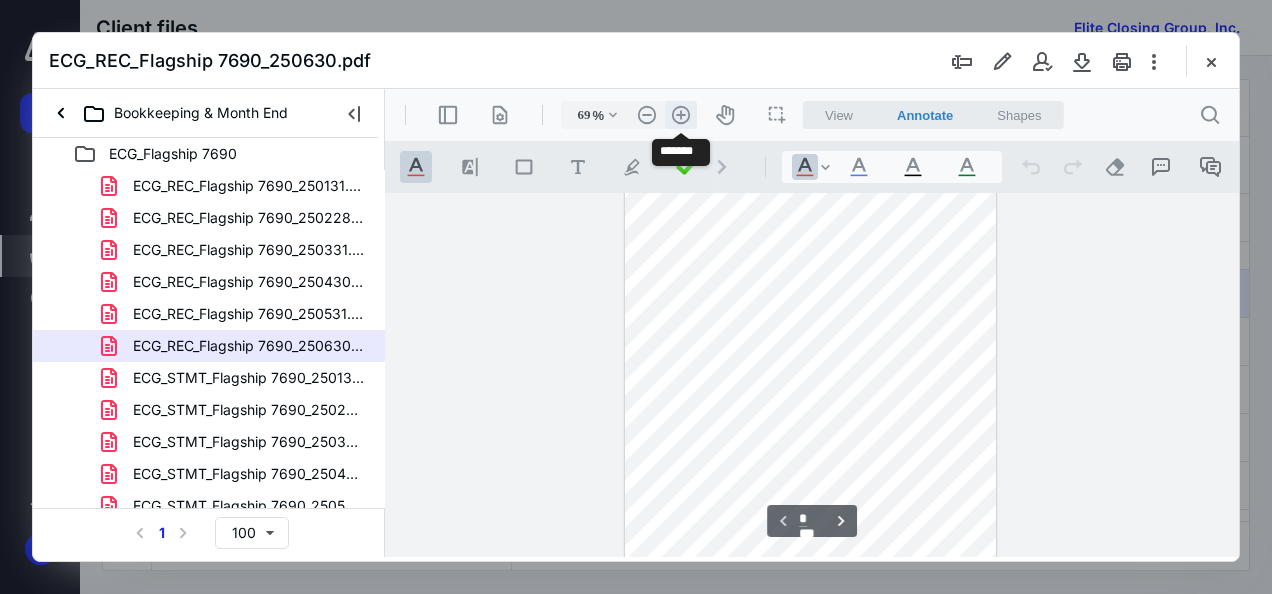 click on ".cls-1{fill:#abb0c4;} icon - header - zoom - in - line" at bounding box center [681, 115] 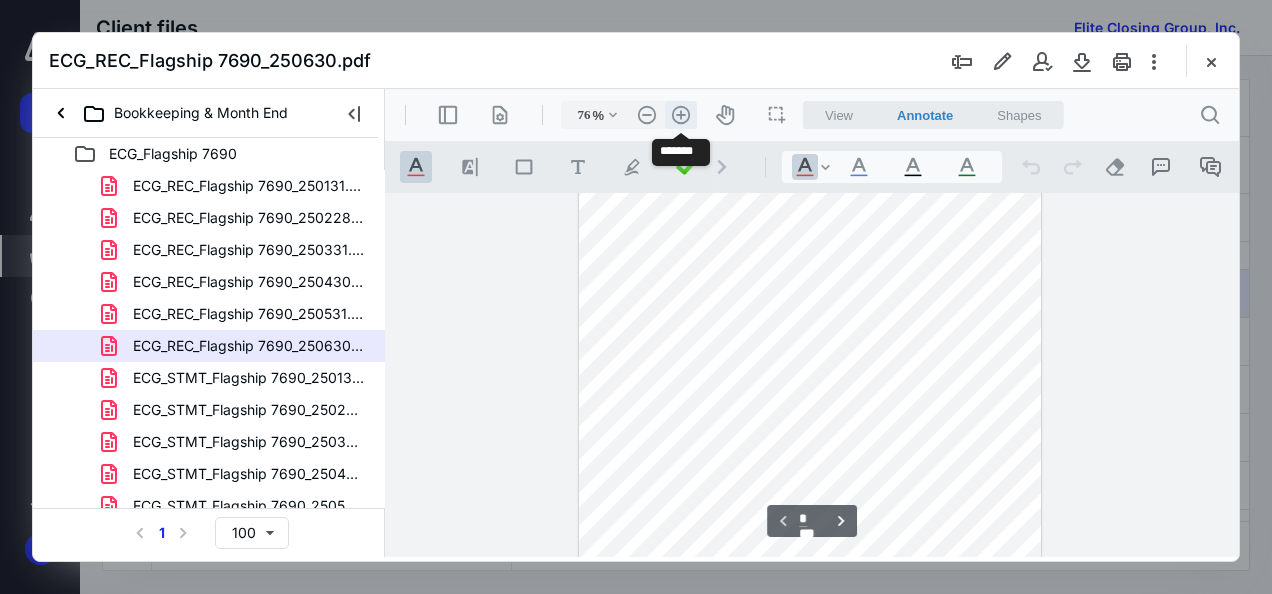 click on ".cls-1{fill:#abb0c4;} icon - header - zoom - in - line" at bounding box center [681, 115] 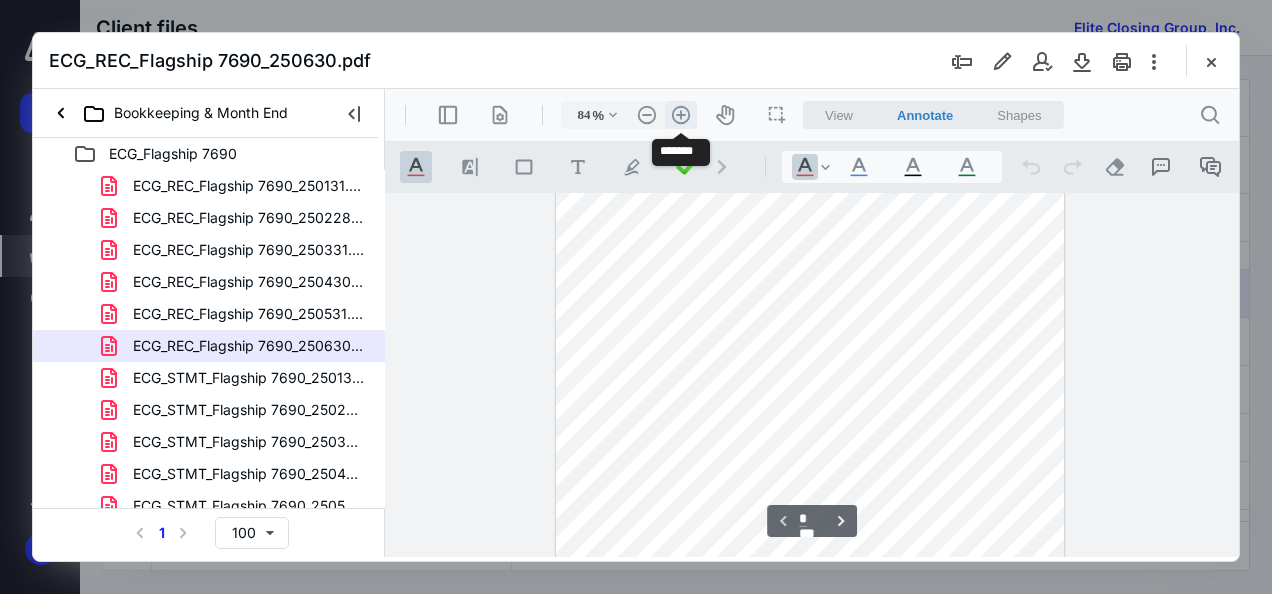 click on ".cls-1{fill:#abb0c4;} icon - header - zoom - in - line" at bounding box center (681, 115) 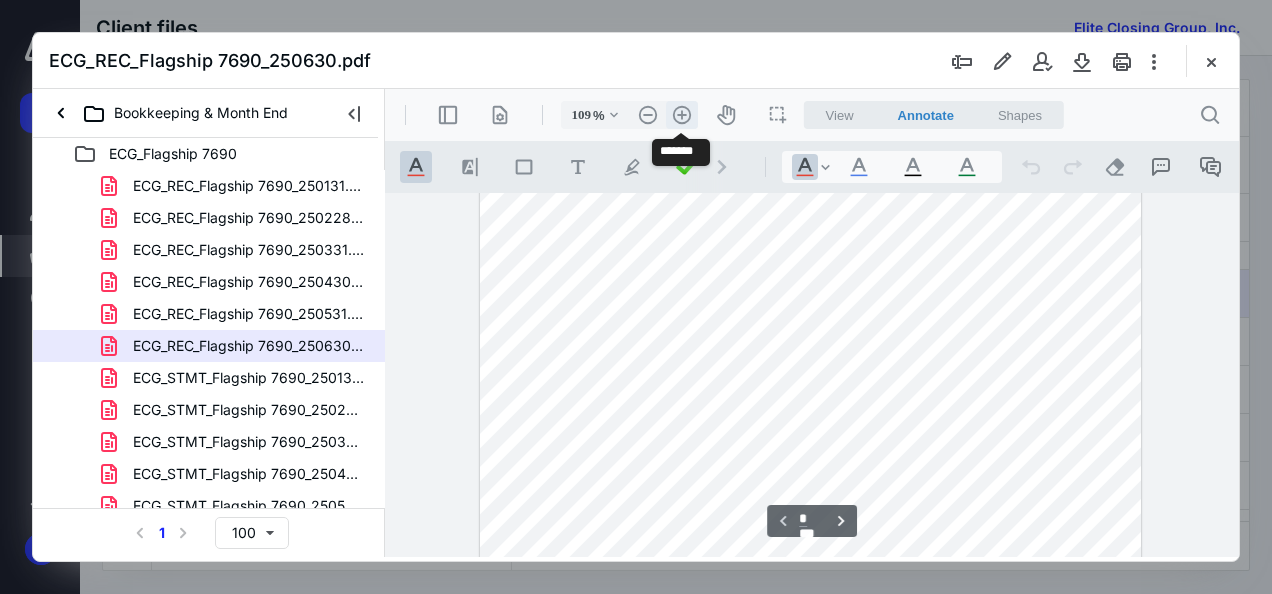 click on ".cls-1{fill:#abb0c4;} icon - header - zoom - in - line" at bounding box center (682, 115) 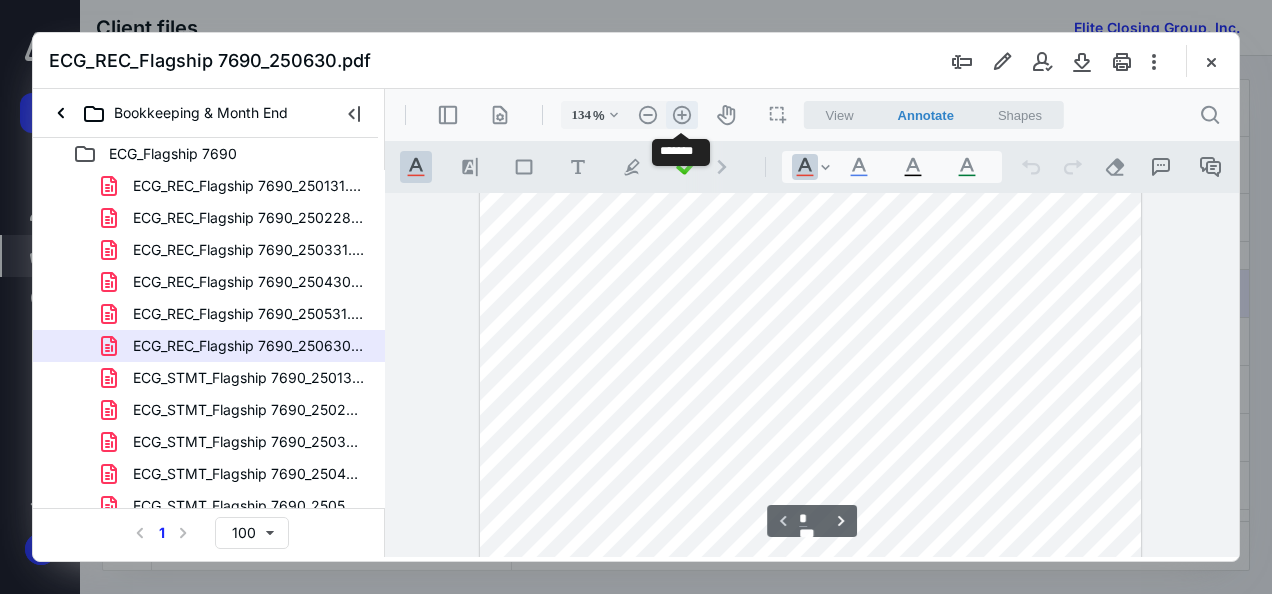scroll, scrollTop: 249, scrollLeft: 0, axis: vertical 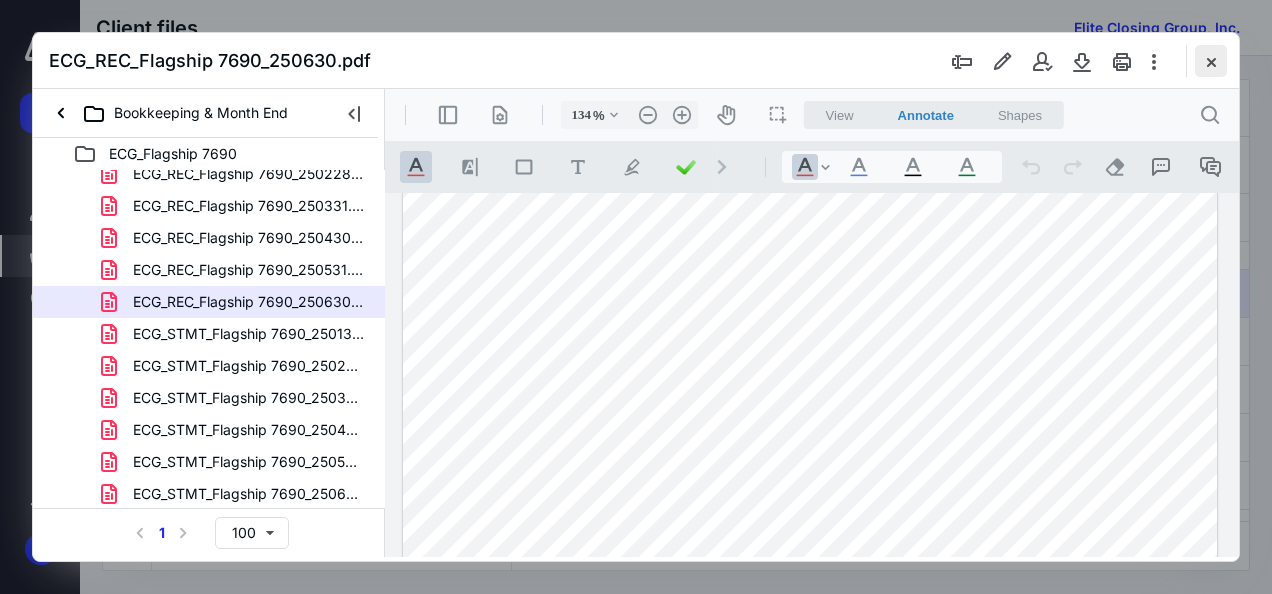 click at bounding box center [1211, 61] 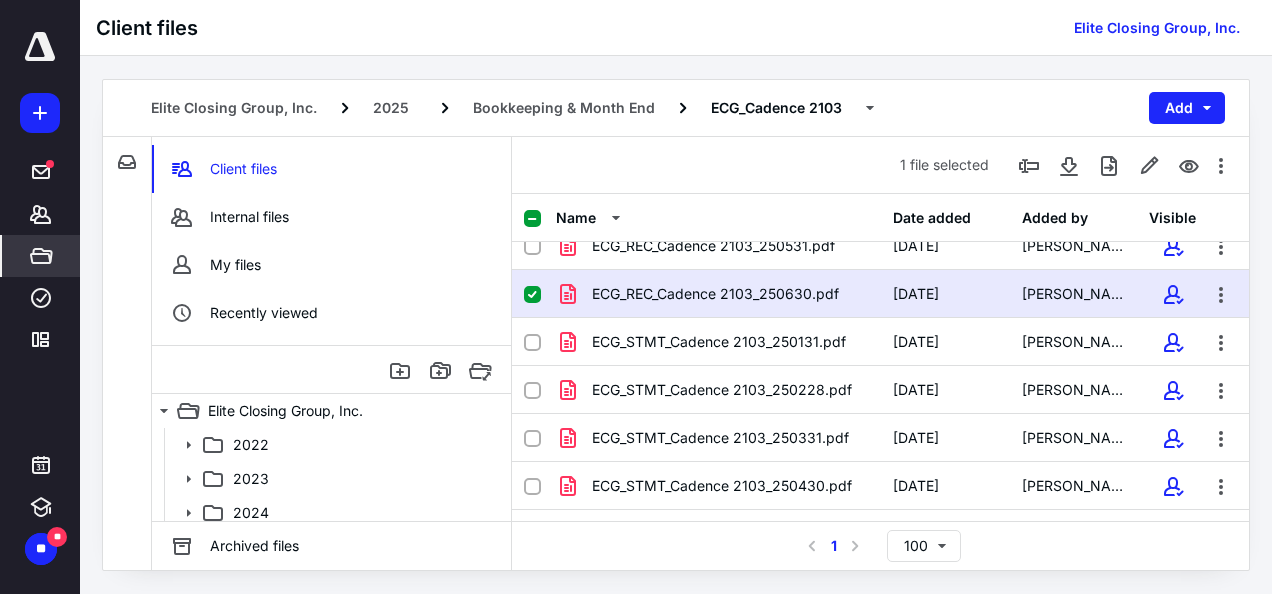 click at bounding box center (40, 47) 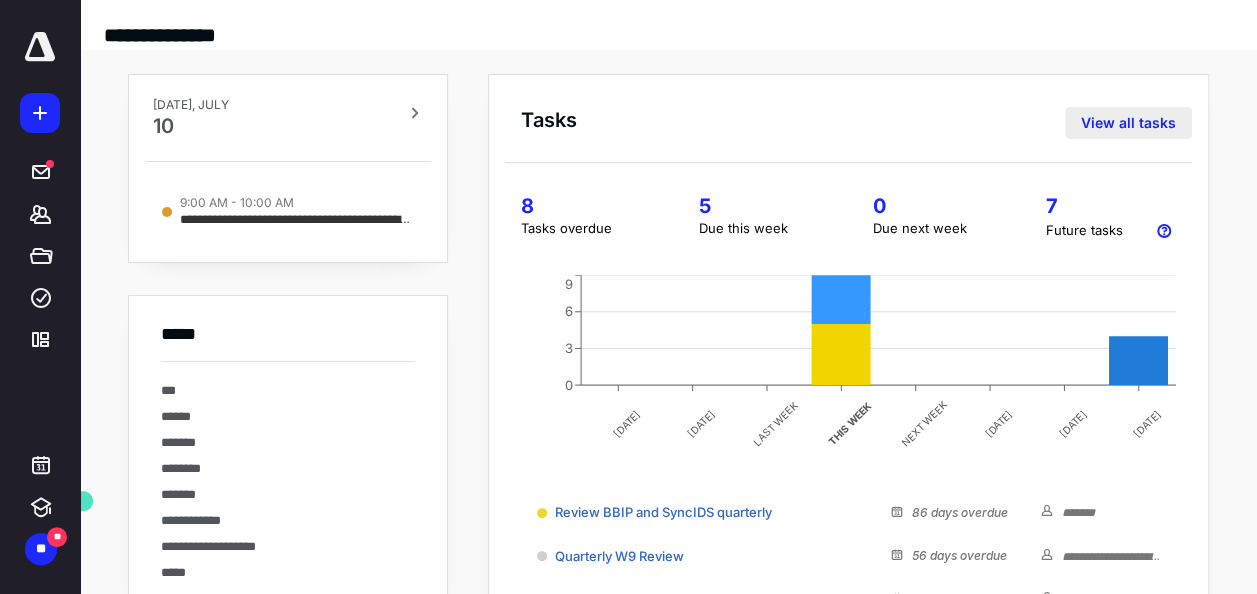 click on "View all tasks" at bounding box center (1128, 123) 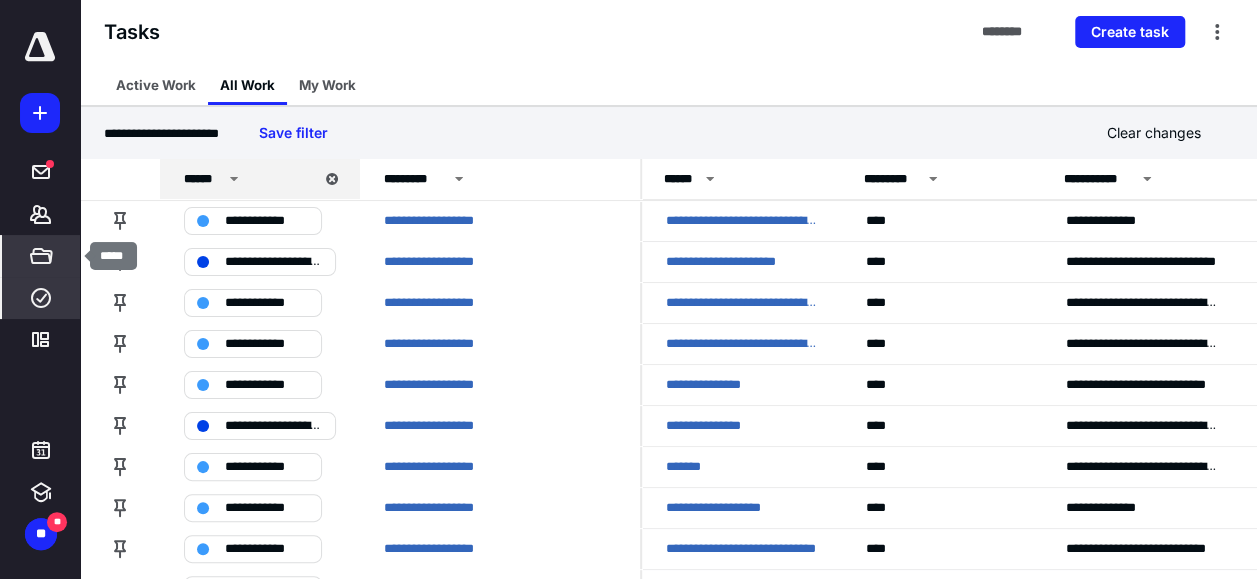 click 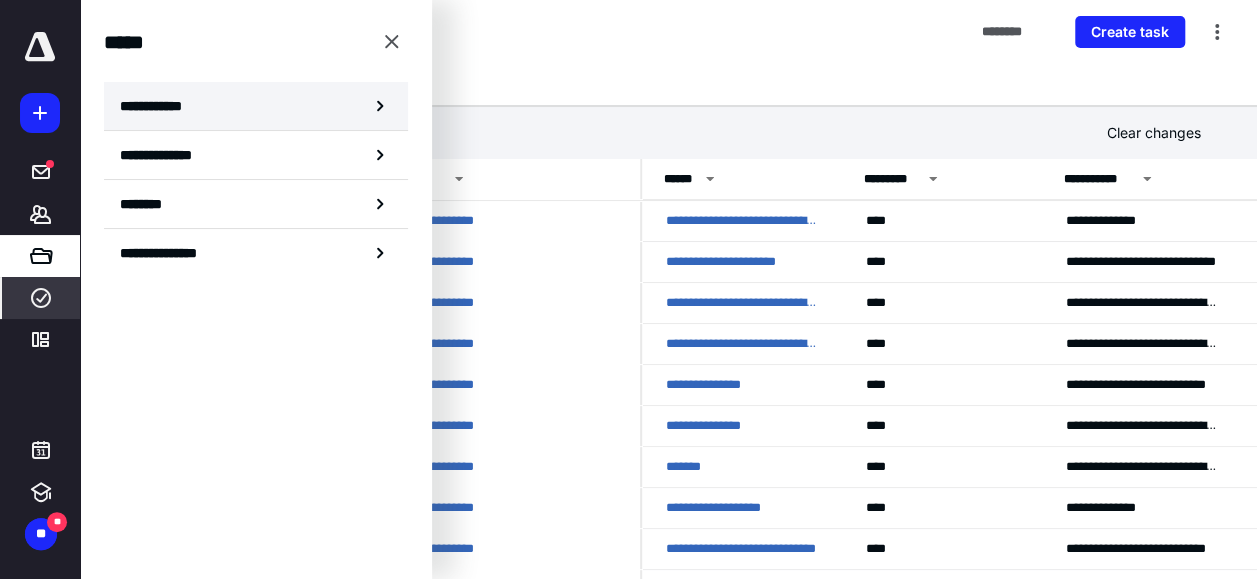 click on "**********" at bounding box center (256, 106) 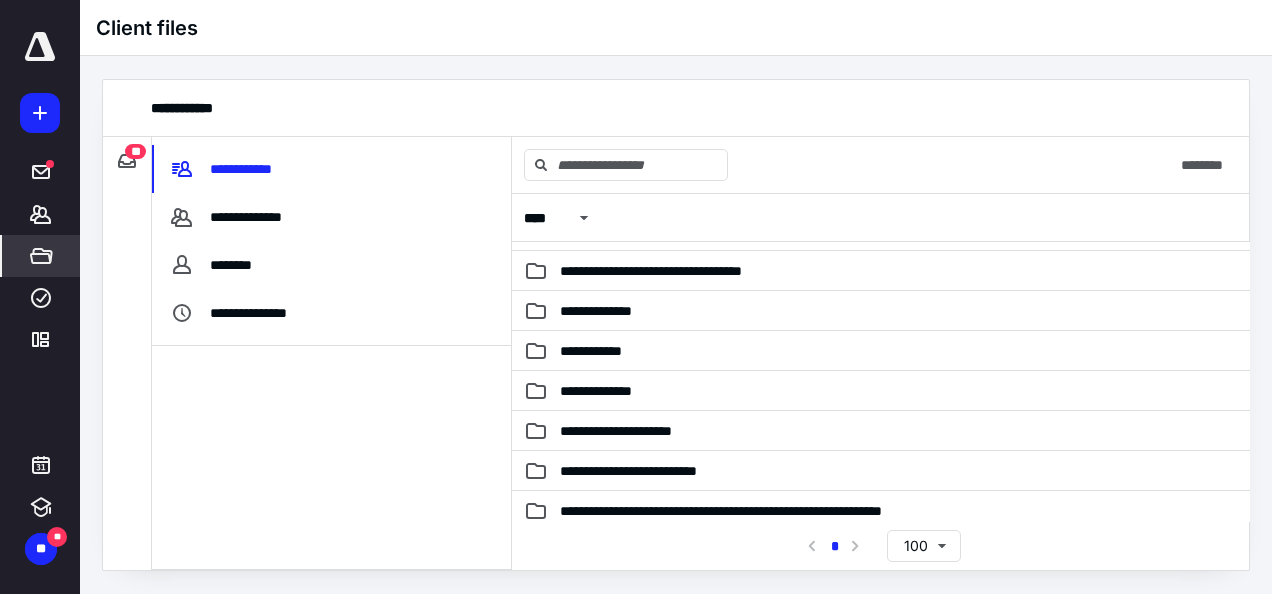 scroll, scrollTop: 1705, scrollLeft: 0, axis: vertical 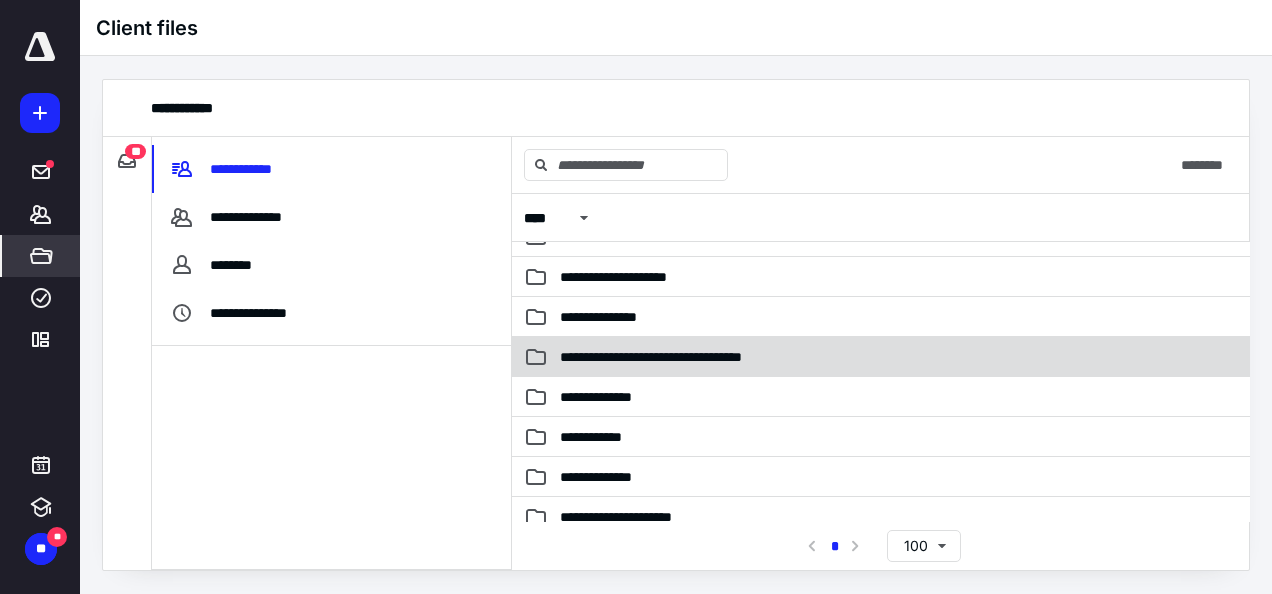 click on "**********" at bounding box center [881, 357] 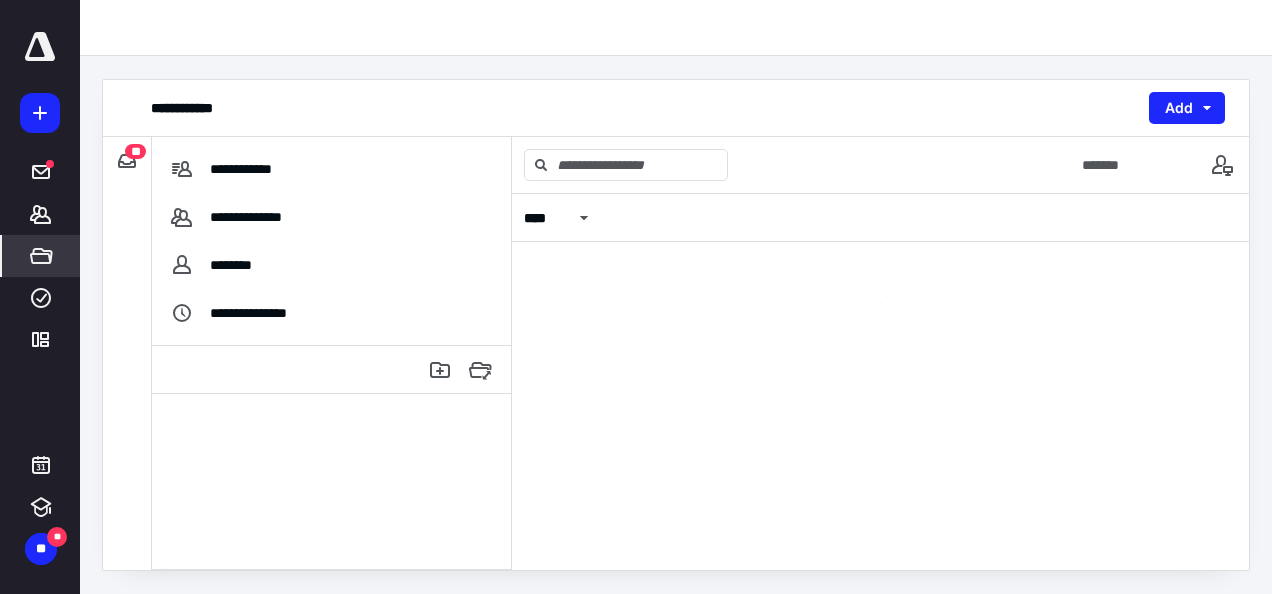 scroll, scrollTop: 0, scrollLeft: 0, axis: both 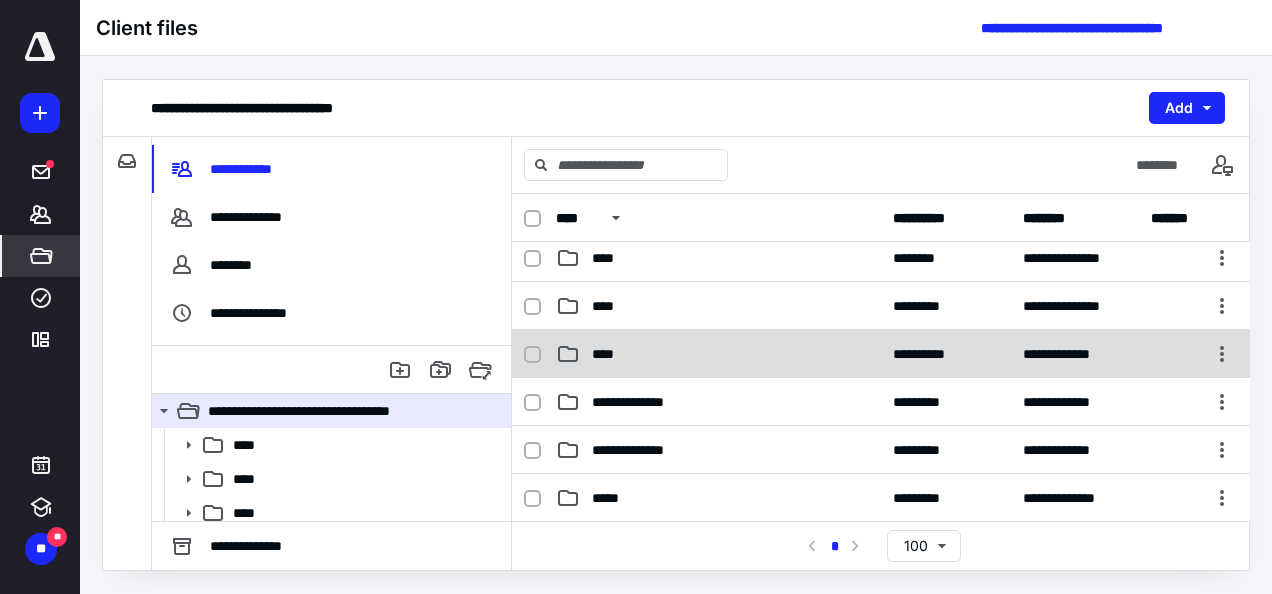 click on "****" at bounding box center [609, 354] 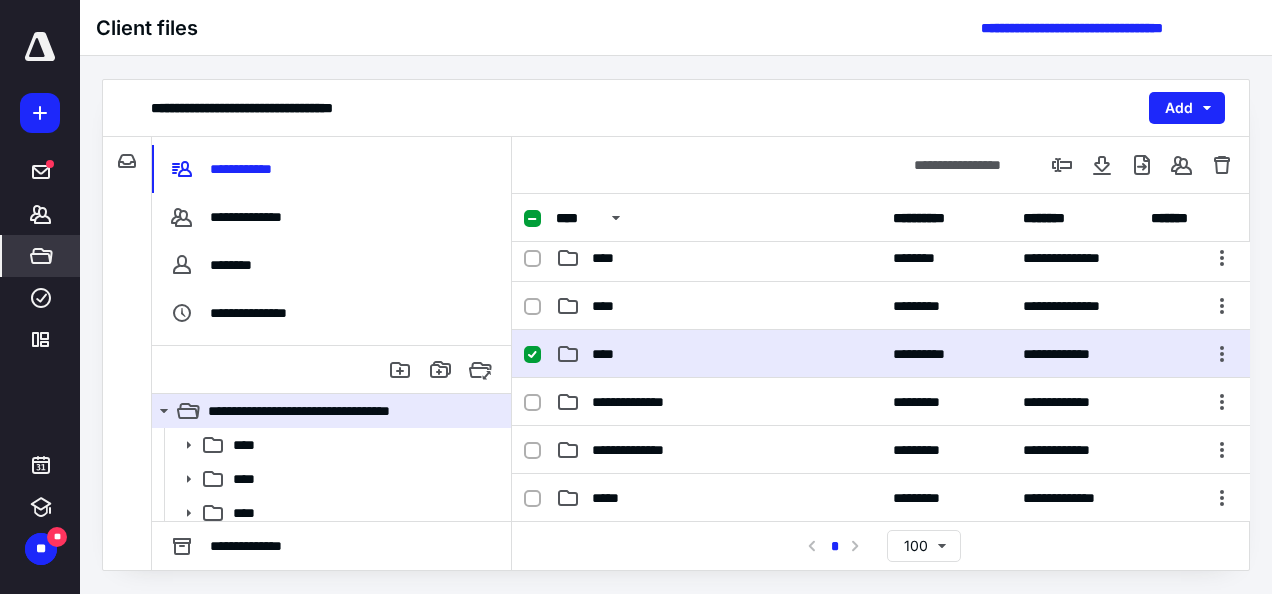 click on "****" at bounding box center [609, 354] 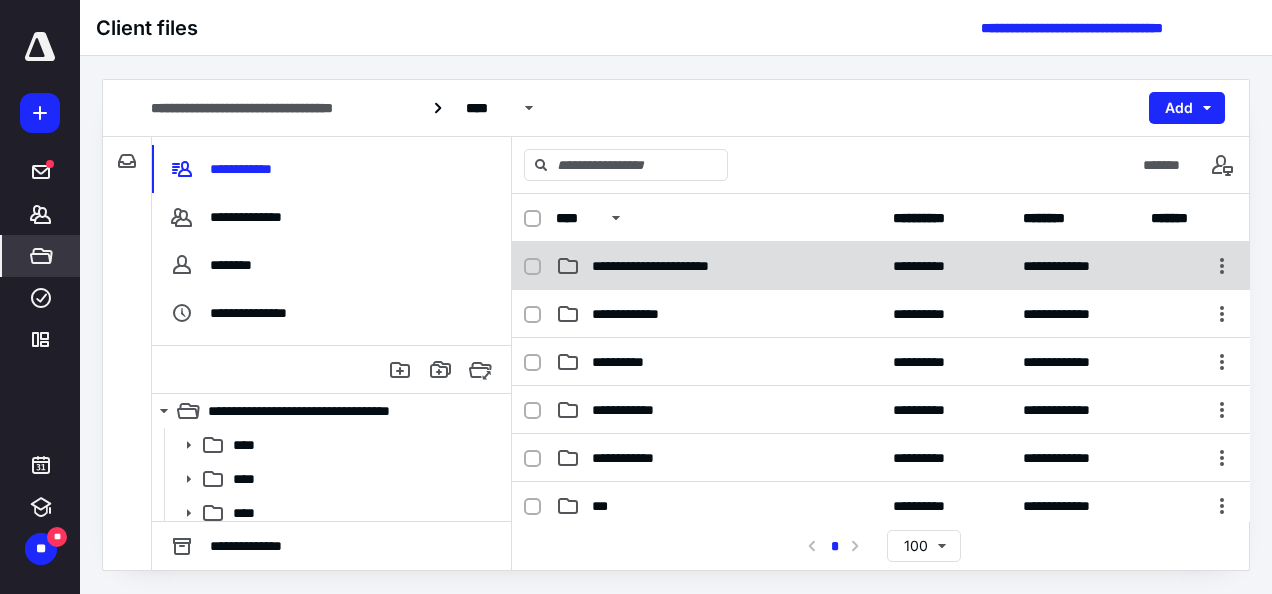 click on "**********" at bounding box center [881, 266] 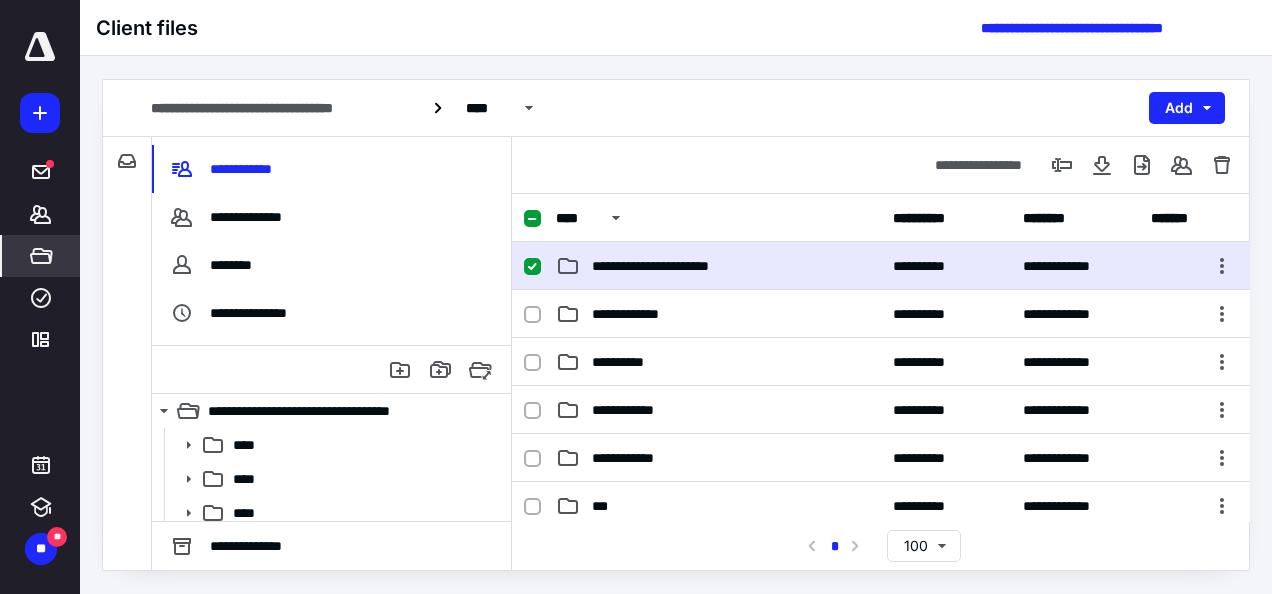 click on "**********" at bounding box center (881, 266) 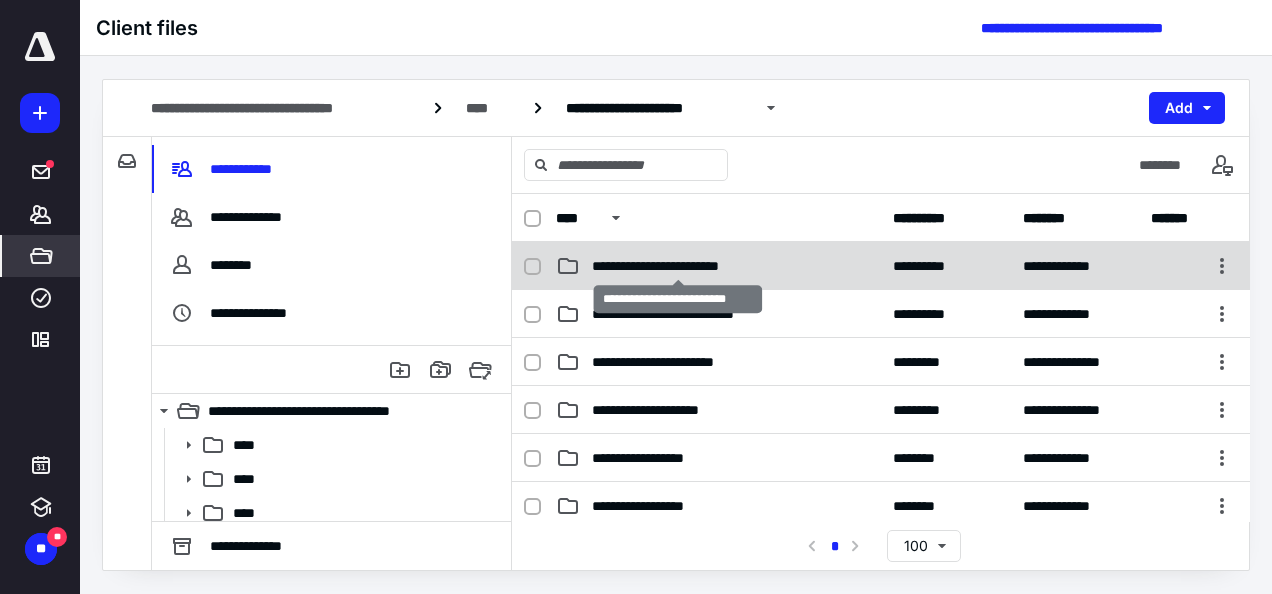 click on "**********" at bounding box center [678, 266] 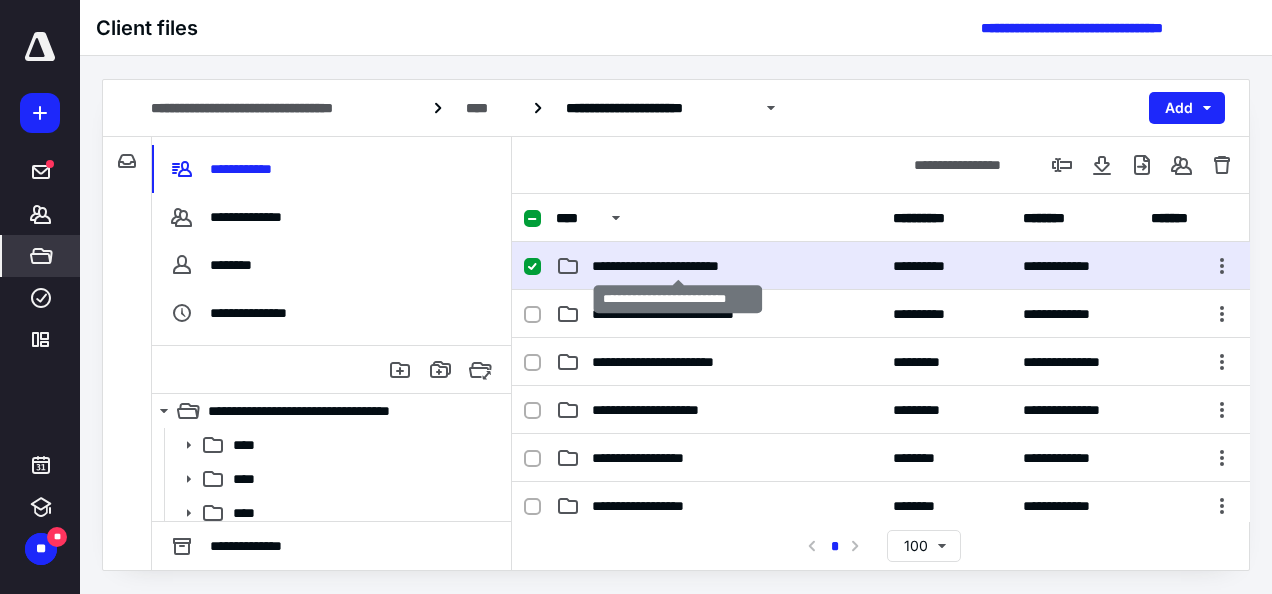 click on "**********" at bounding box center [678, 266] 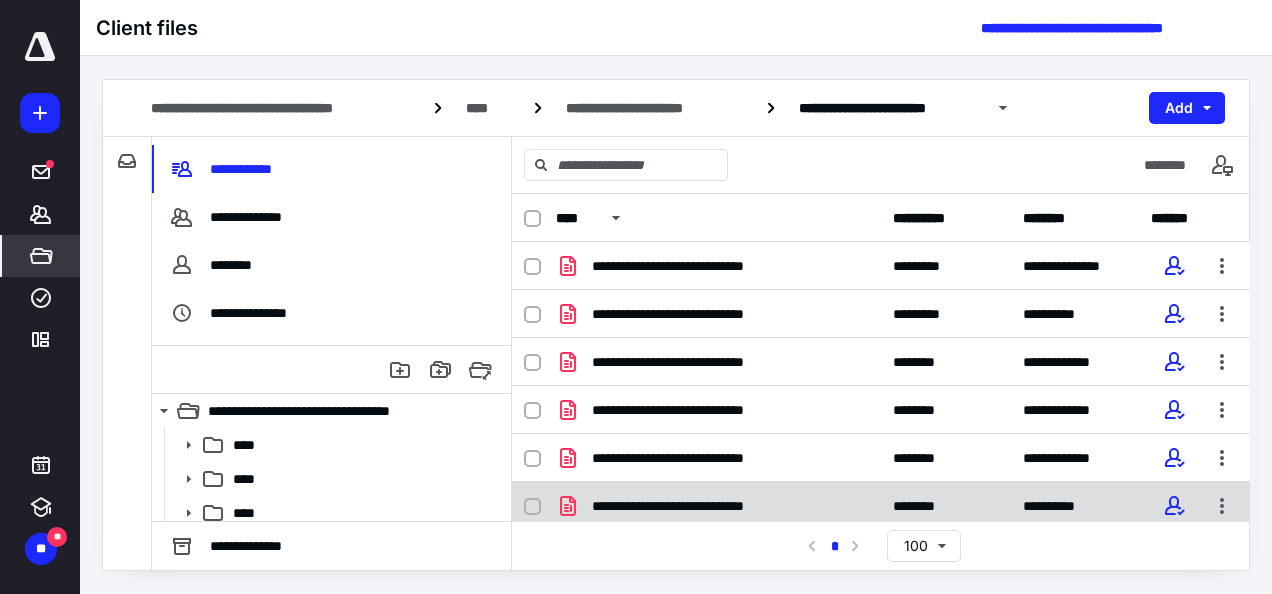 click on "**********" at bounding box center (709, 506) 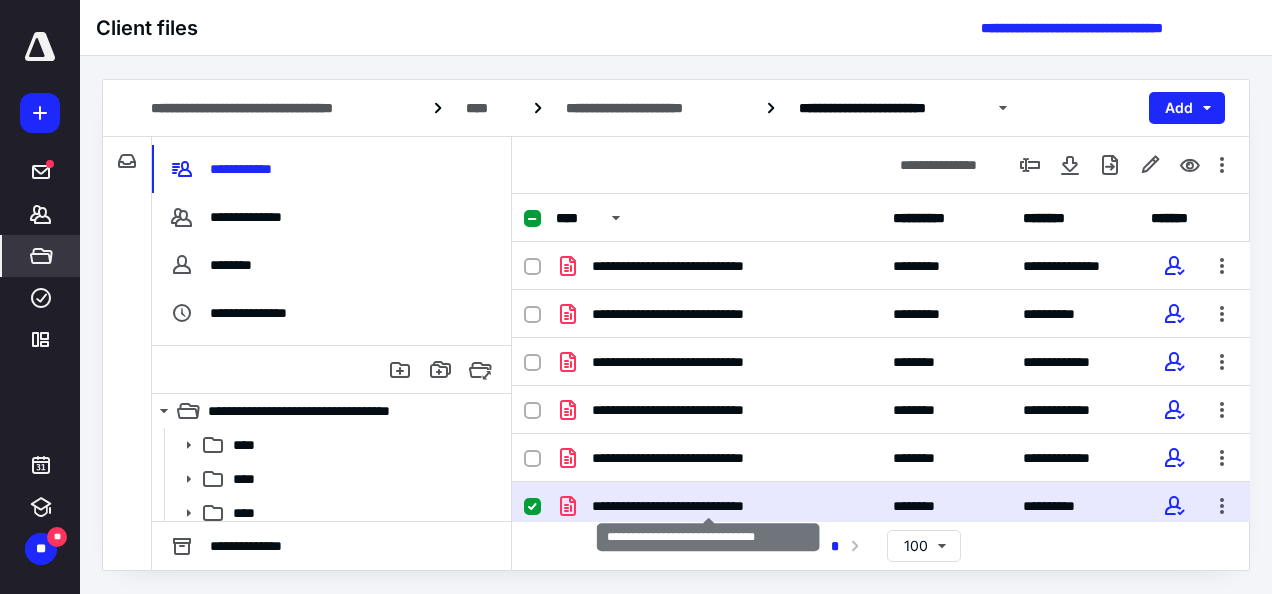 click on "**********" at bounding box center [709, 506] 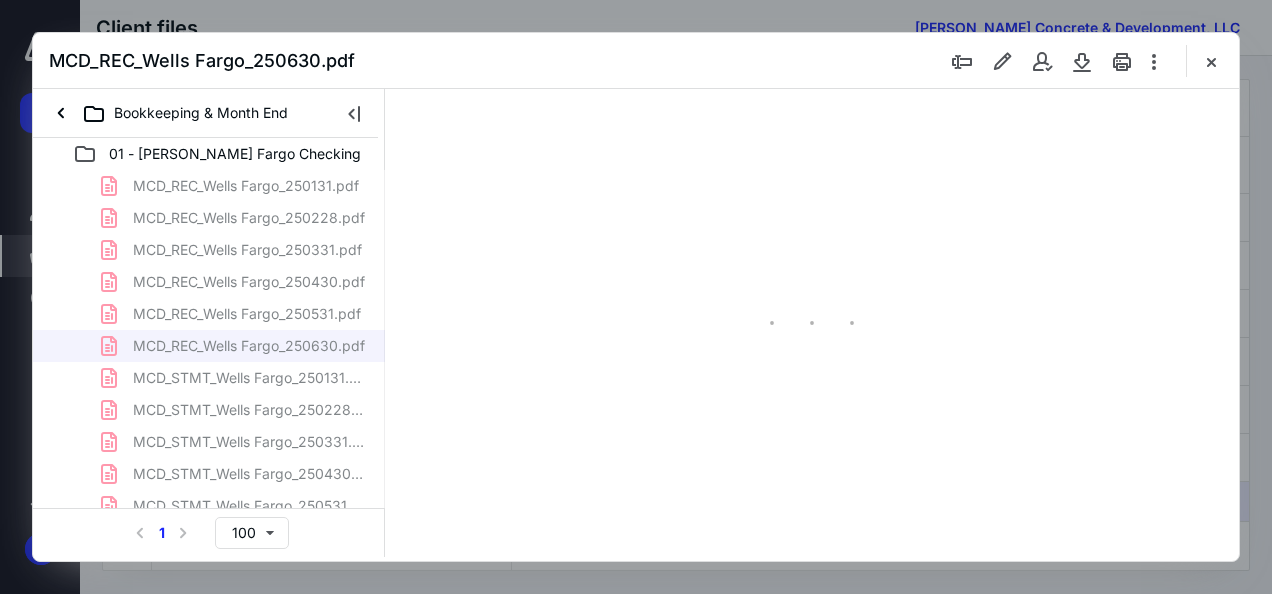 scroll, scrollTop: 0, scrollLeft: 0, axis: both 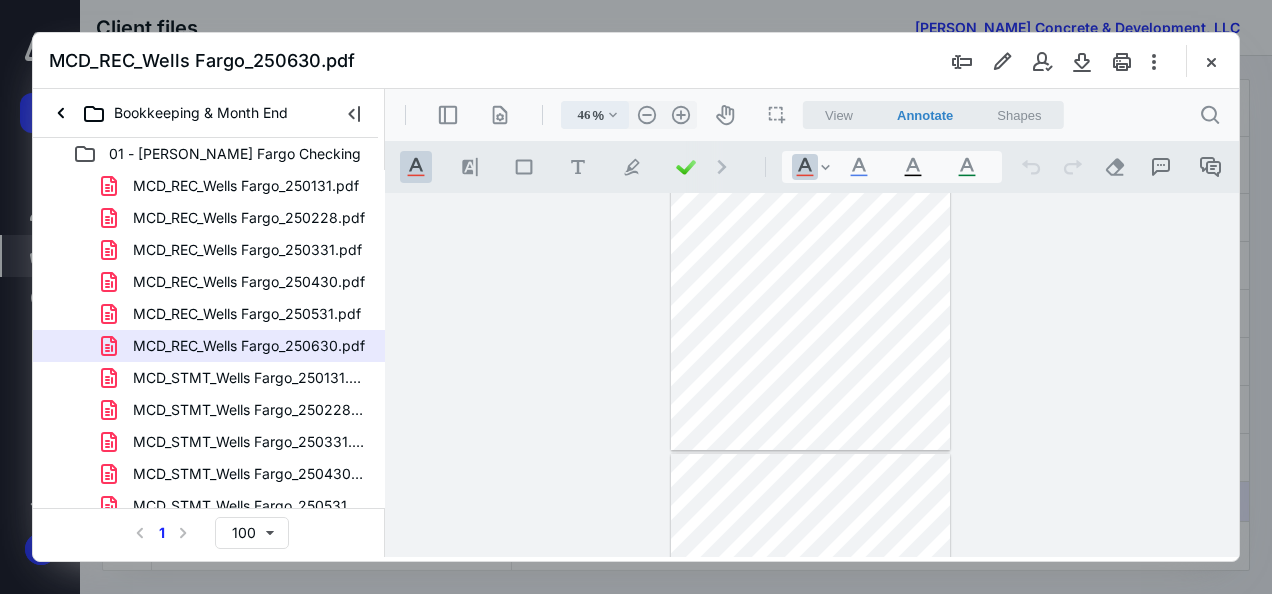 click on ".cls-1{fill:#abb0c4;} icon - chevron - down" at bounding box center (613, 115) 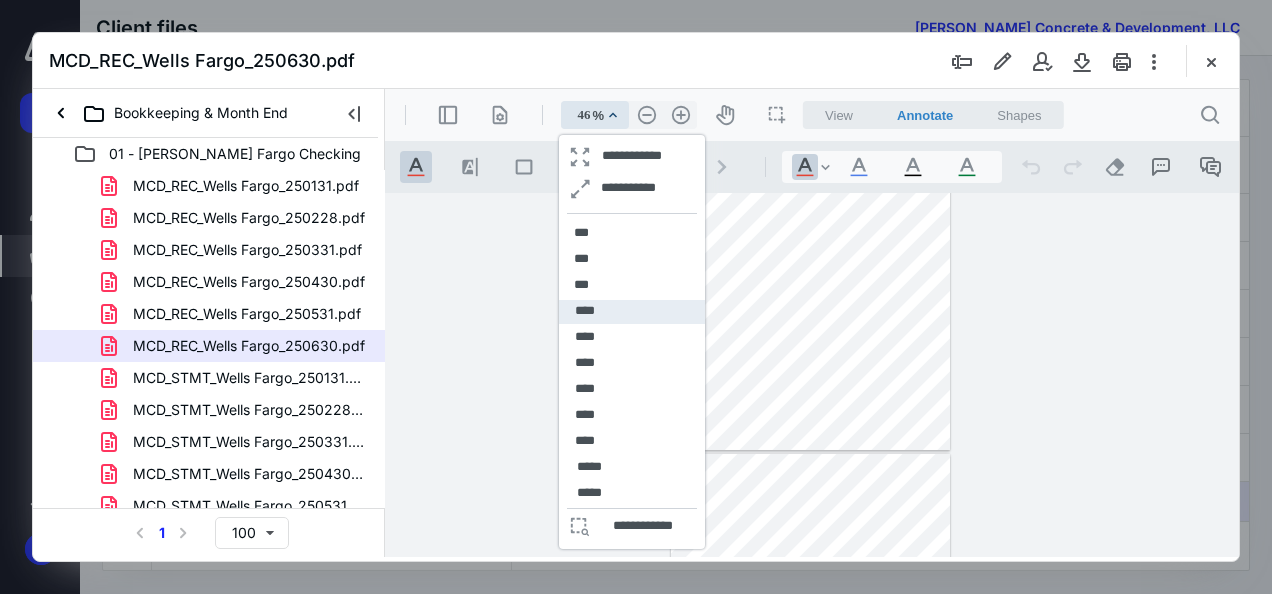 click on "****" at bounding box center [585, 311] 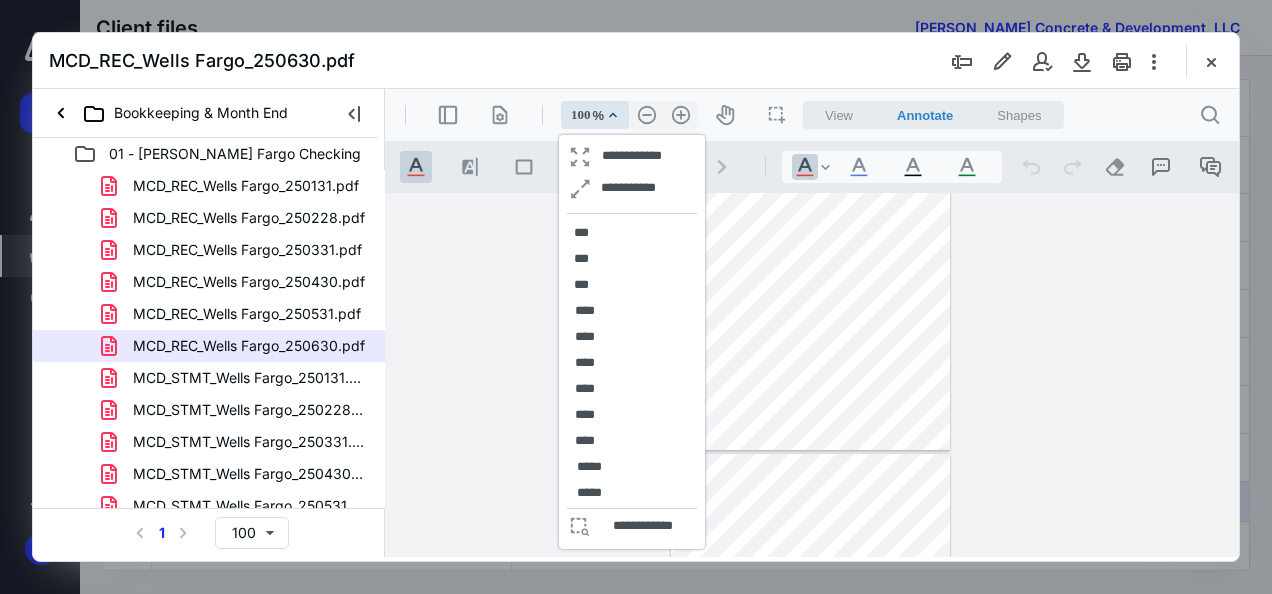 scroll, scrollTop: 388, scrollLeft: 0, axis: vertical 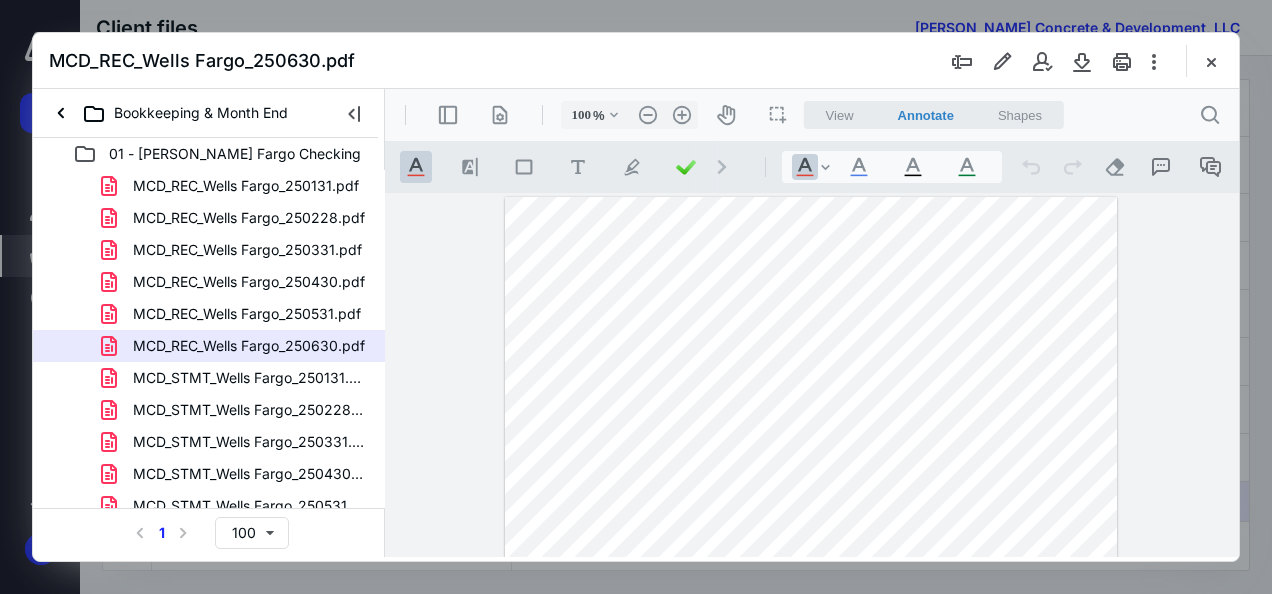drag, startPoint x: 1232, startPoint y: 237, endPoint x: 1624, endPoint y: 247, distance: 392.12753 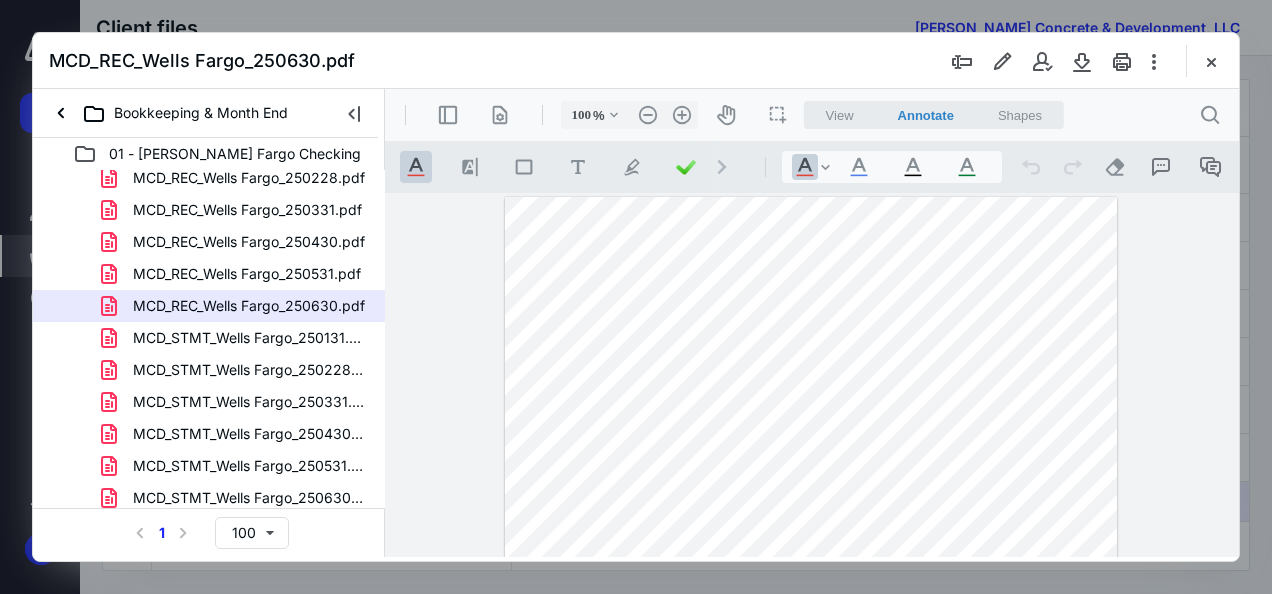 scroll, scrollTop: 44, scrollLeft: 0, axis: vertical 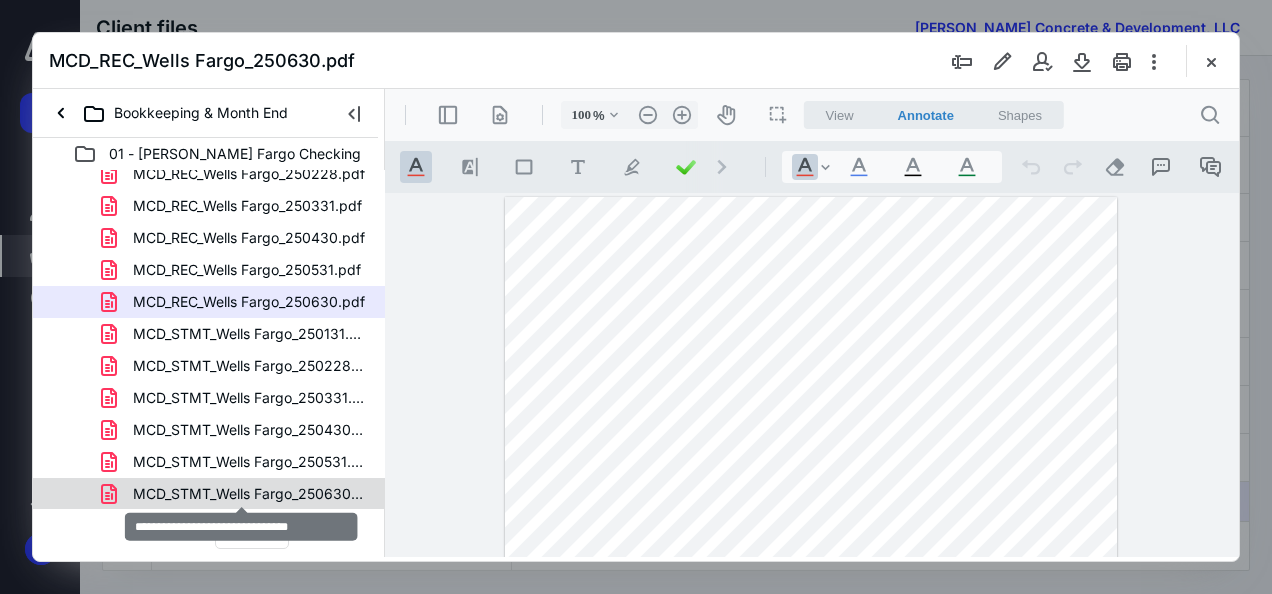 click on "MCD_STMT_Wells Fargo_250630.pdf" at bounding box center (249, 494) 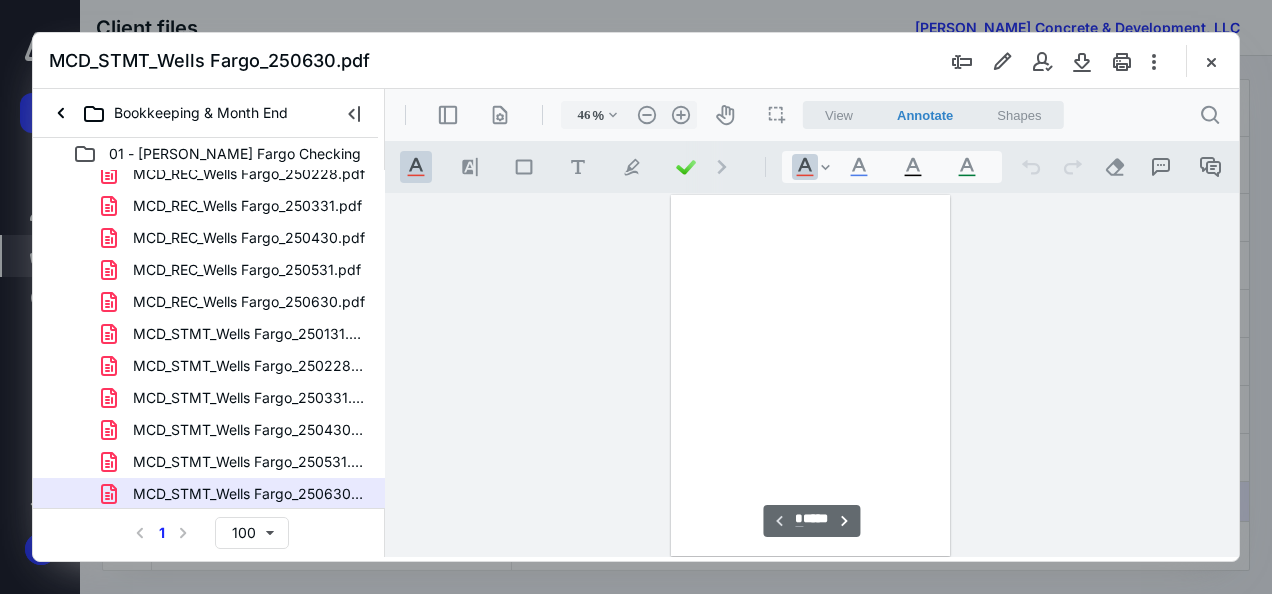 scroll, scrollTop: 106, scrollLeft: 0, axis: vertical 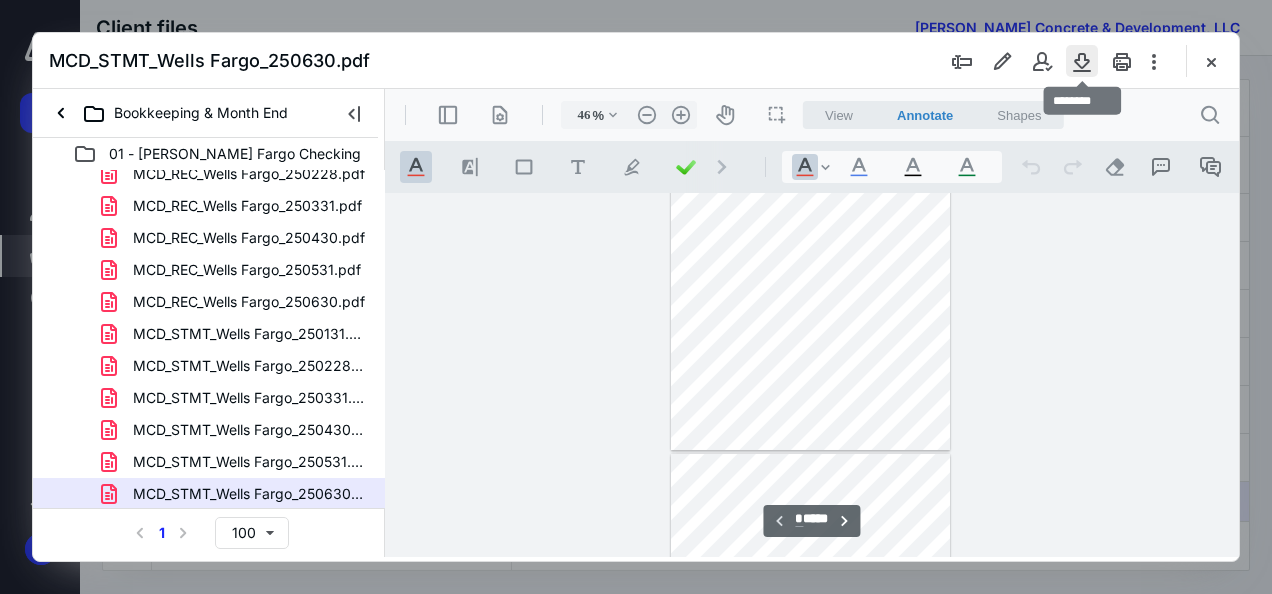 click at bounding box center (1082, 61) 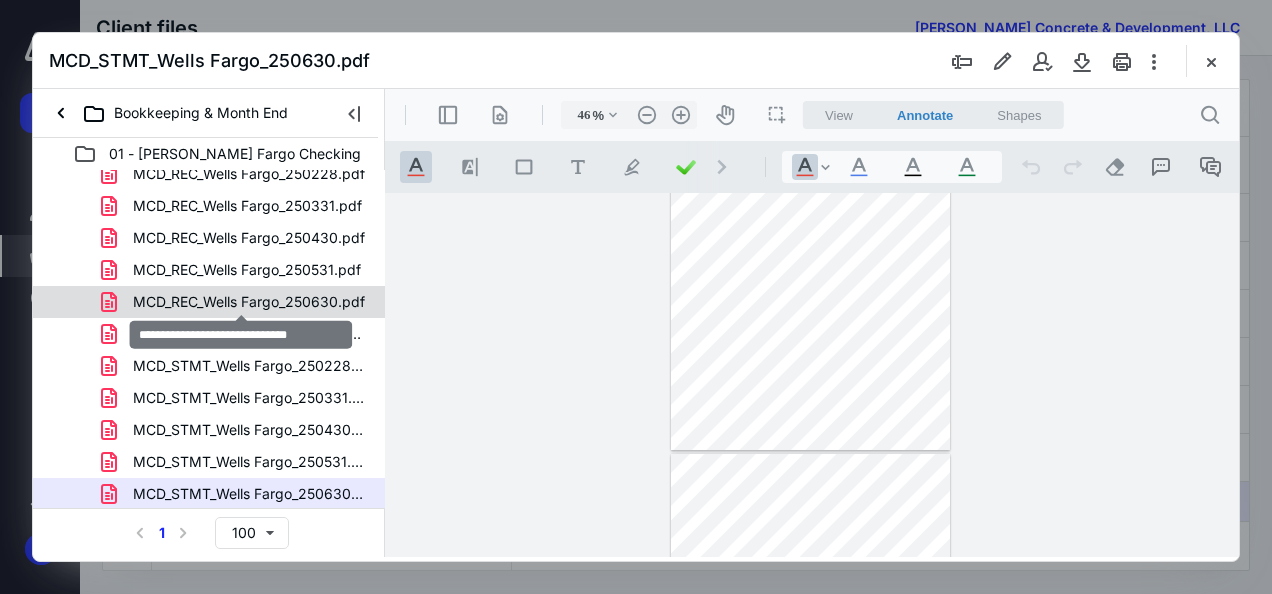 click on "MCD_REC_Wells Fargo_250630.pdf" at bounding box center (249, 302) 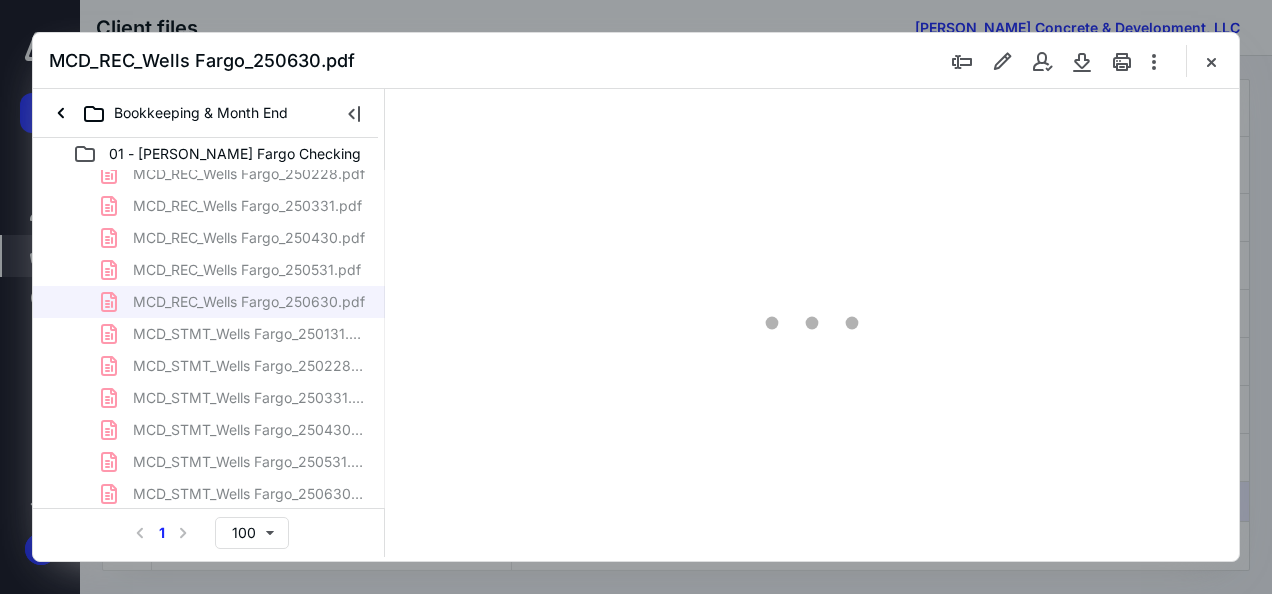 type on "46" 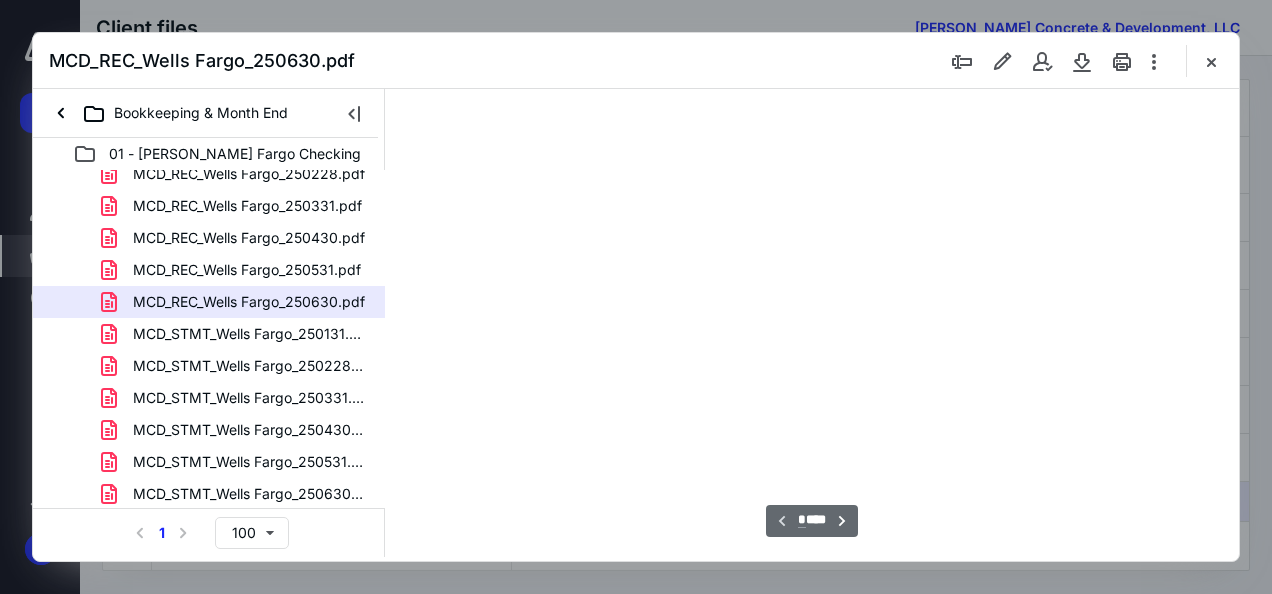 scroll, scrollTop: 106, scrollLeft: 0, axis: vertical 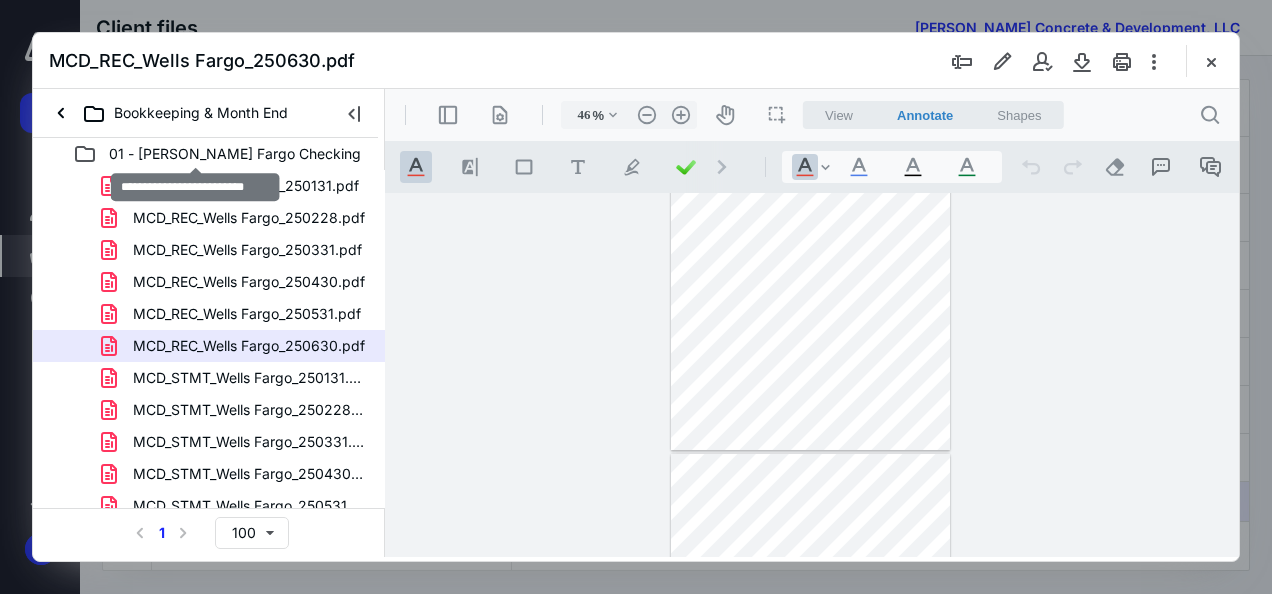 click on "01 - [PERSON_NAME] Fargo Checking" at bounding box center (235, 154) 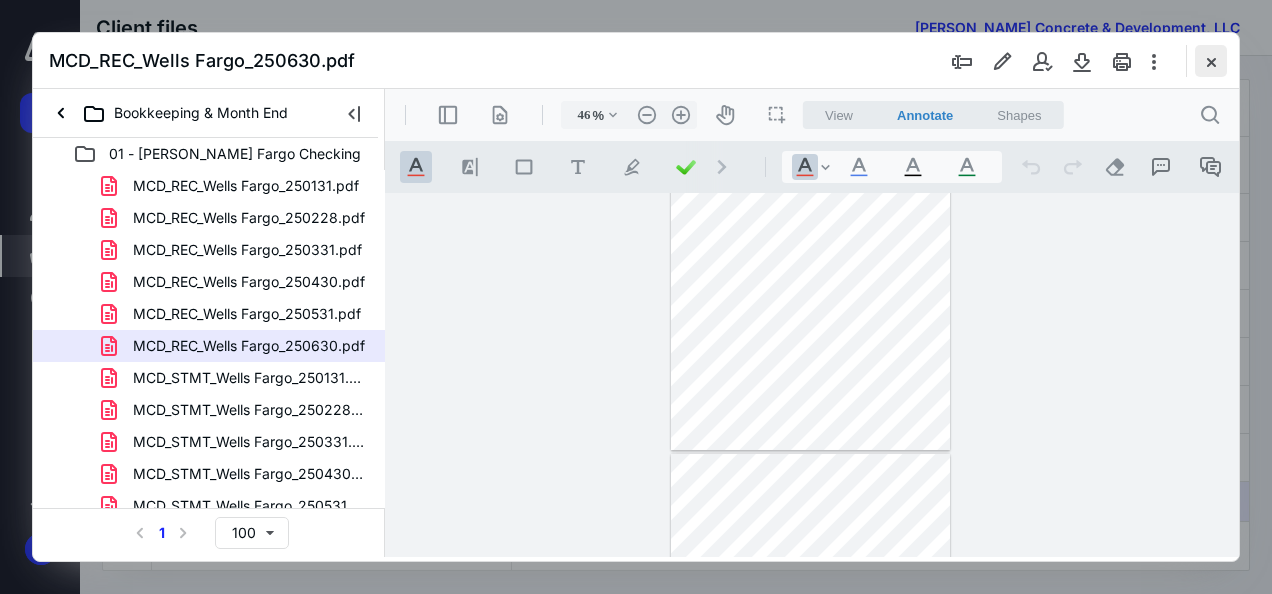 click at bounding box center (1211, 61) 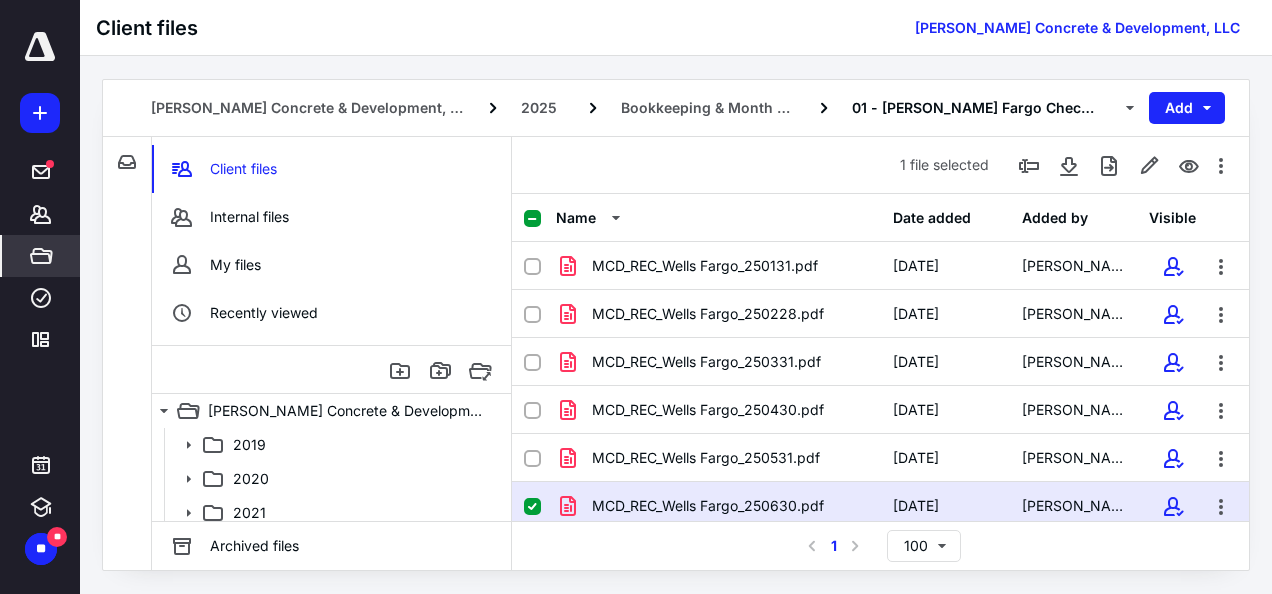 click 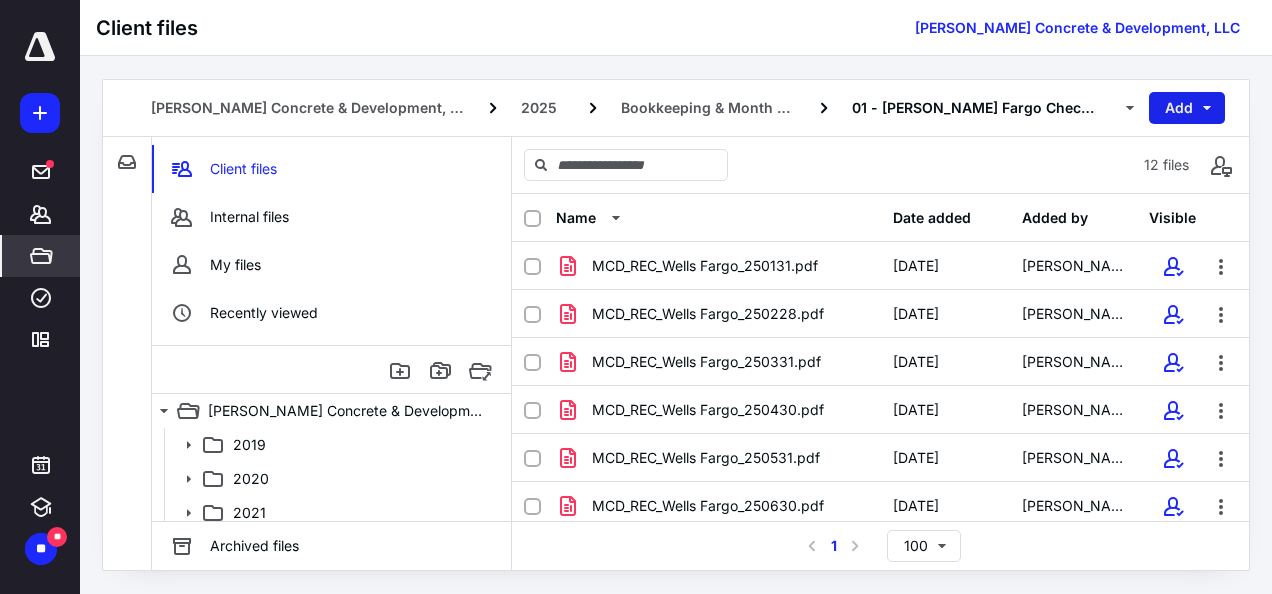 click on "Add" at bounding box center [1187, 108] 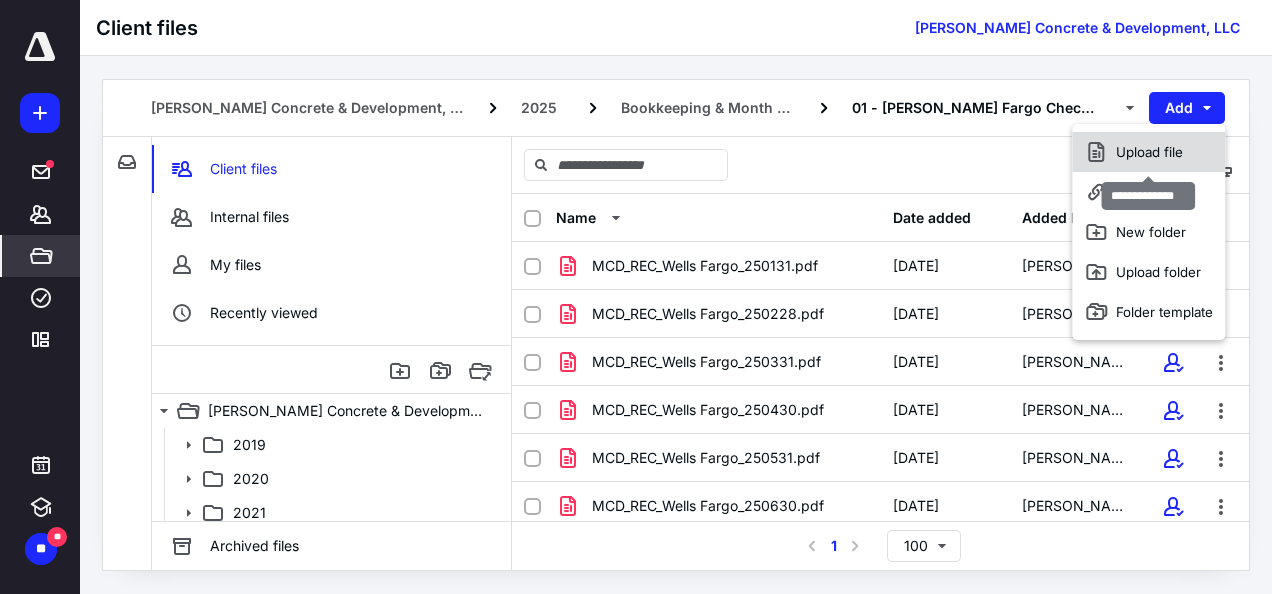 click on "Upload file" at bounding box center (1148, 152) 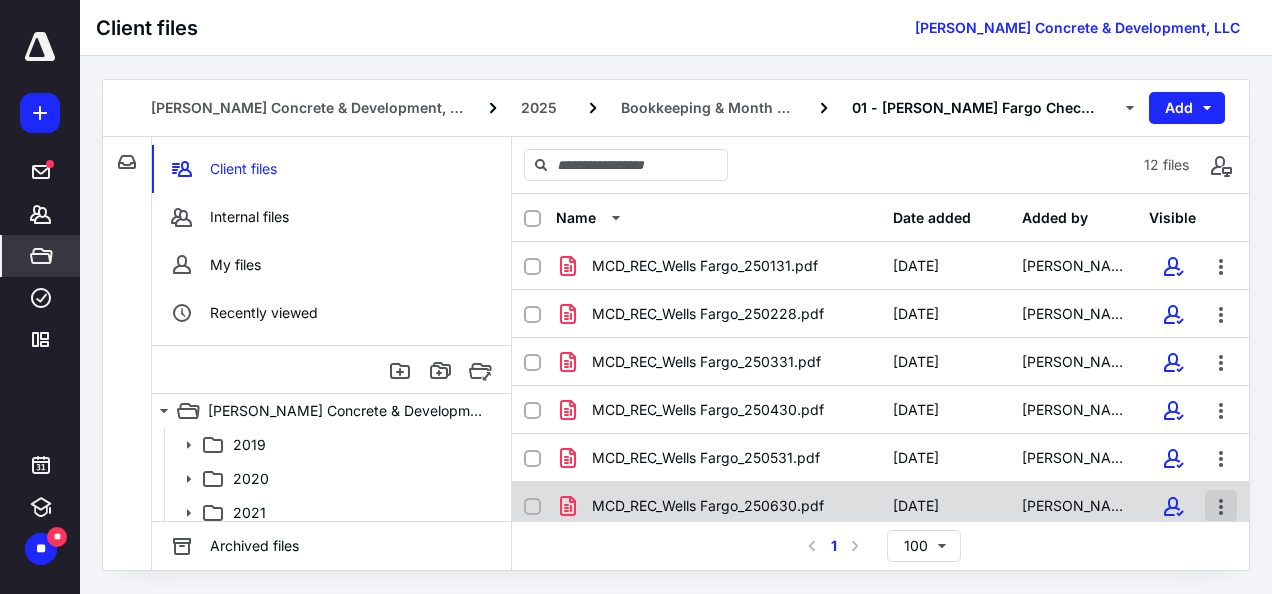 click at bounding box center [1221, 506] 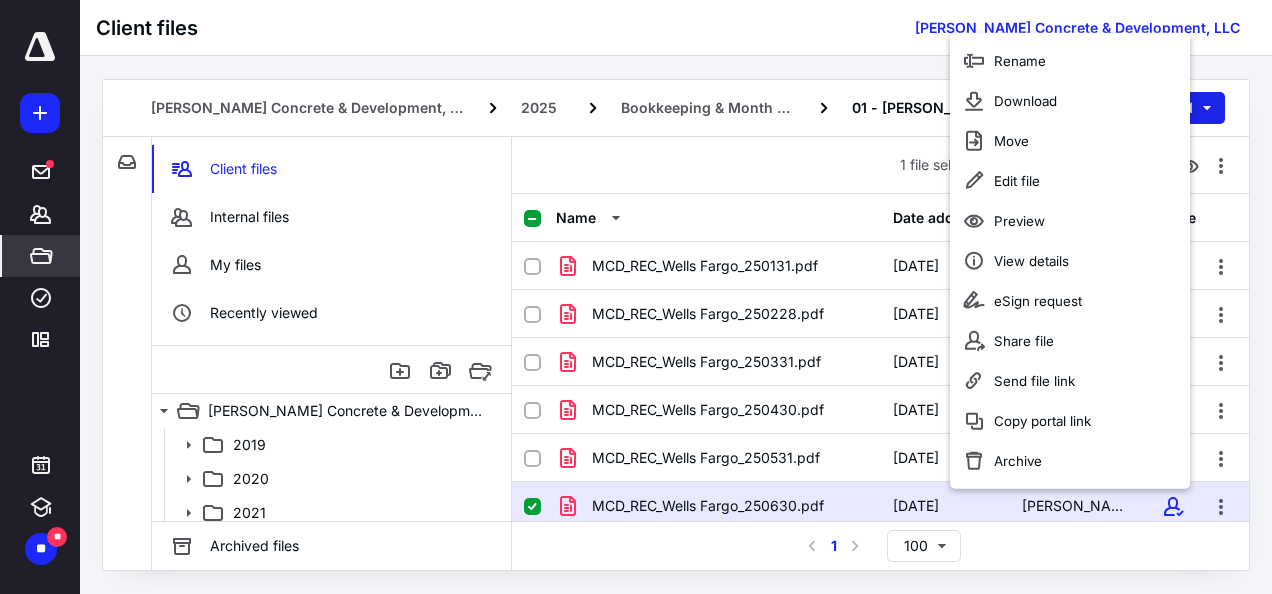 click on "Add" at bounding box center [1187, 108] 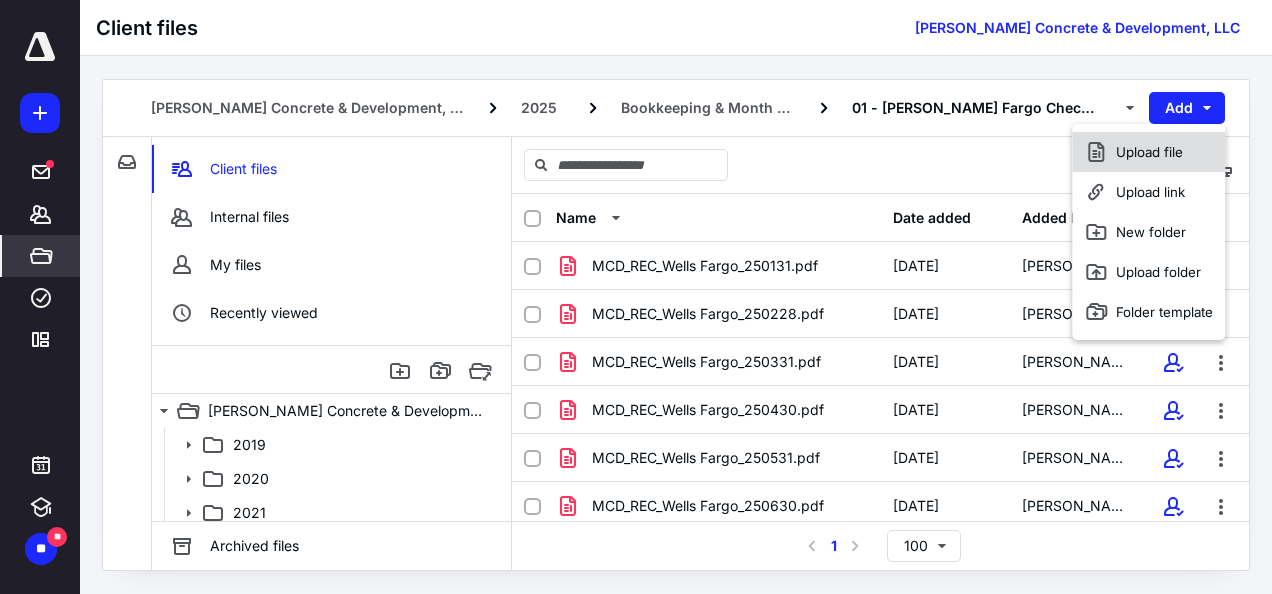 click on "Upload file" at bounding box center (1148, 152) 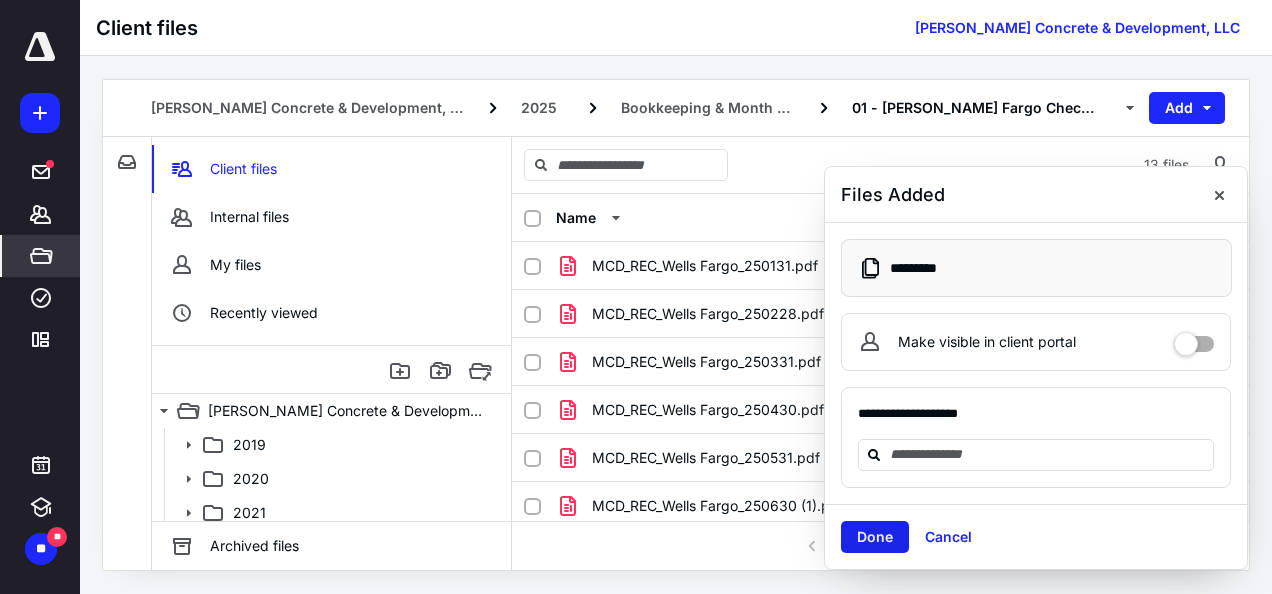 click on "Done" at bounding box center [875, 537] 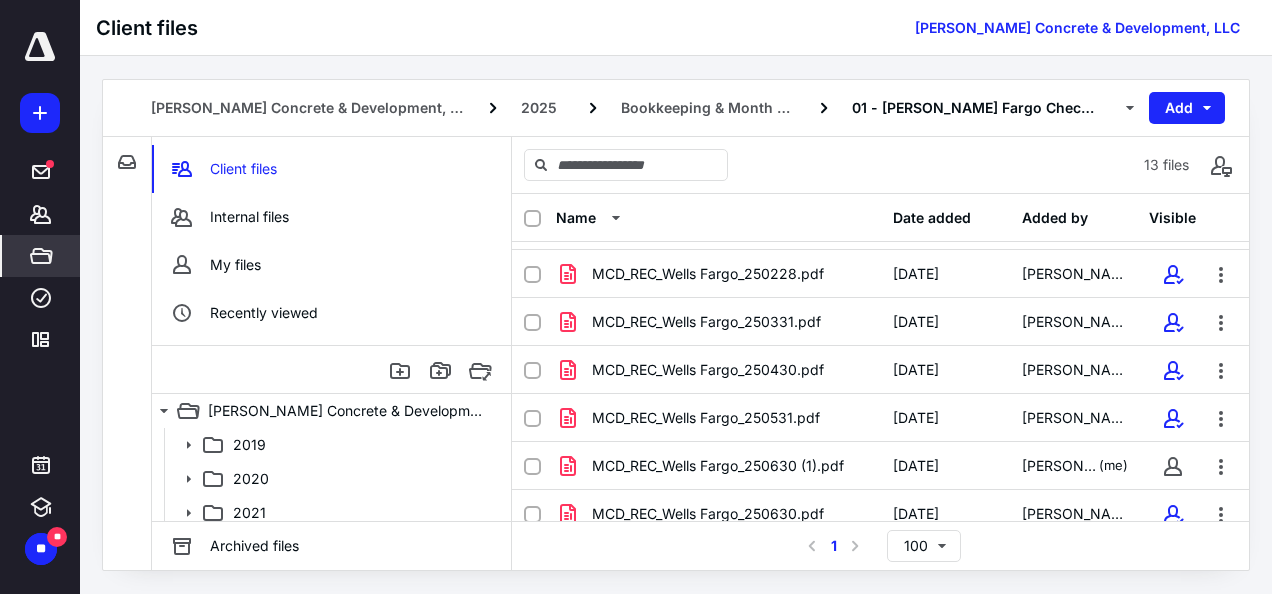 scroll, scrollTop: 53, scrollLeft: 0, axis: vertical 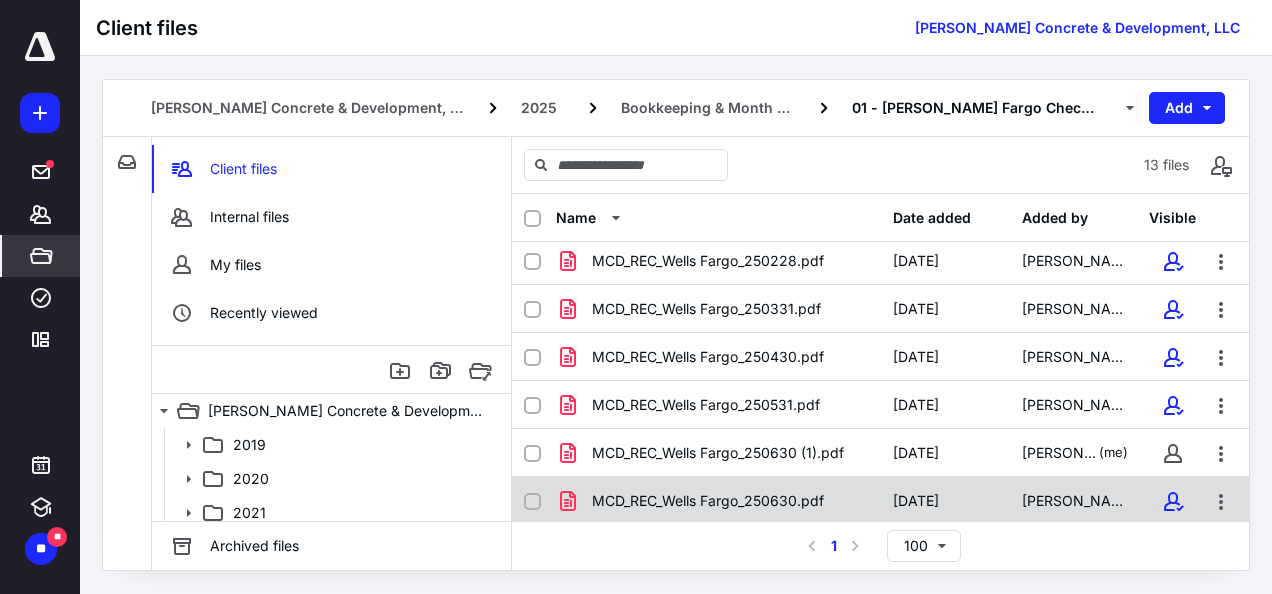 click at bounding box center [540, 501] 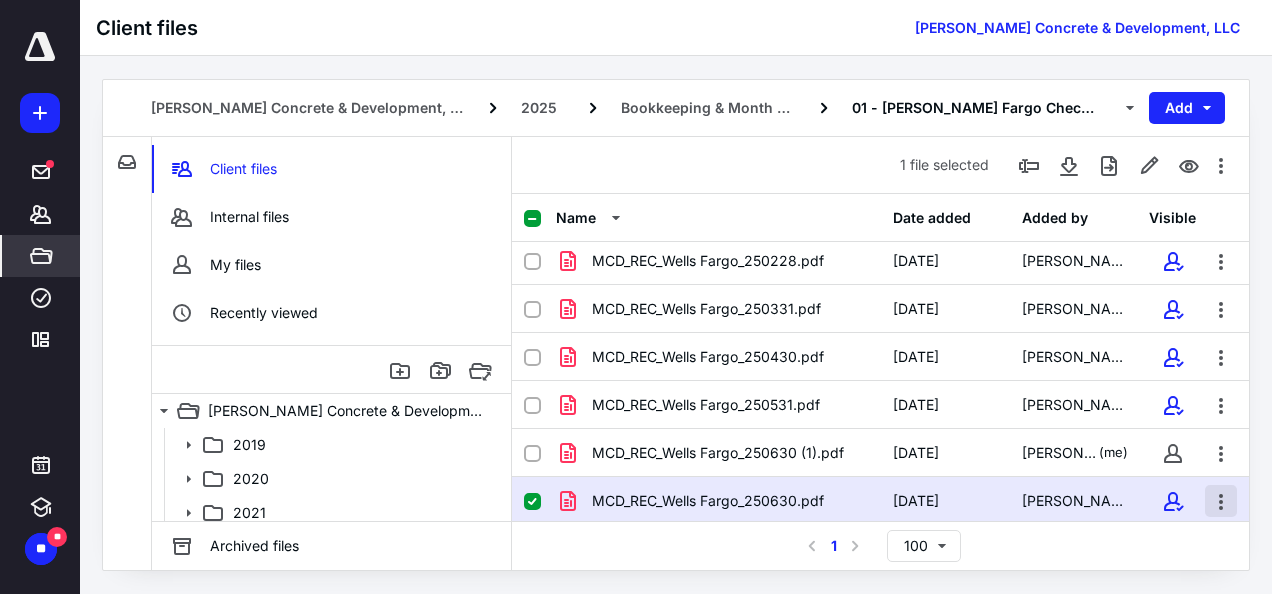 click at bounding box center (1221, 501) 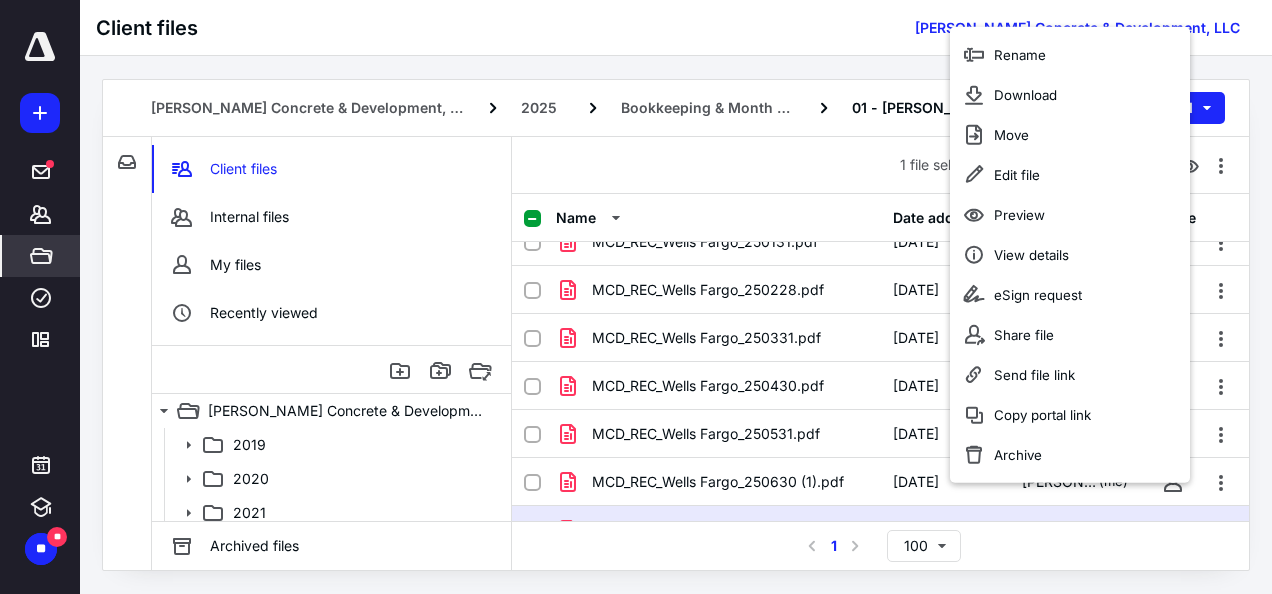 scroll, scrollTop: 0, scrollLeft: 0, axis: both 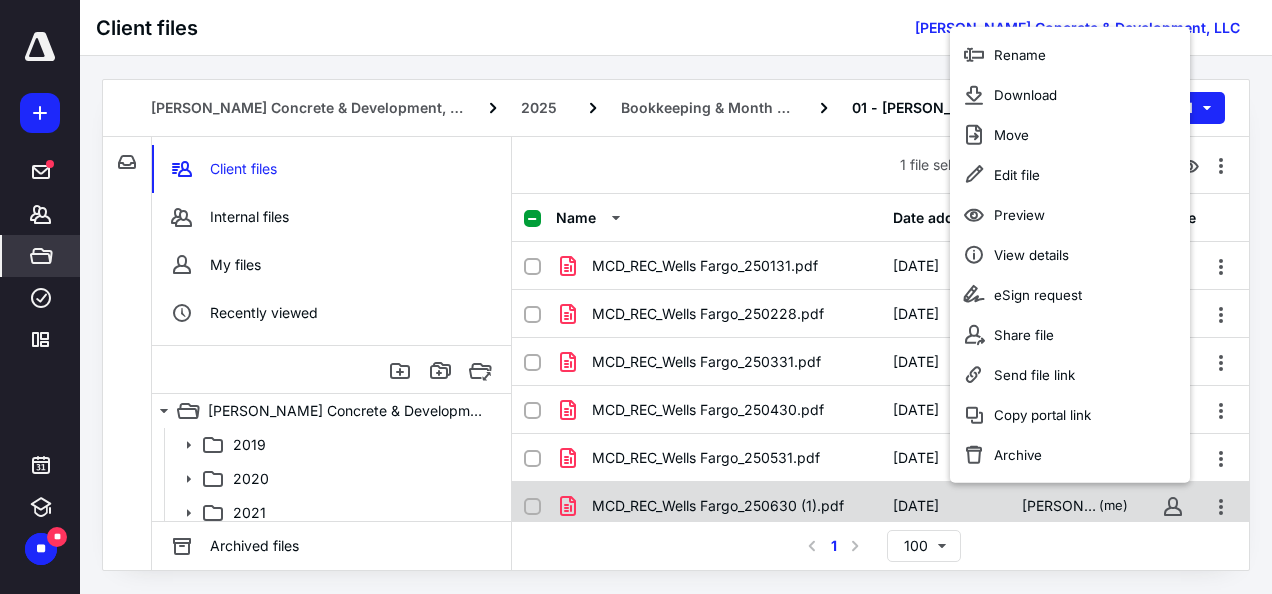 click 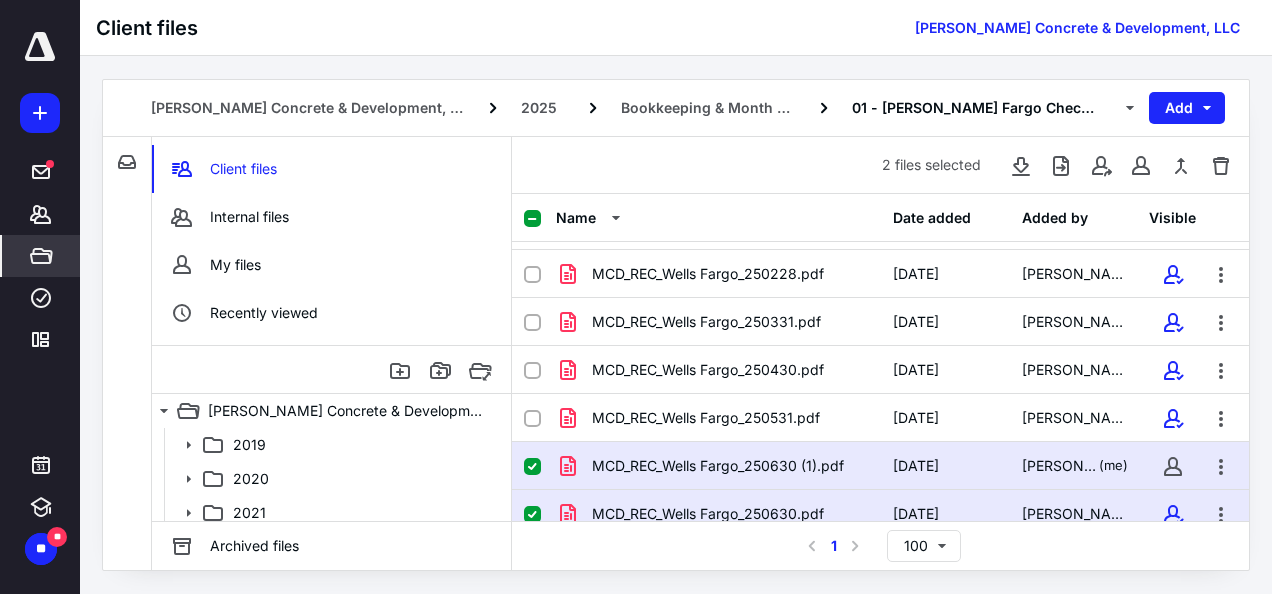 scroll, scrollTop: 66, scrollLeft: 0, axis: vertical 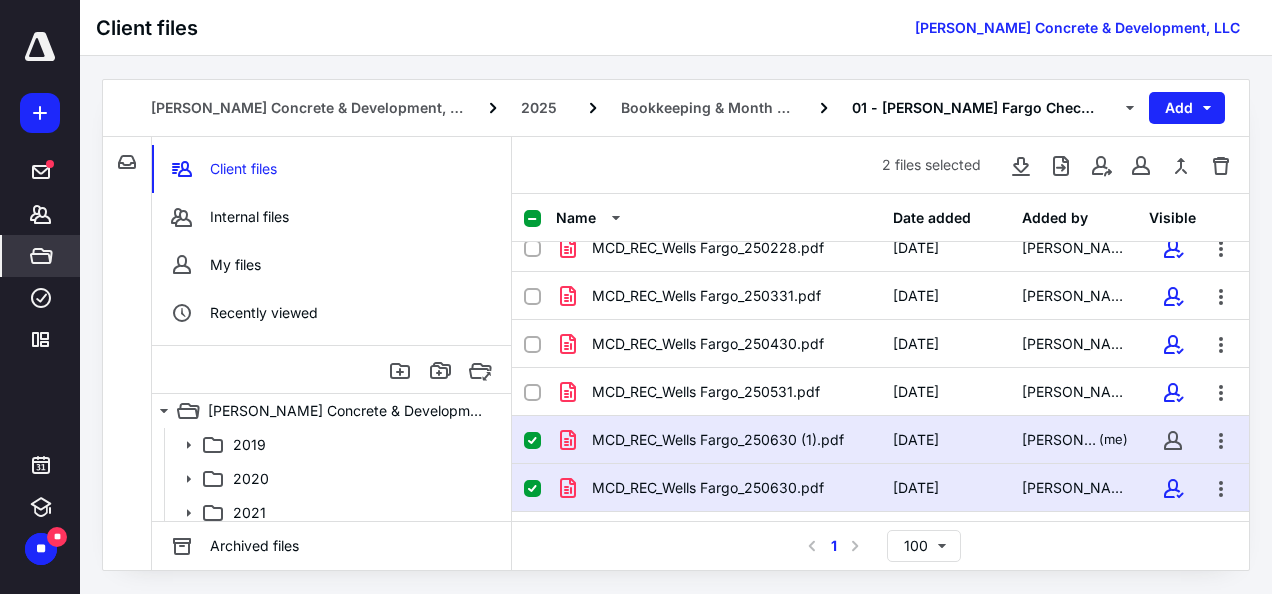 click at bounding box center [532, 441] 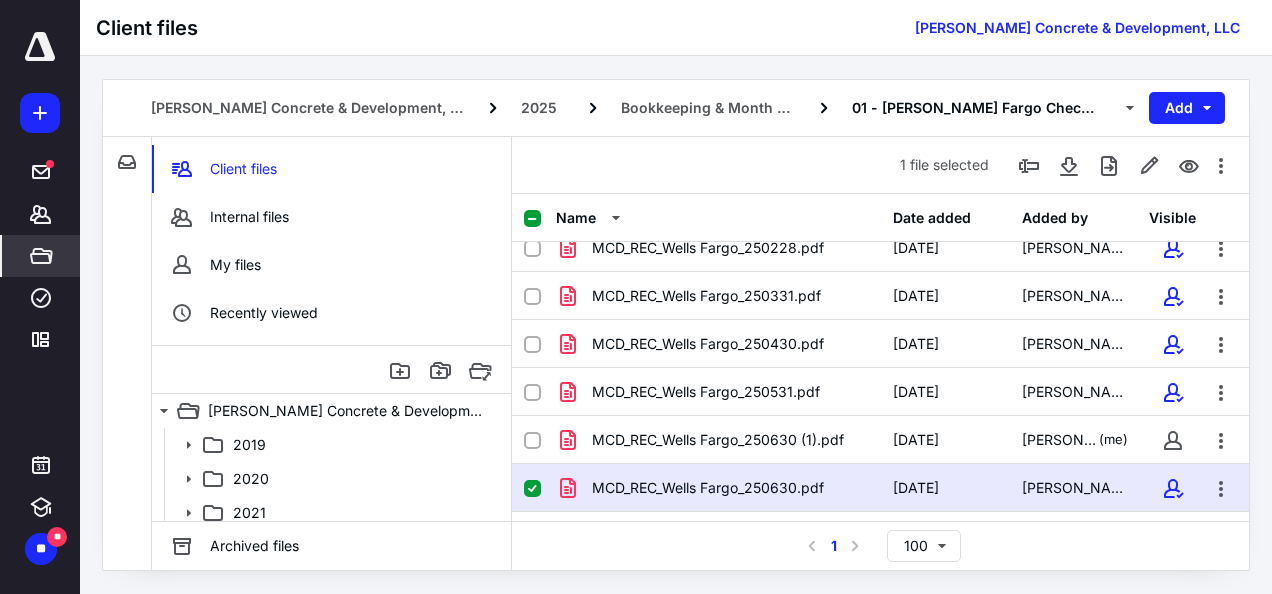 scroll, scrollTop: 0, scrollLeft: 0, axis: both 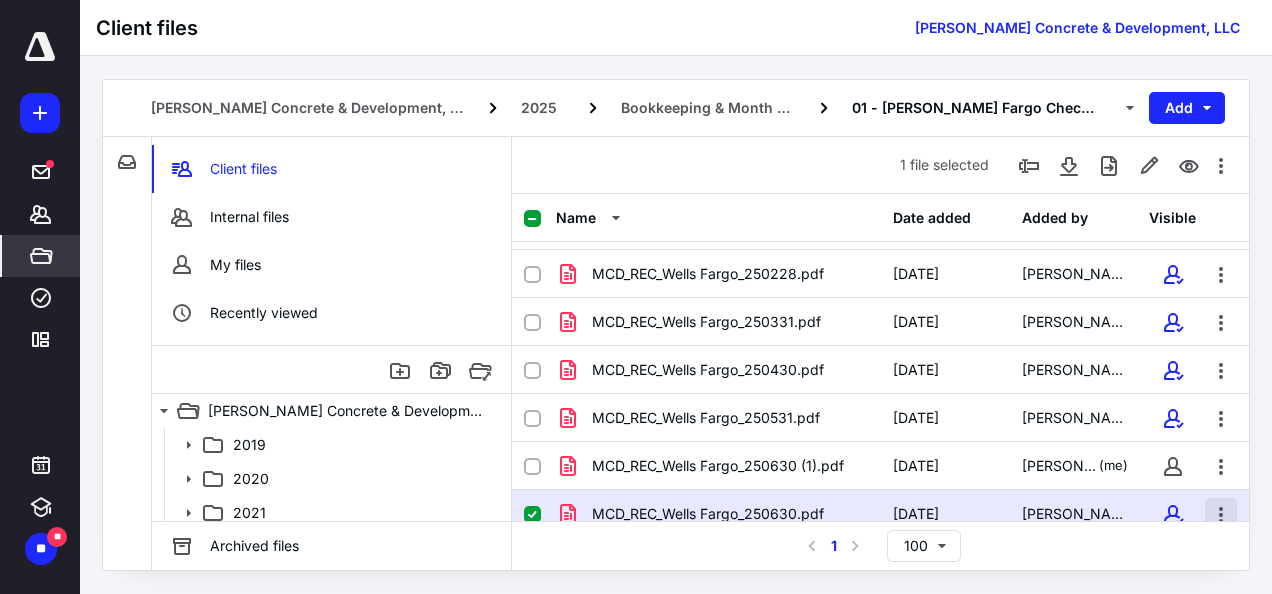 click at bounding box center (1221, 514) 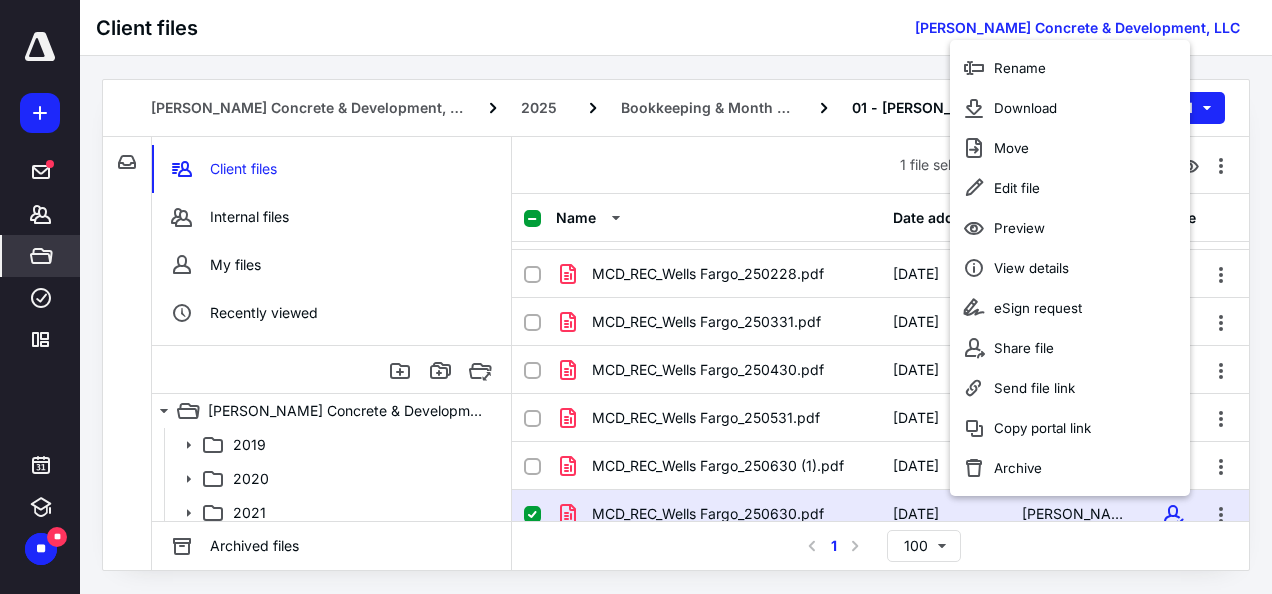 click on "Mitchell Concrete & Development, LLC 2025 Bookkeeping & Month End 01 - Wells Fargo Checking   Add File Inbox: Mitchell Concrete & Development, LLC This inbox does not have any files Client files Internal files My files Recently viewed Mitchell Concrete & Development, LLC 2019 2020 2021 2022 2023 2024 2025 Bookkeeping & Month End 01 - Wells Fargo Checking 13 02 - American Express x31003 10 03 - Santander 2020 Ford 7 04 - Byzfunder 2 Loan 6 05 - Intuit Loan 1 8 06 - Intuit Loan 2 8 07 - Intuit Loan 3 8 08 - Intuit Loan 4 6 09 - Intuit Loan 5 2 10 - Intuit Loan 6 2 11 - Mike Knapp Loan 1 Expenses & AP Financials 5 HR & Payroll Revenue & AR 6 Tax Year End Planning-1099's HubDoc Backups 39 Permanent File 5 Taxes 1 2019 2020 2021 2022 2023 2024 2025 Bookkeeping & Month End 01 - Wells Fargo Checking 13 02 - American Express x31003 10 03 - Santander 2020 Ford 7 04 - Byzfunder 2 Loan 6 05 - Intuit Loan 1 8 06 - Intuit Loan 2 8 07 - Intuit Loan 3 8 08 - Intuit Loan 4 6 09 - Intuit Loan 5 2 10 - Intuit Loan 6 2 1 5 6 39" at bounding box center (676, 325) 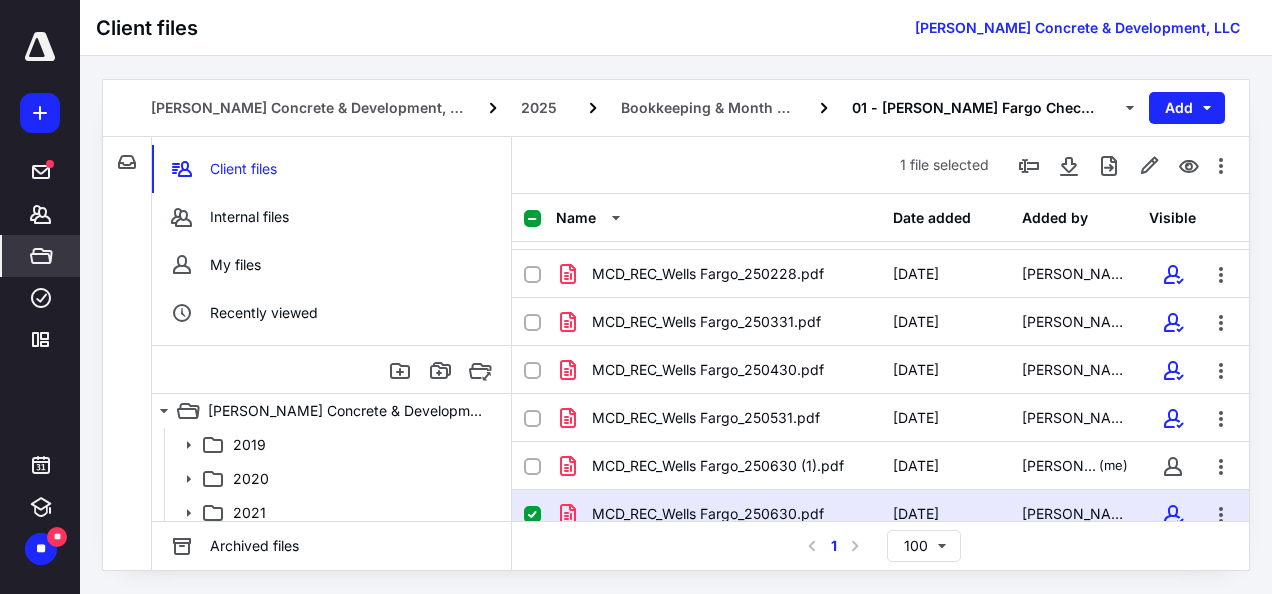 scroll, scrollTop: 0, scrollLeft: 0, axis: both 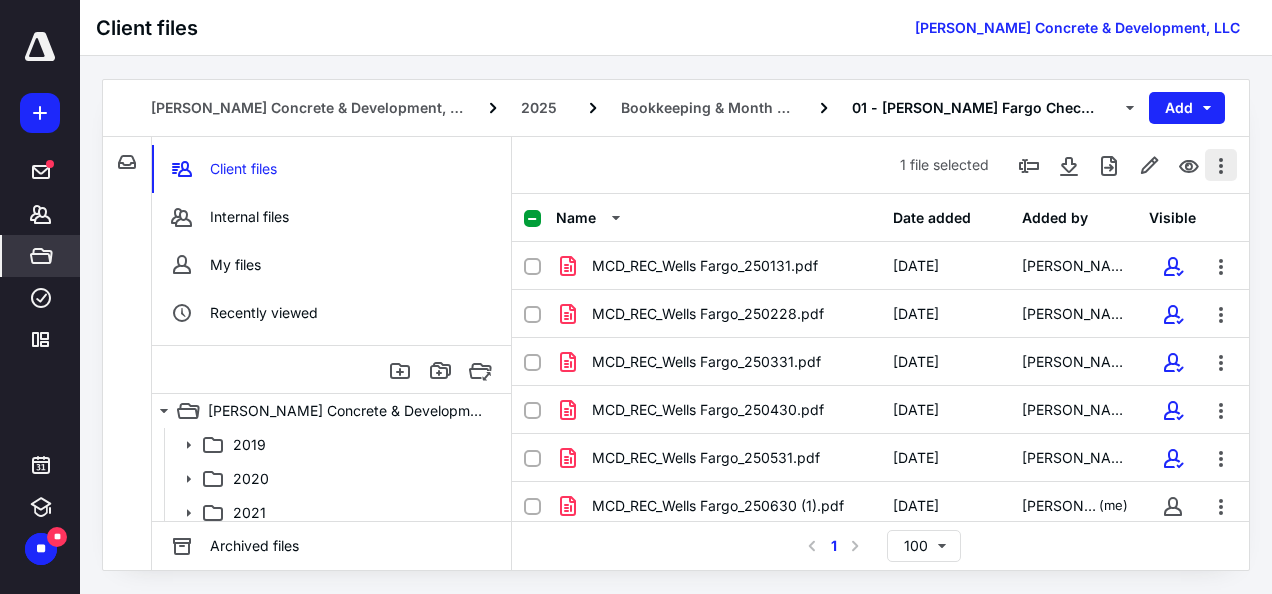 click at bounding box center [1221, 165] 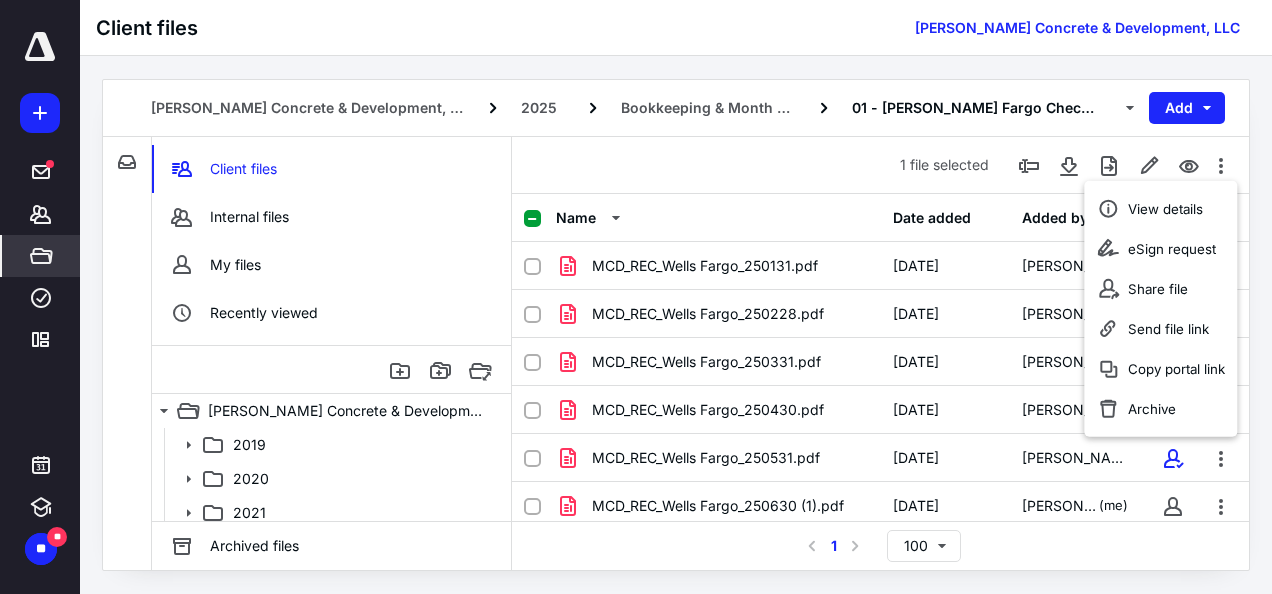 click on "Mitchell Concrete & Development, LLC 2025 Bookkeeping & Month End 01 - Wells Fargo Checking   Add File Inbox: Mitchell Concrete & Development, LLC This inbox does not have any files Client files Internal files My files Recently viewed Mitchell Concrete & Development, LLC 2019 2020 2021 2022 2023 2024 2025 Bookkeeping & Month End 01 - Wells Fargo Checking 13 02 - American Express x31003 10 03 - Santander 2020 Ford 7 04 - Byzfunder 2 Loan 6 05 - Intuit Loan 1 8 06 - Intuit Loan 2 8 07 - Intuit Loan 3 8 08 - Intuit Loan 4 6 09 - Intuit Loan 5 2 10 - Intuit Loan 6 2 11 - Mike Knapp Loan 1 Expenses & AP Financials 5 HR & Payroll Revenue & AR 6 Tax Year End Planning-1099's HubDoc Backups 39 Permanent File 5 Taxes 1 2019 2020 2021 2022 2023 2024 2025 Bookkeeping & Month End 01 - Wells Fargo Checking 13 02 - American Express x31003 10 03 - Santander 2020 Ford 7 04 - Byzfunder 2 Loan 6 05 - Intuit Loan 1 8 06 - Intuit Loan 2 8 07 - Intuit Loan 3 8 08 - Intuit Loan 4 6 09 - Intuit Loan 5 2 10 - Intuit Loan 6 2 1 5 6 39" at bounding box center (676, 325) 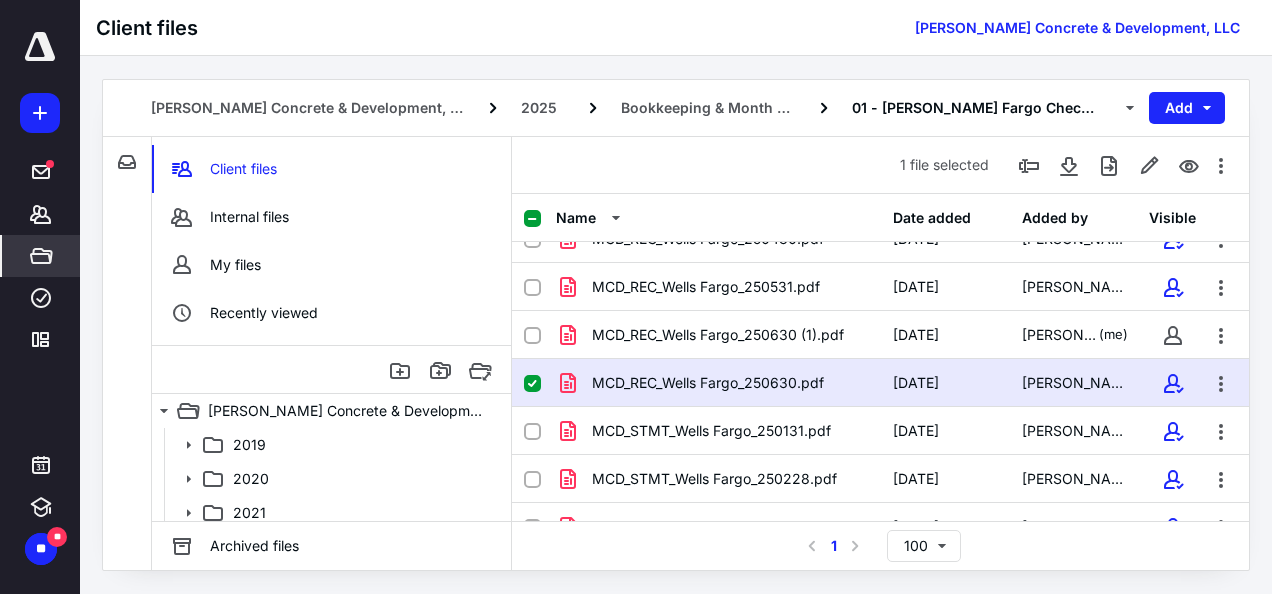scroll, scrollTop: 203, scrollLeft: 0, axis: vertical 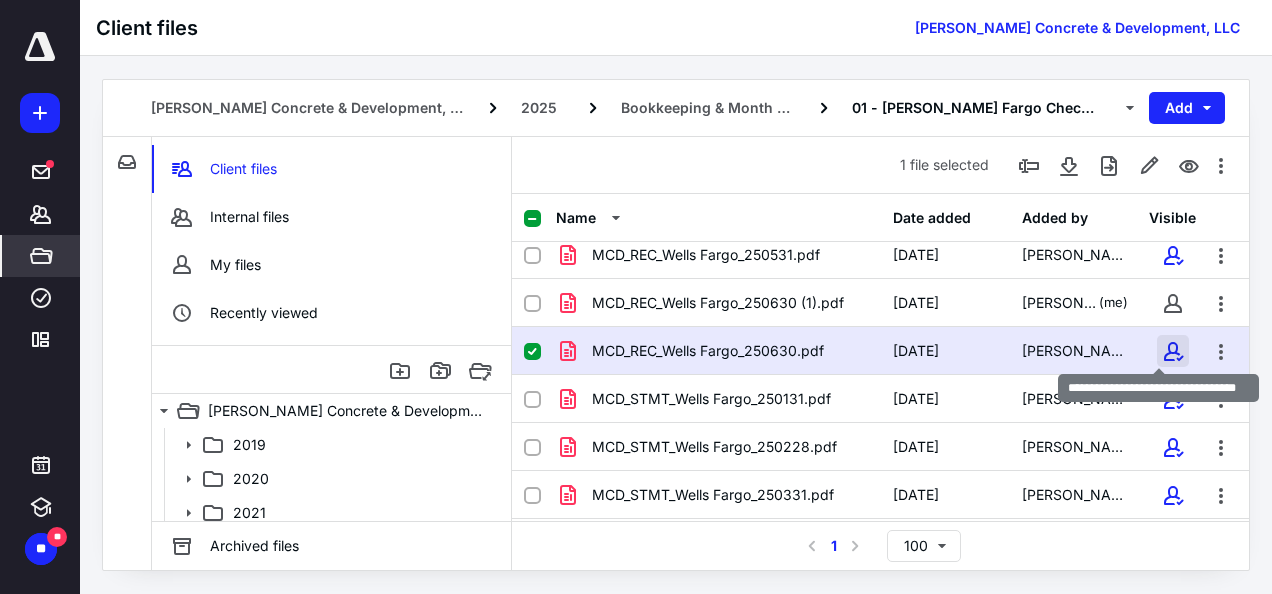 checkbox on "false" 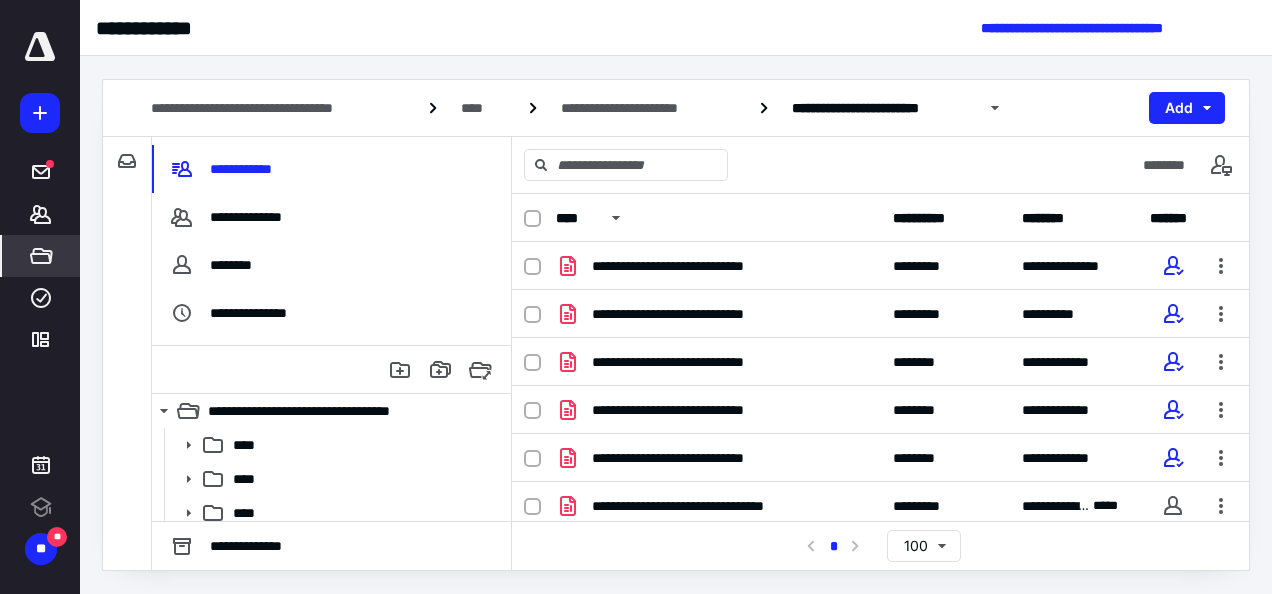 scroll, scrollTop: 0, scrollLeft: 0, axis: both 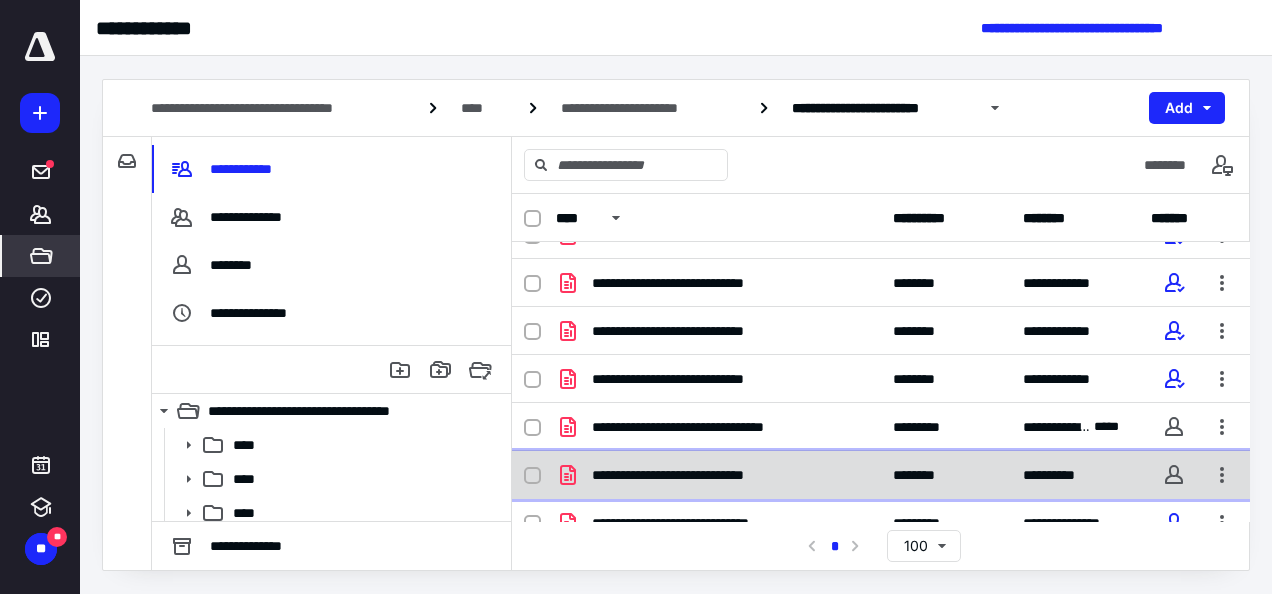 click 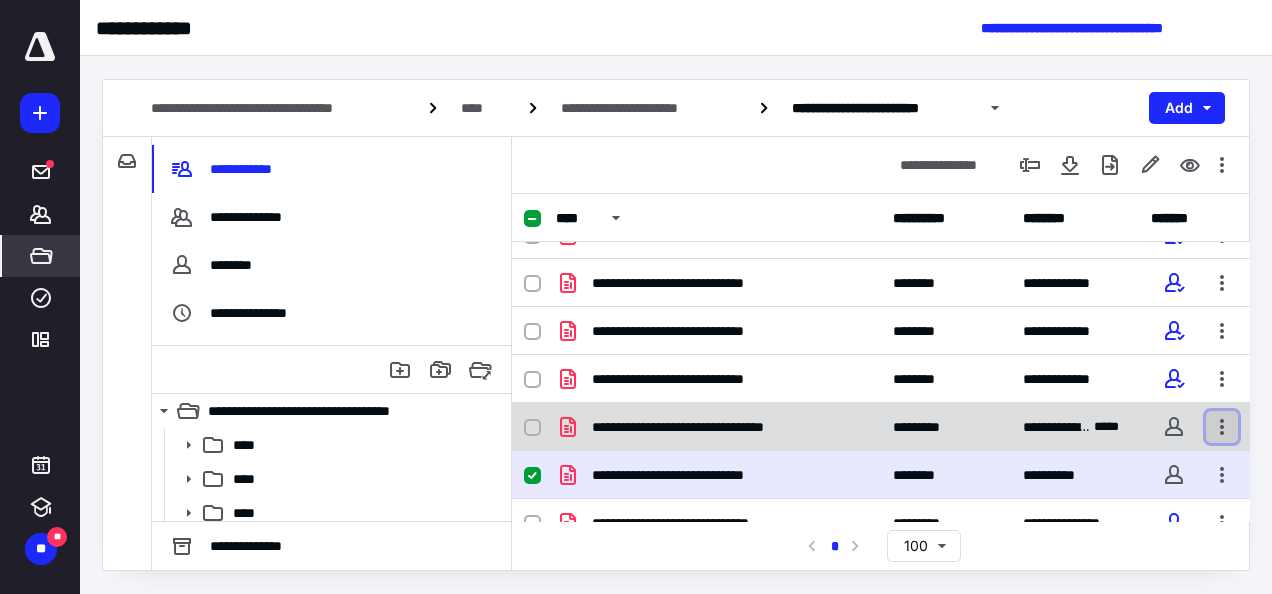 click at bounding box center [1222, 427] 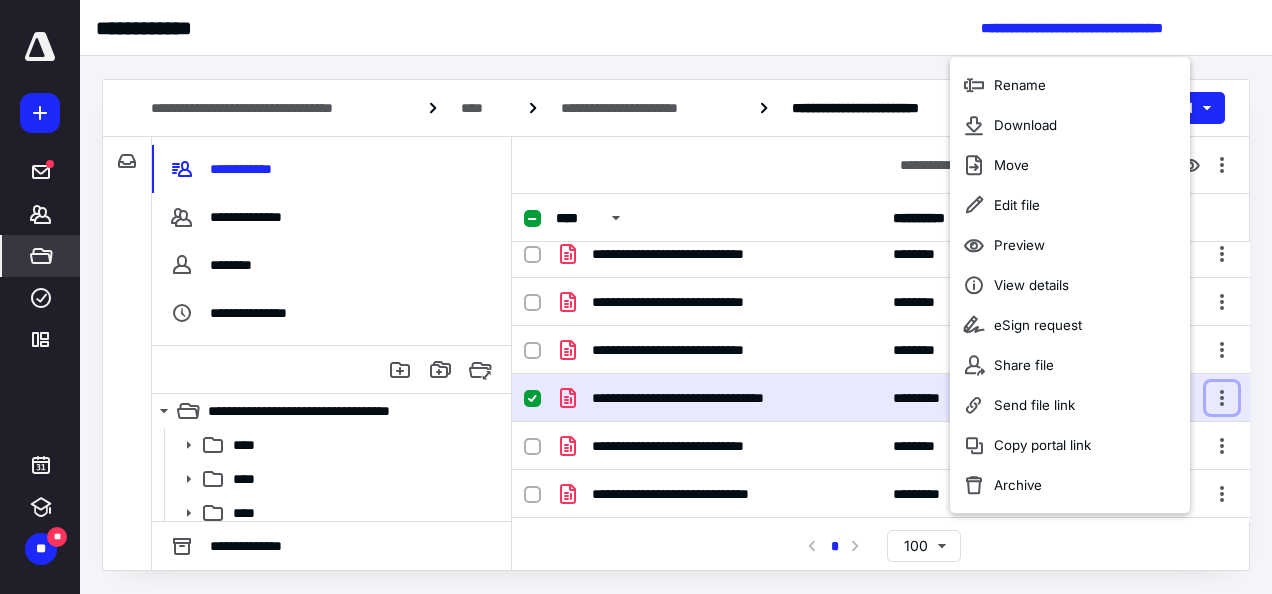 scroll, scrollTop: 109, scrollLeft: 0, axis: vertical 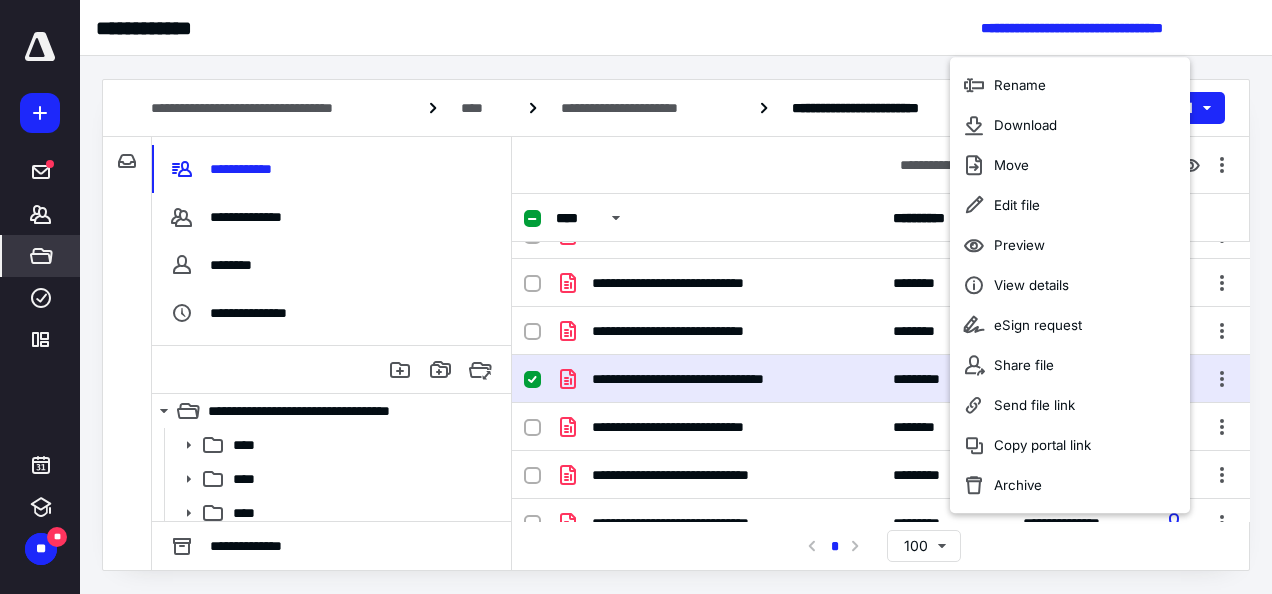 click on "**********" at bounding box center (636, 297) 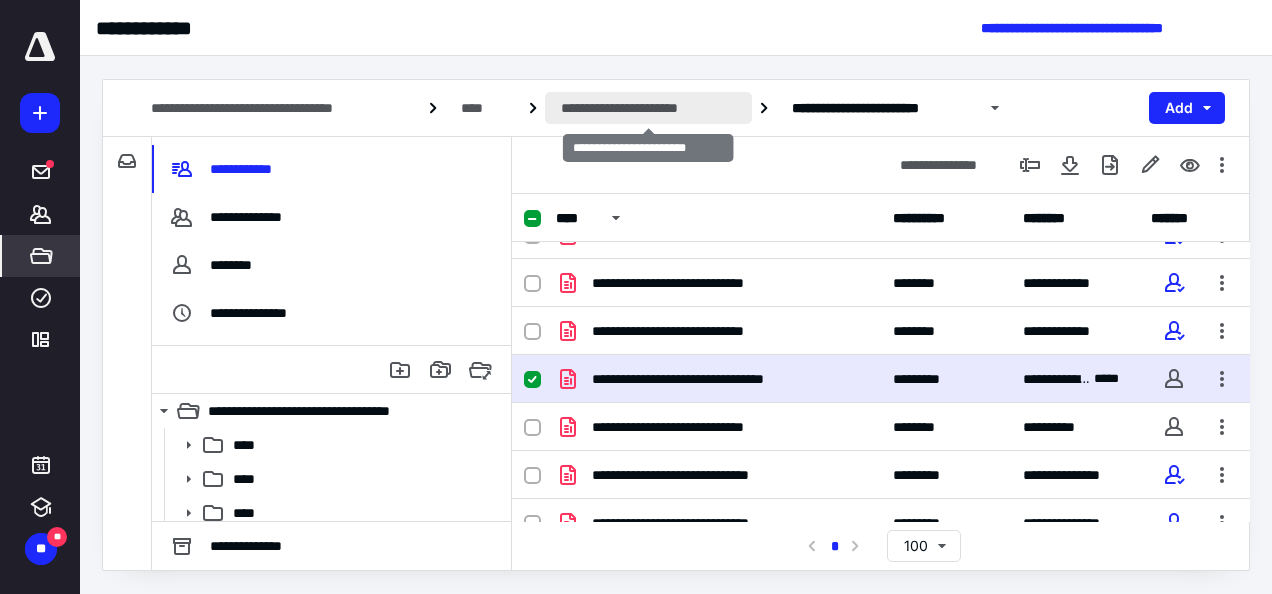 click on "**********" at bounding box center (648, 108) 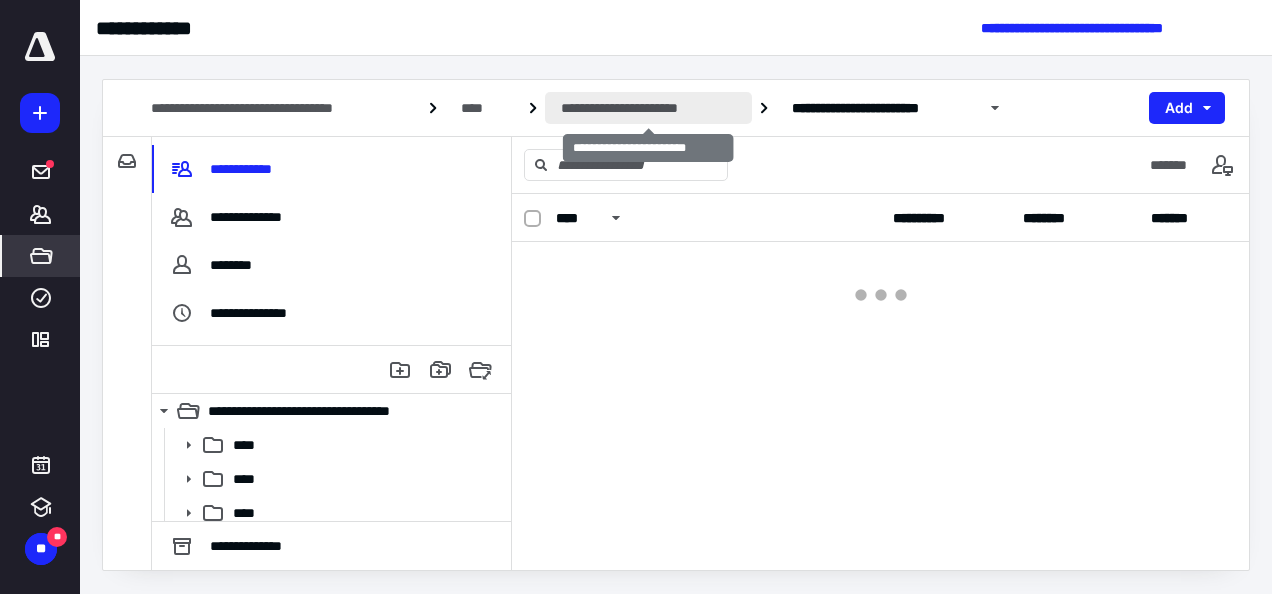 scroll, scrollTop: 0, scrollLeft: 0, axis: both 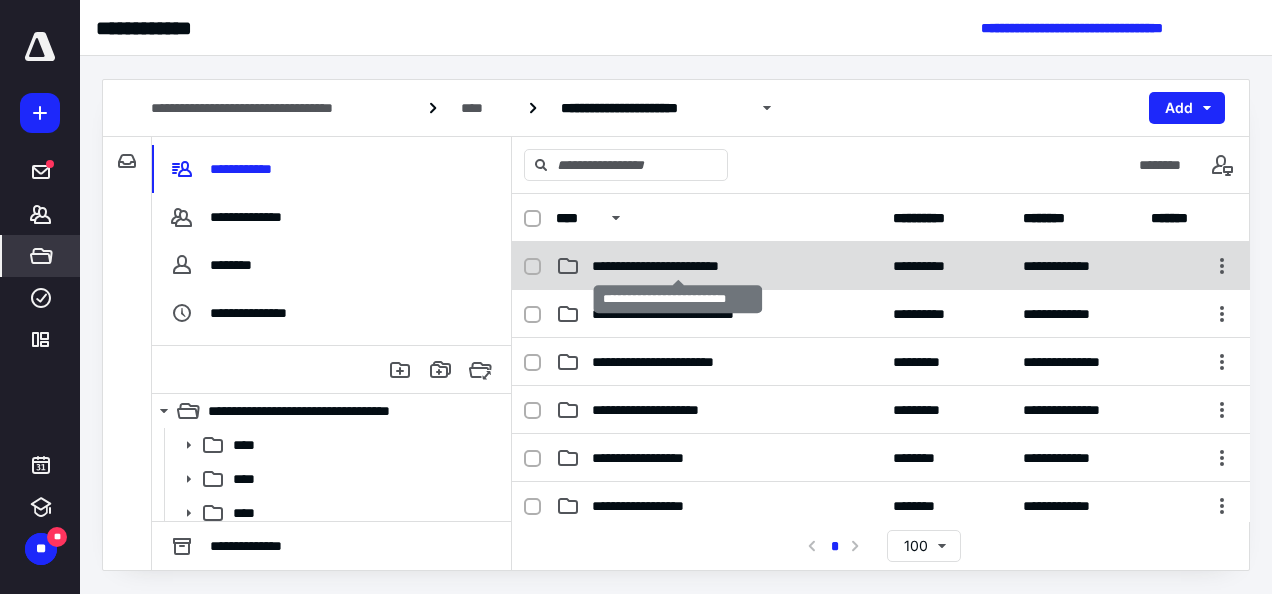 click on "**********" at bounding box center (678, 266) 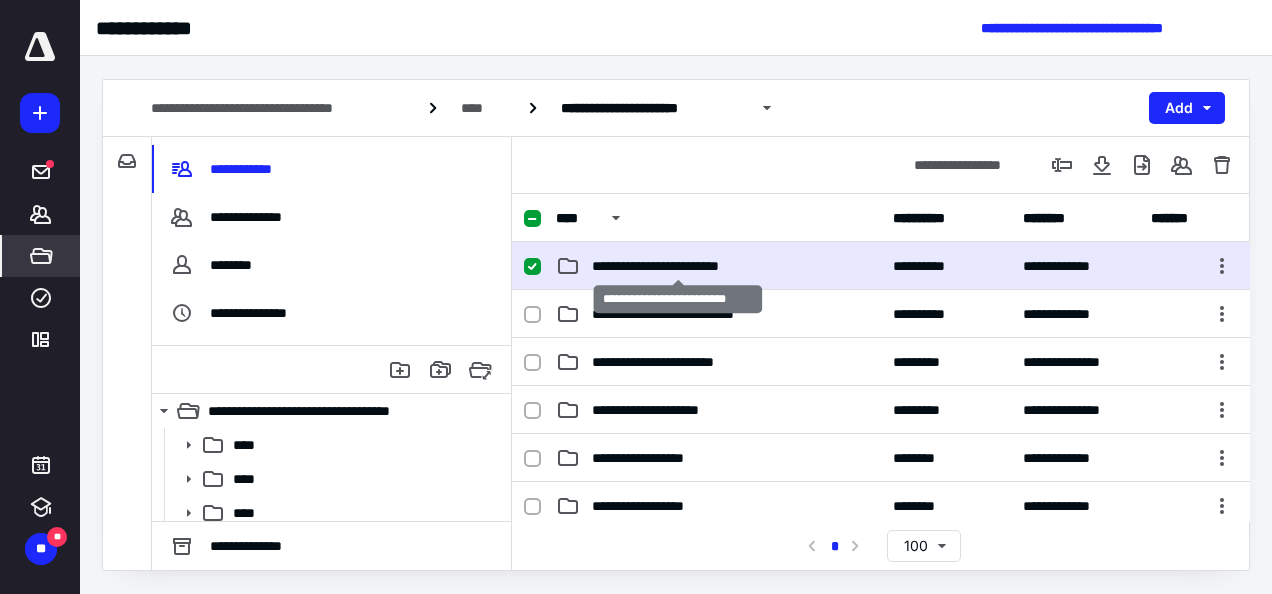 click on "**********" at bounding box center [678, 266] 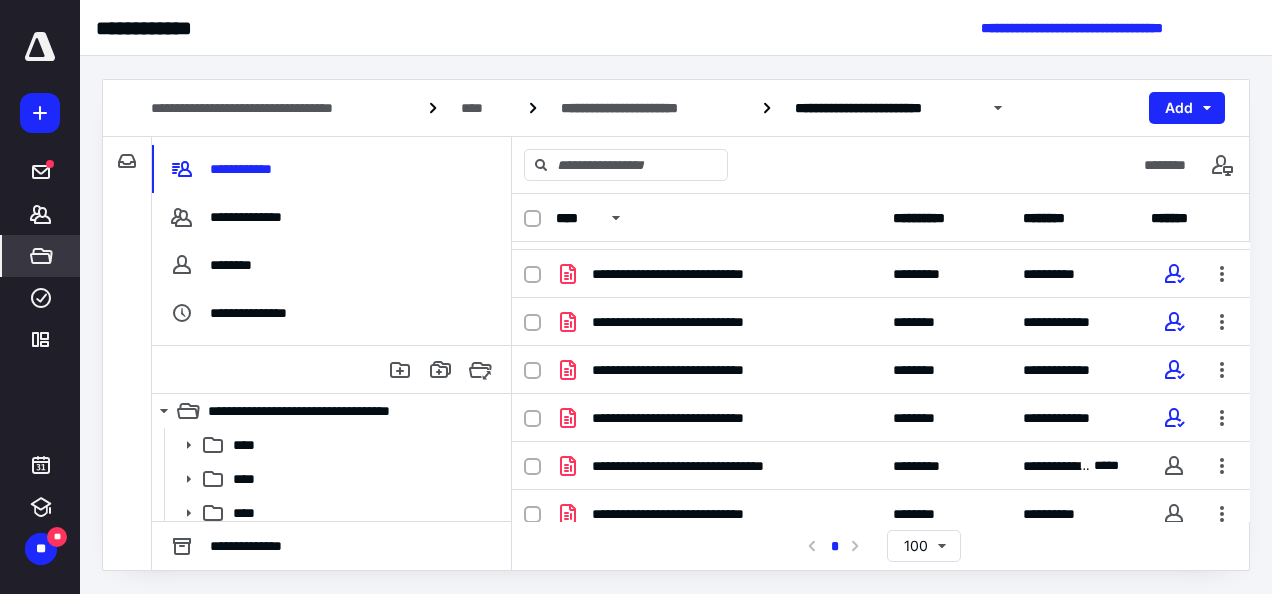 scroll, scrollTop: 66, scrollLeft: 0, axis: vertical 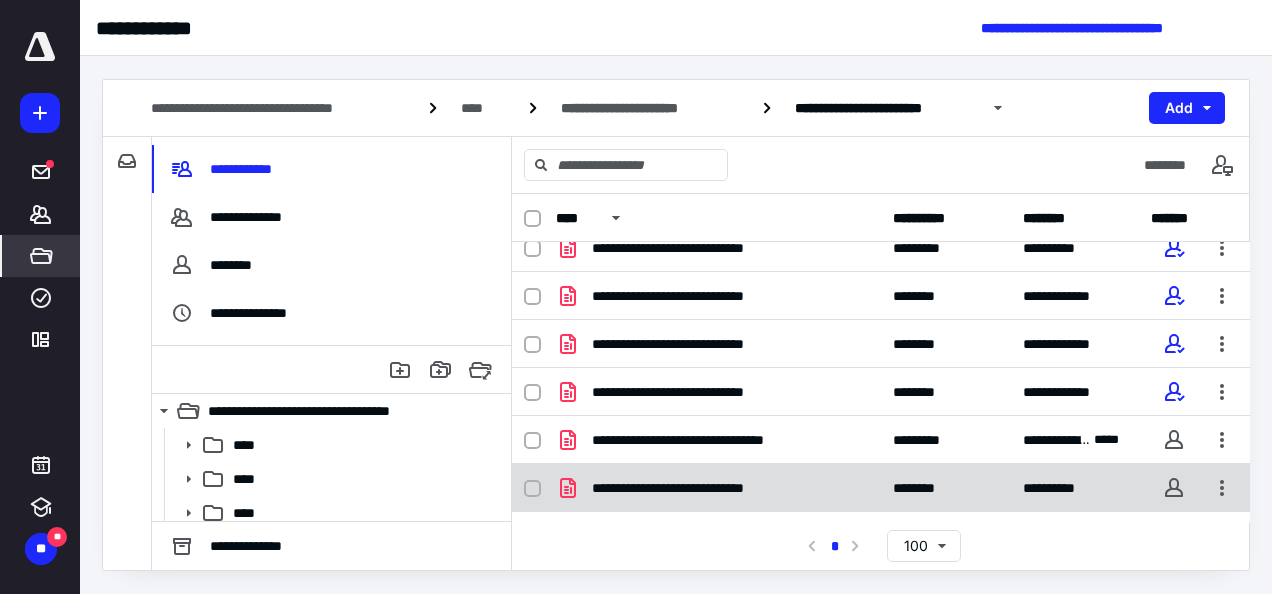 click 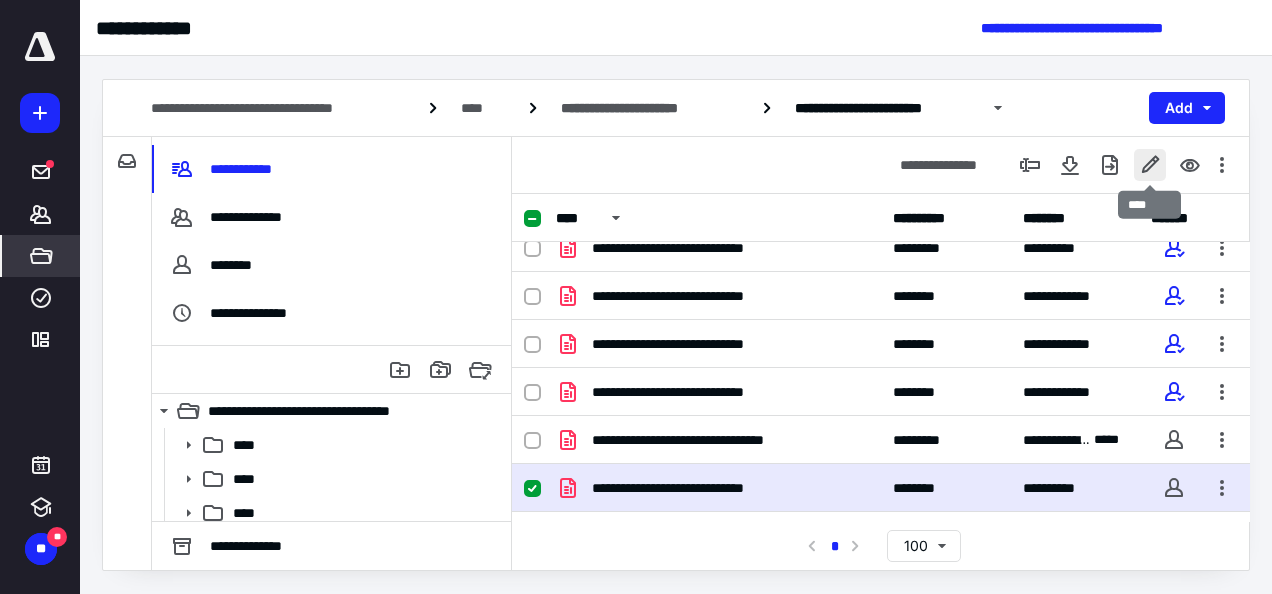 click at bounding box center (1150, 165) 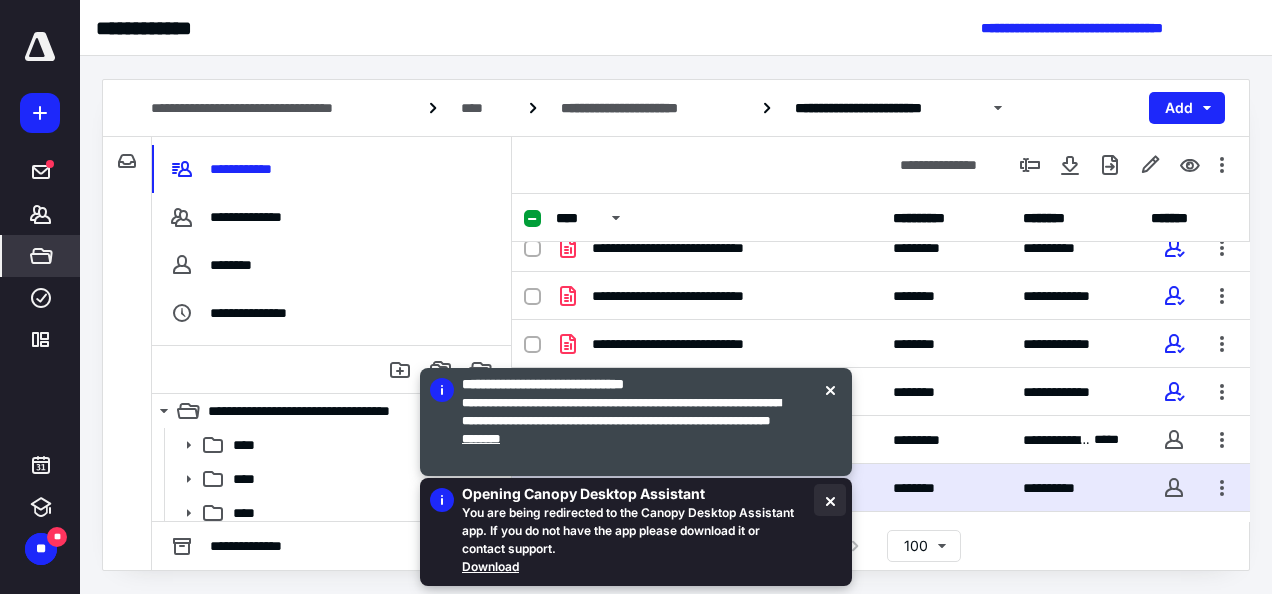 click at bounding box center [830, 500] 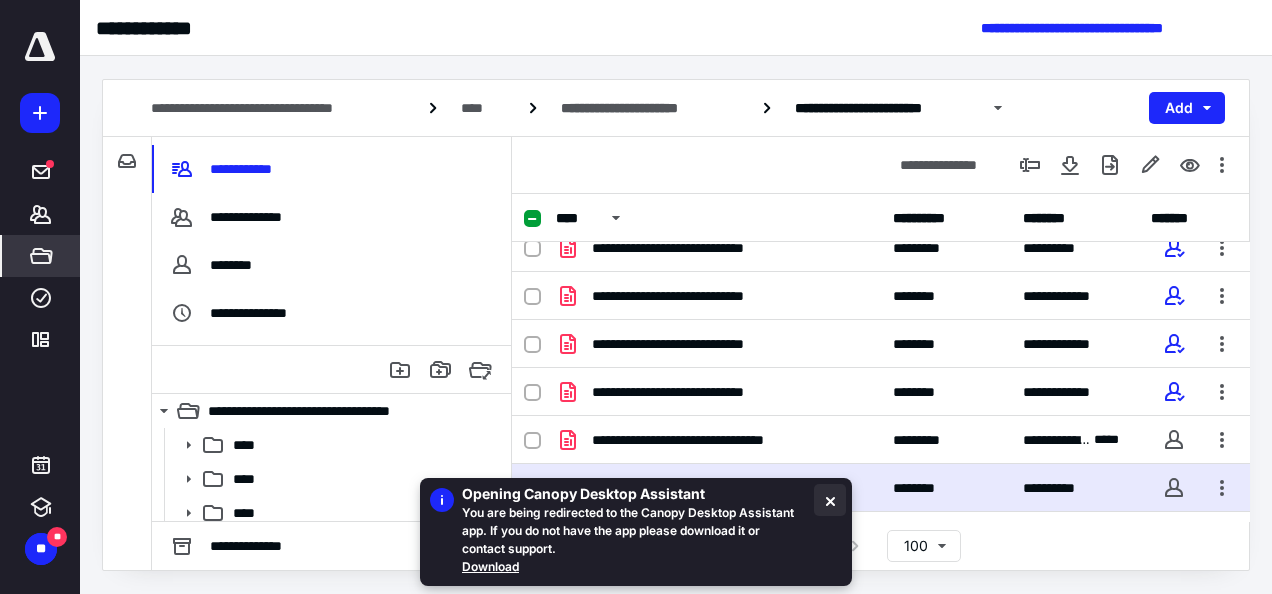 click at bounding box center [830, 500] 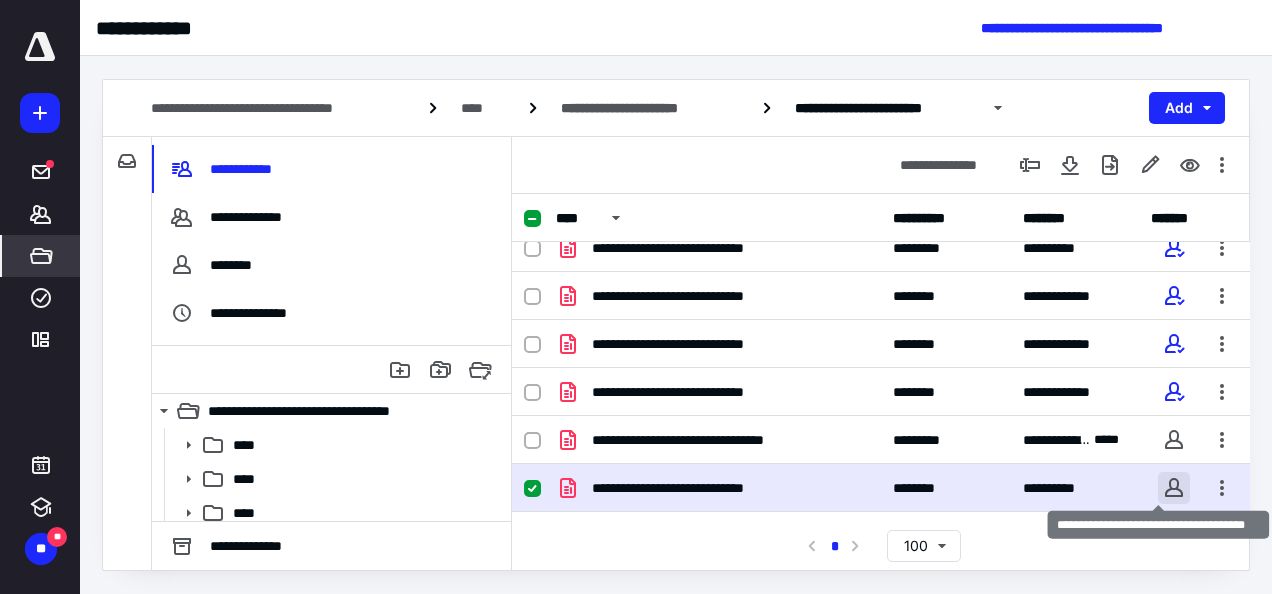 click at bounding box center [1174, 488] 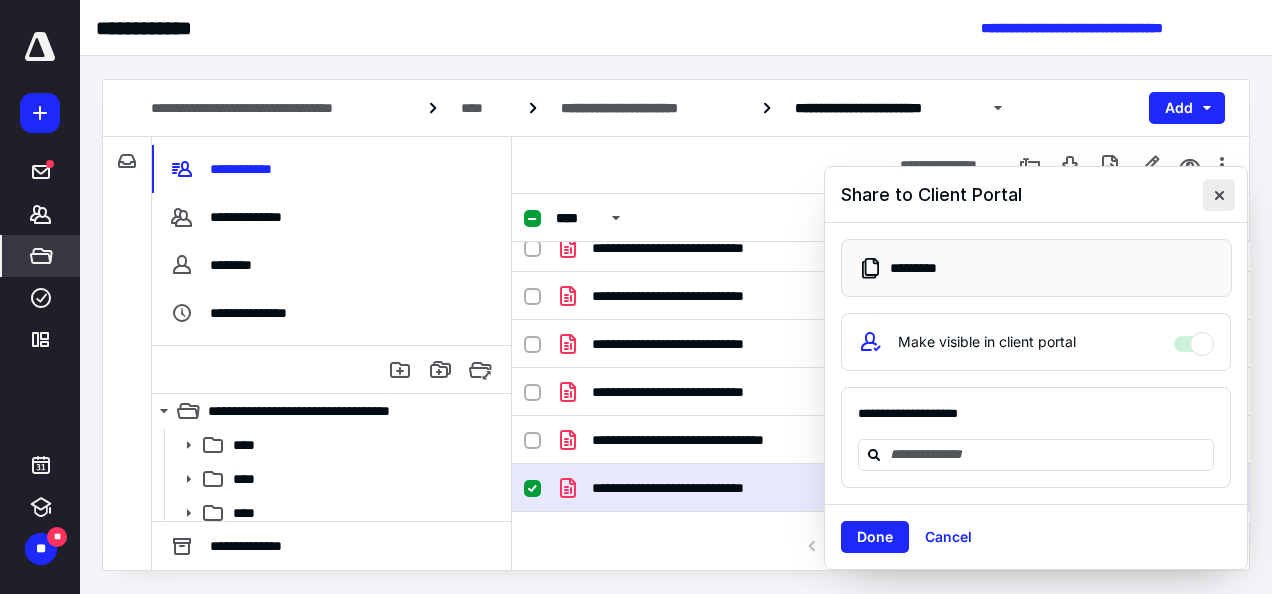 click at bounding box center (1219, 195) 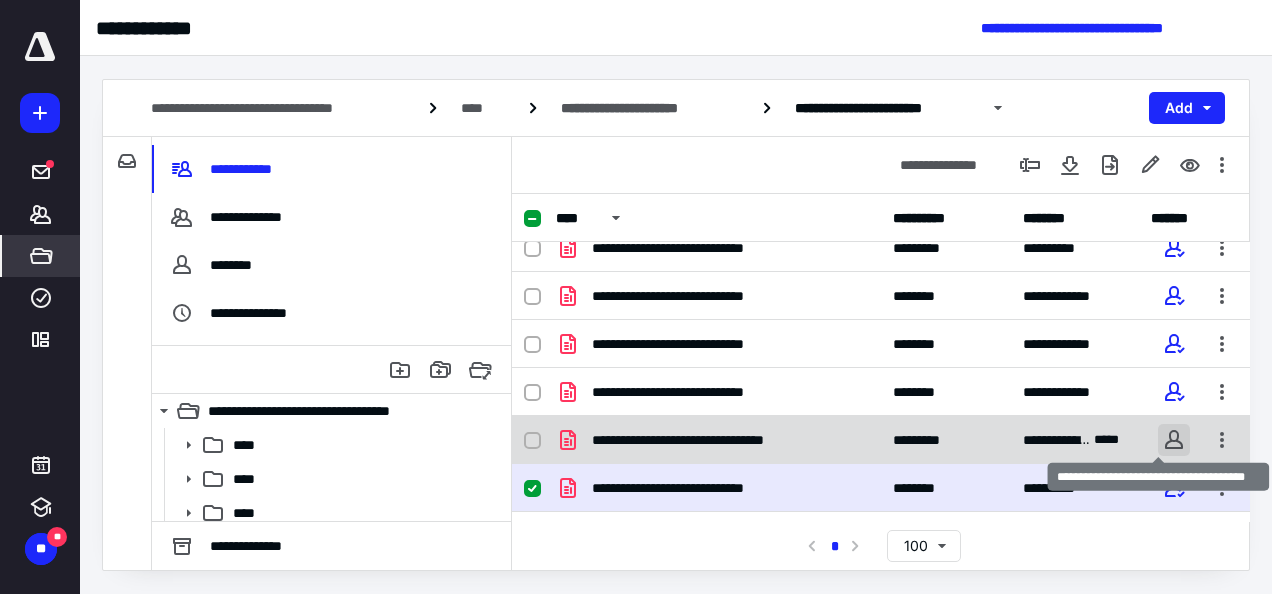 click at bounding box center (1174, 440) 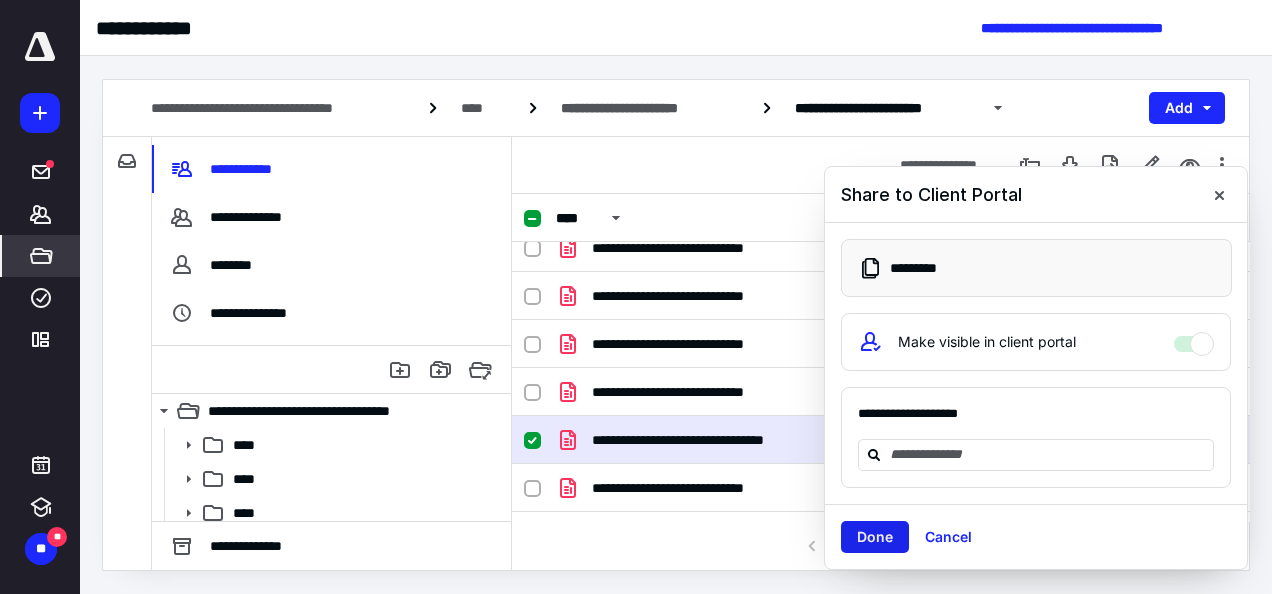 click on "Done" at bounding box center [875, 537] 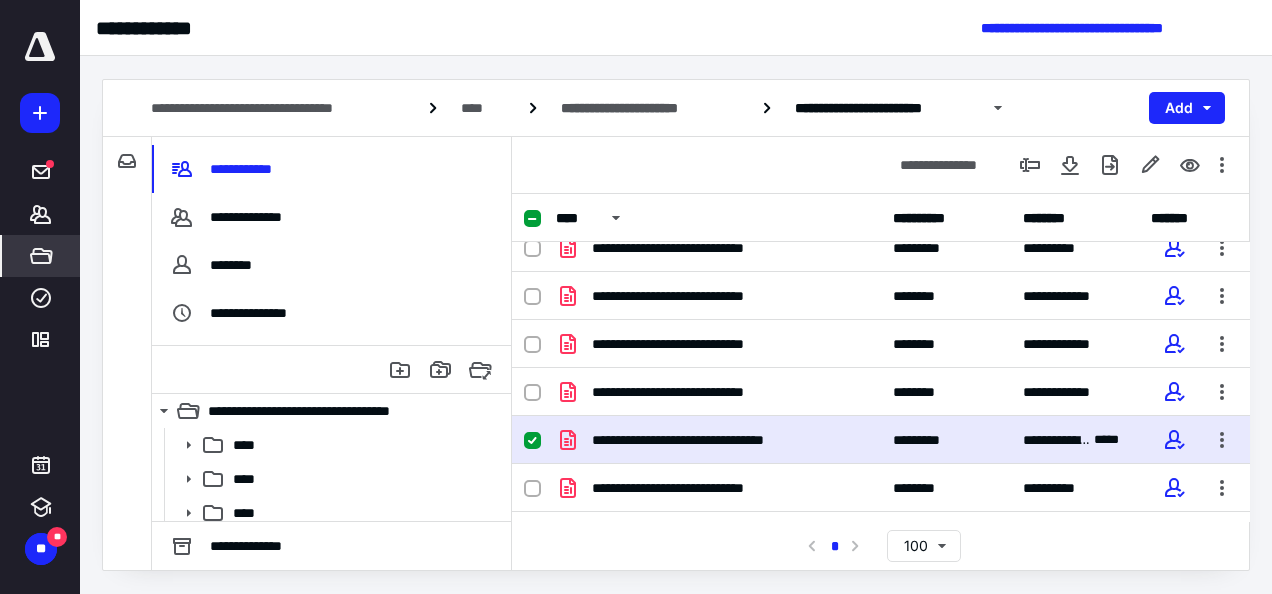 click 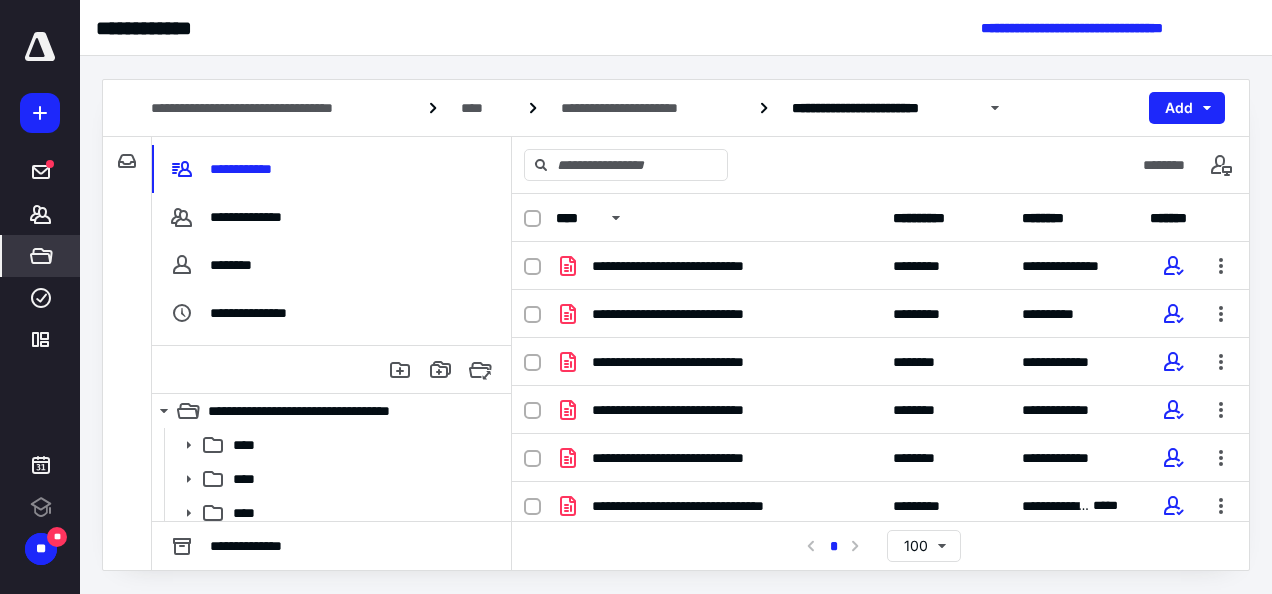 scroll, scrollTop: 0, scrollLeft: 0, axis: both 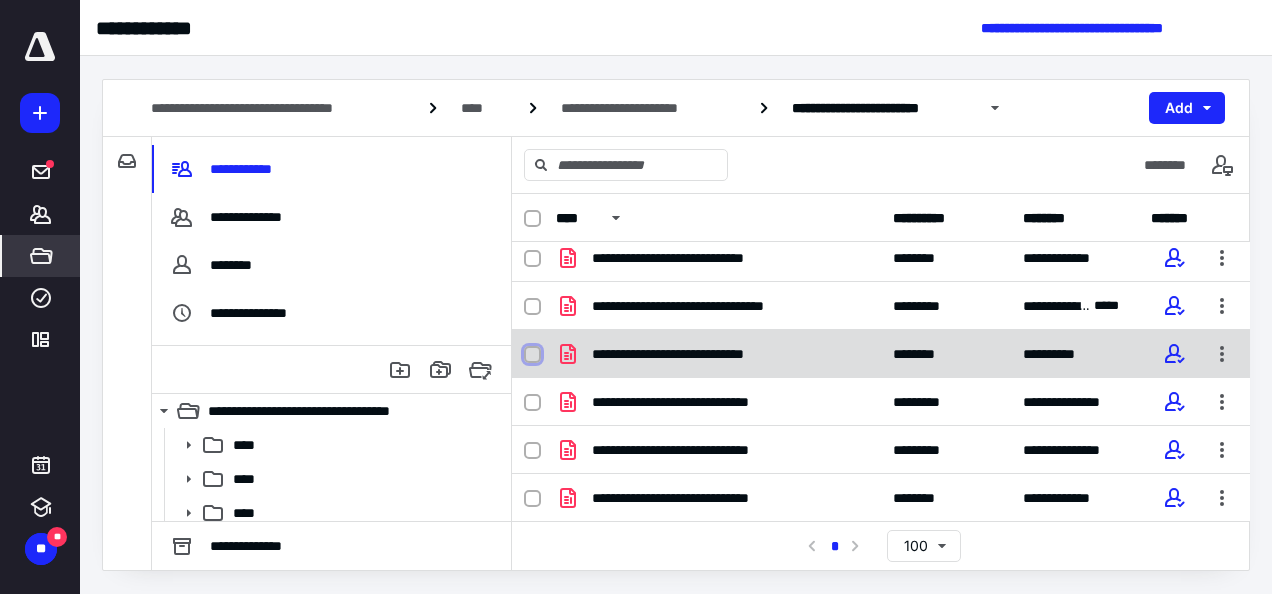 click at bounding box center [532, 355] 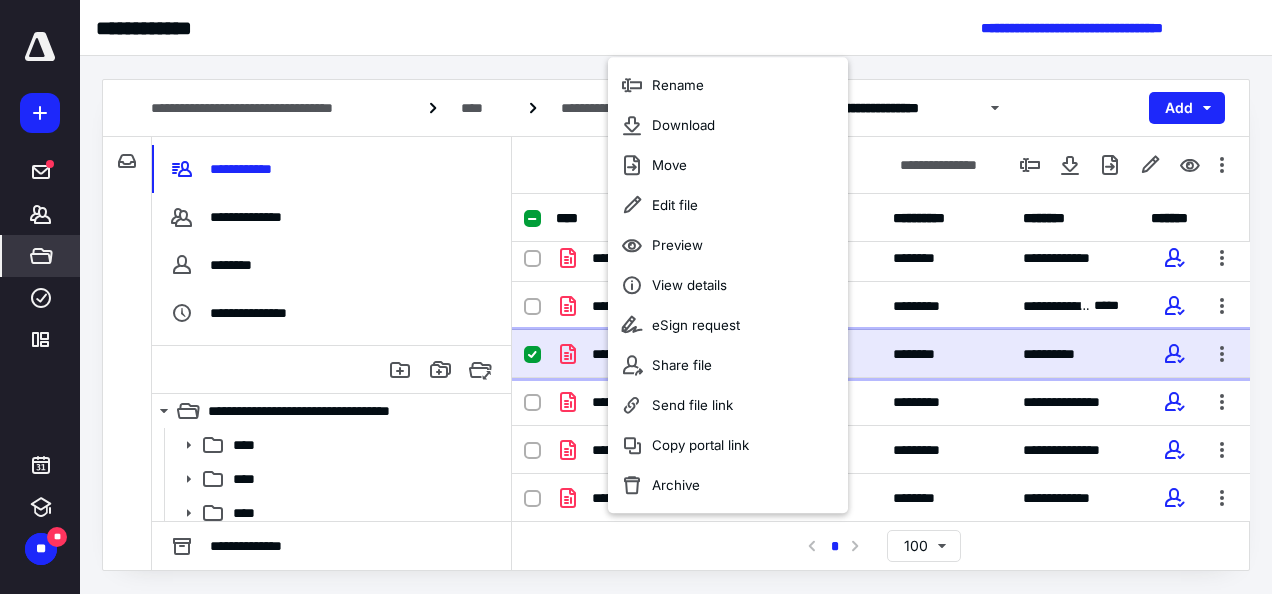 click 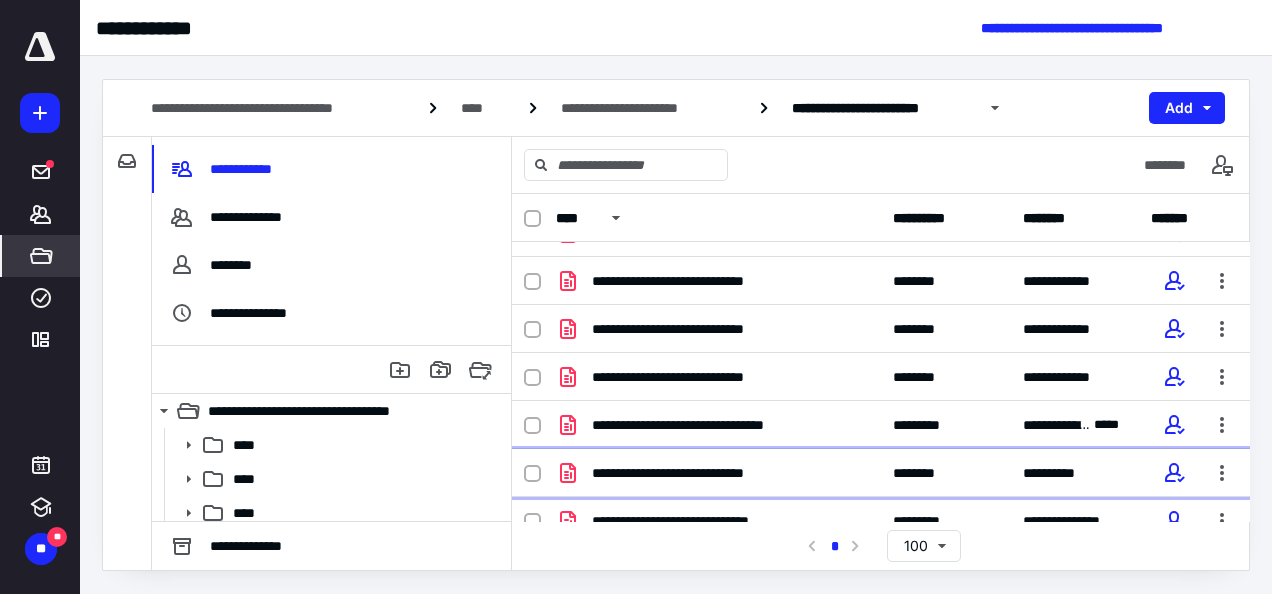 scroll, scrollTop: 0, scrollLeft: 0, axis: both 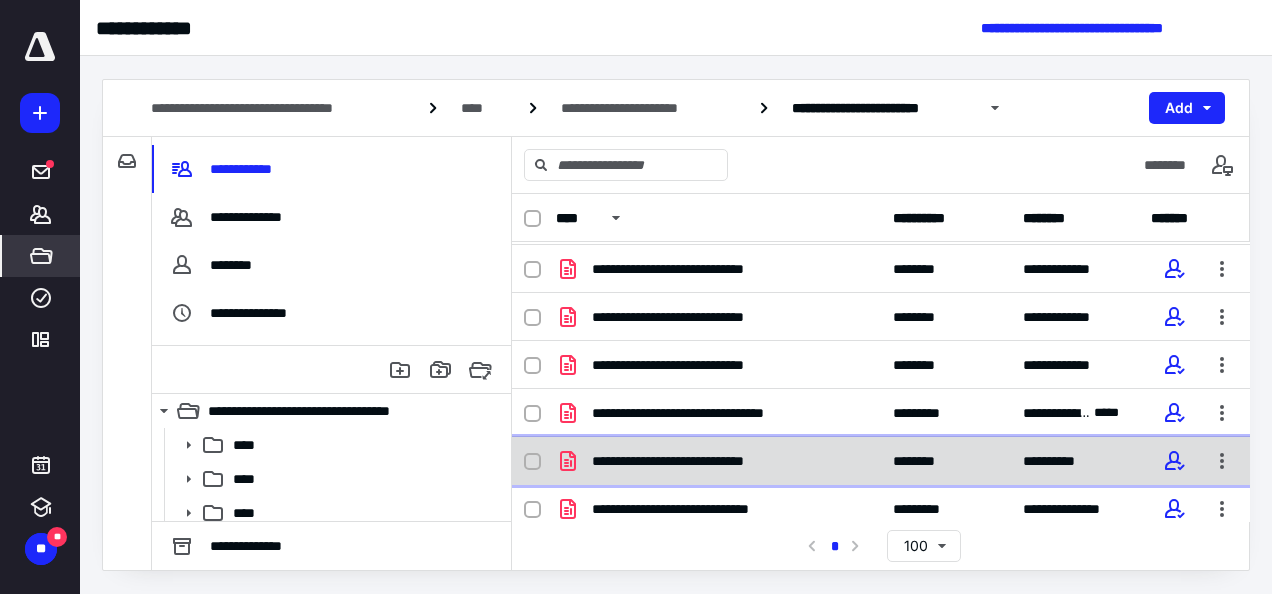 click 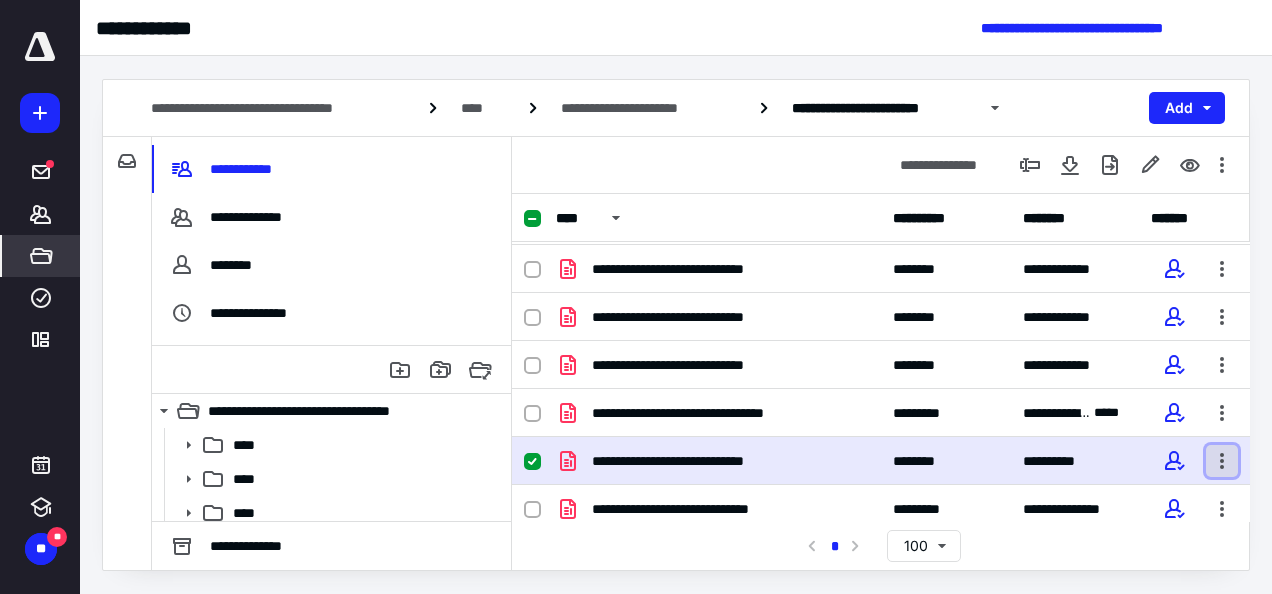 click at bounding box center (1222, 461) 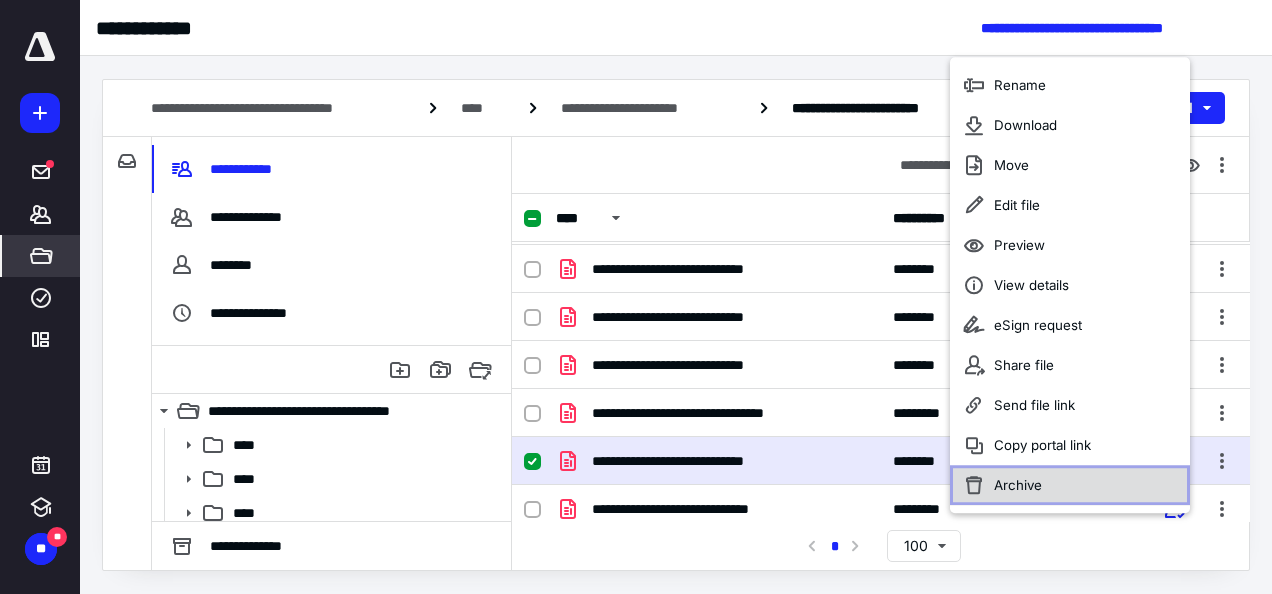 click on "Archive" at bounding box center [1070, 485] 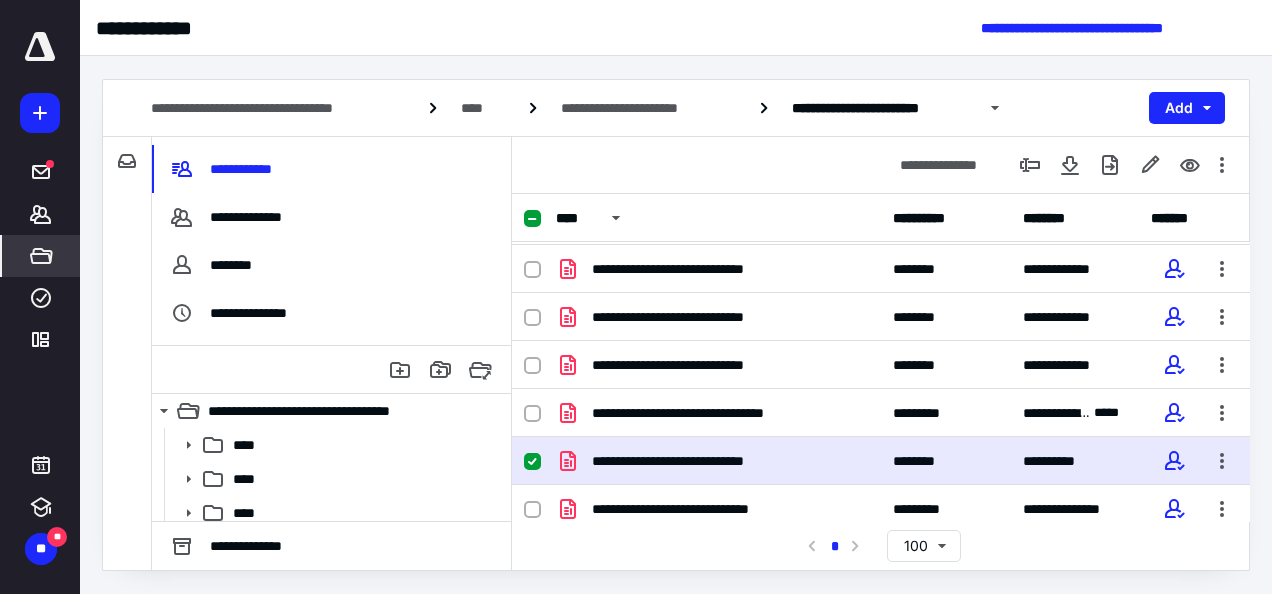 checkbox on "false" 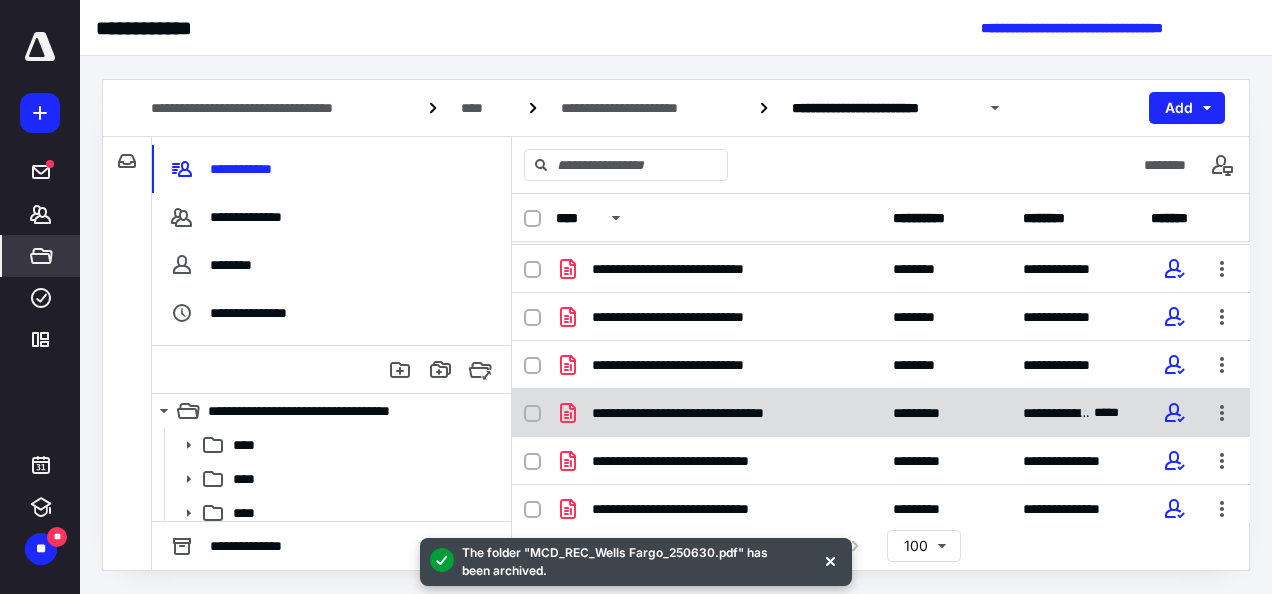 click 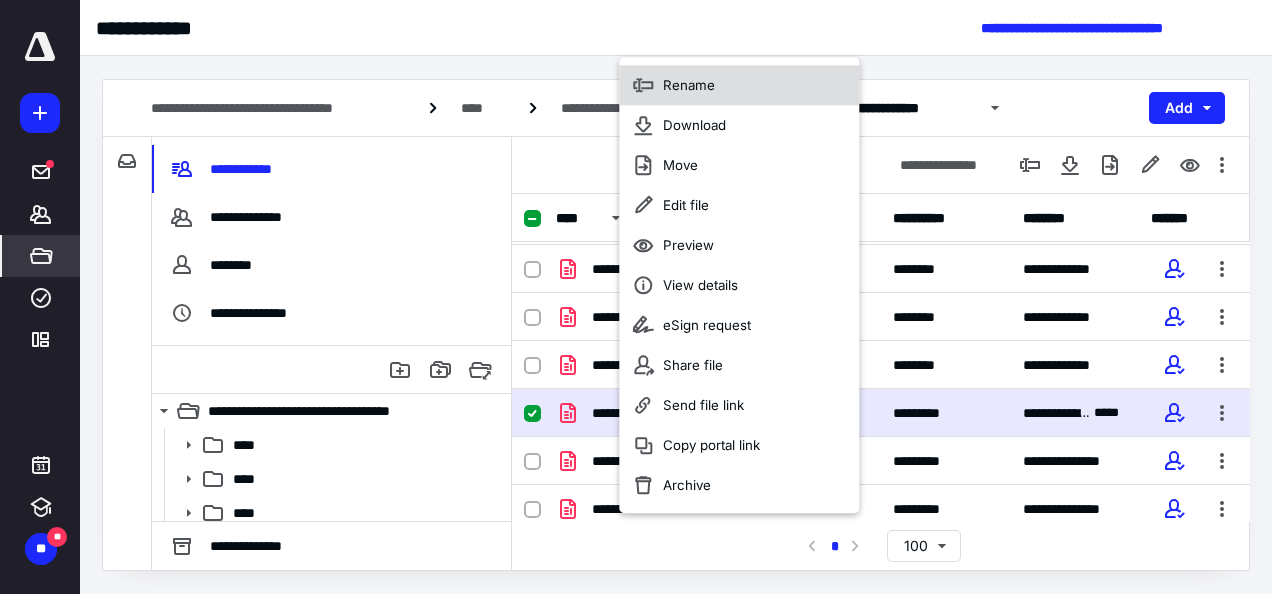 click on "Rename" at bounding box center (739, 85) 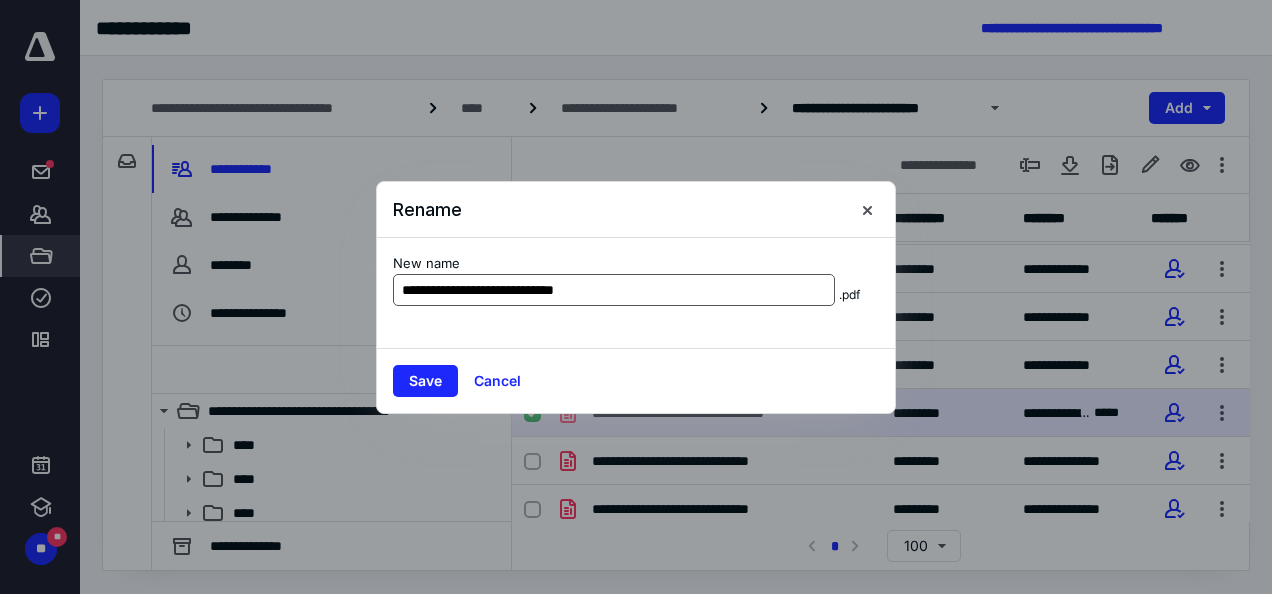click on "**********" at bounding box center [614, 290] 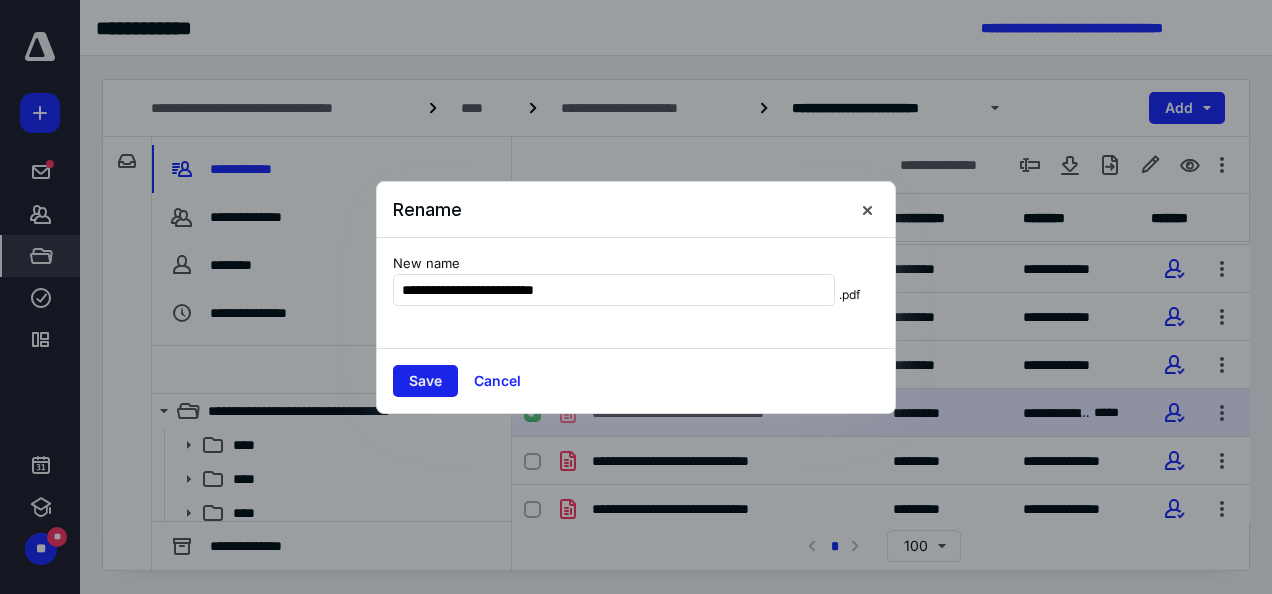 type on "**********" 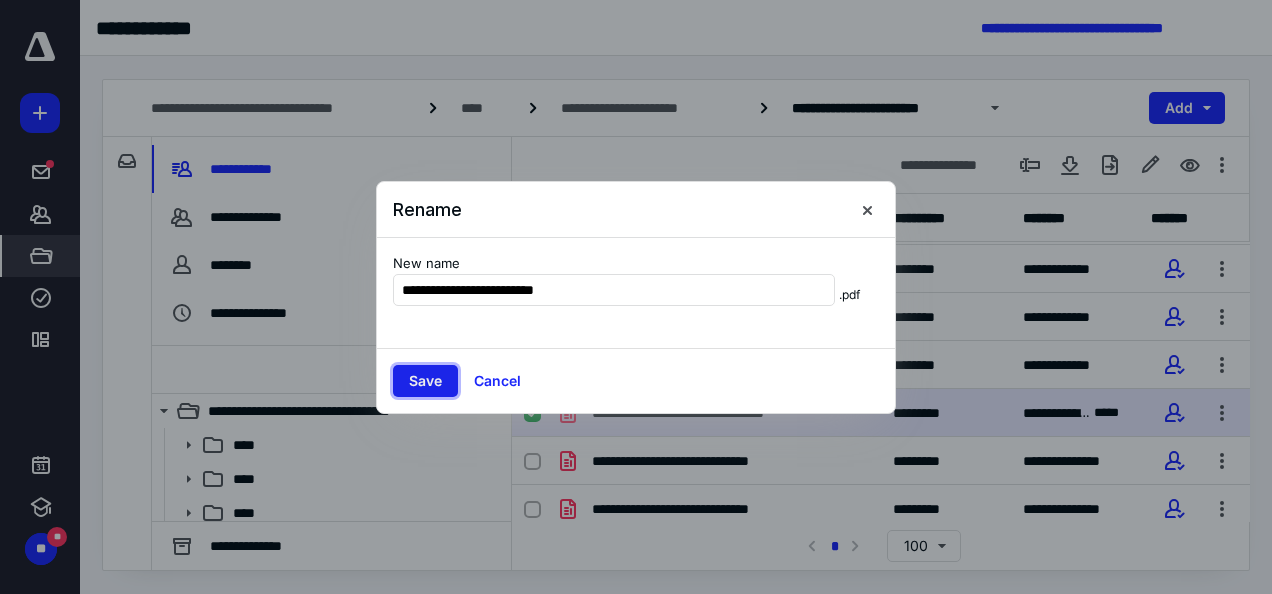 click on "Save" at bounding box center [425, 381] 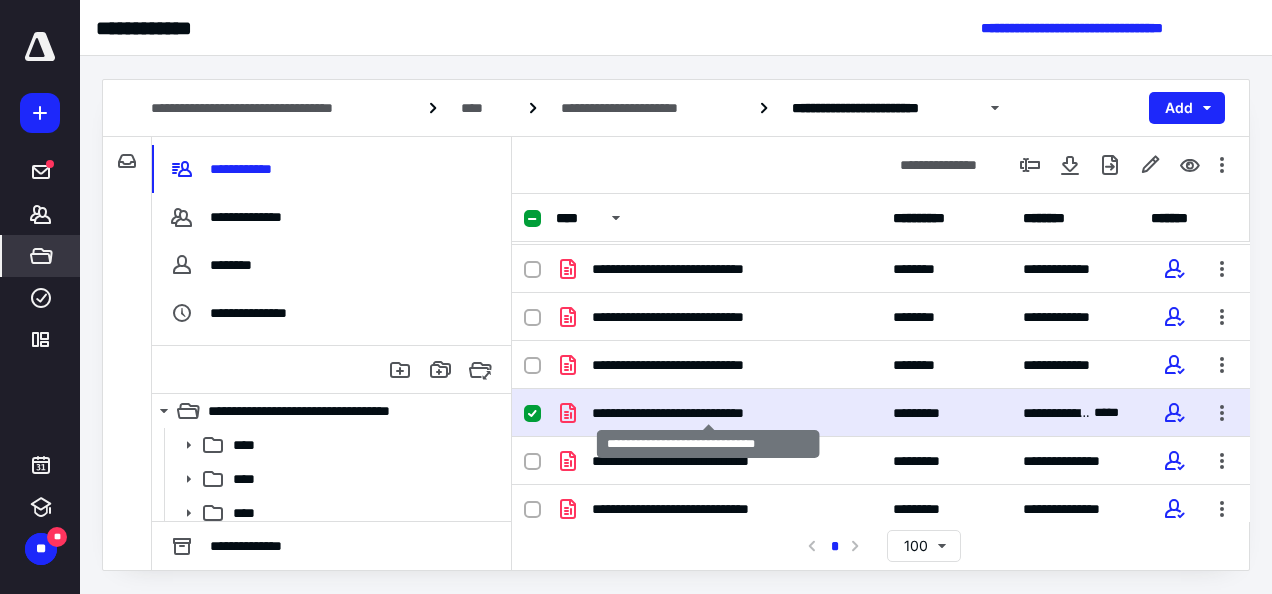 click on "**********" at bounding box center [709, 413] 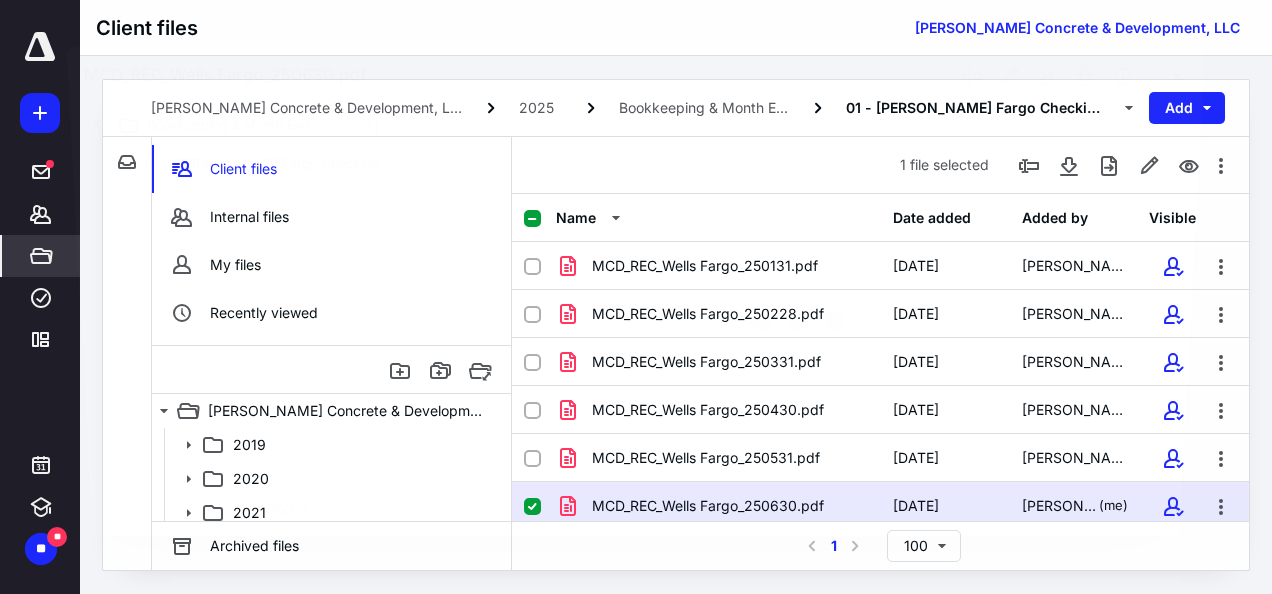 scroll, scrollTop: 93, scrollLeft: 0, axis: vertical 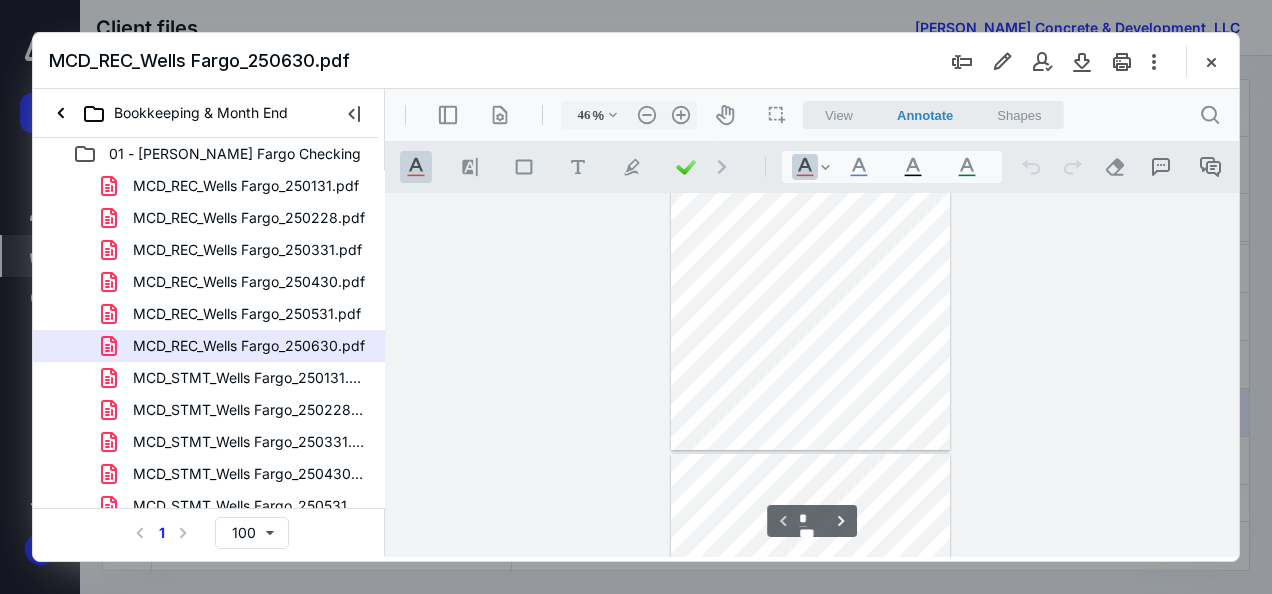 drag, startPoint x: 617, startPoint y: 111, endPoint x: 601, endPoint y: 134, distance: 28.01785 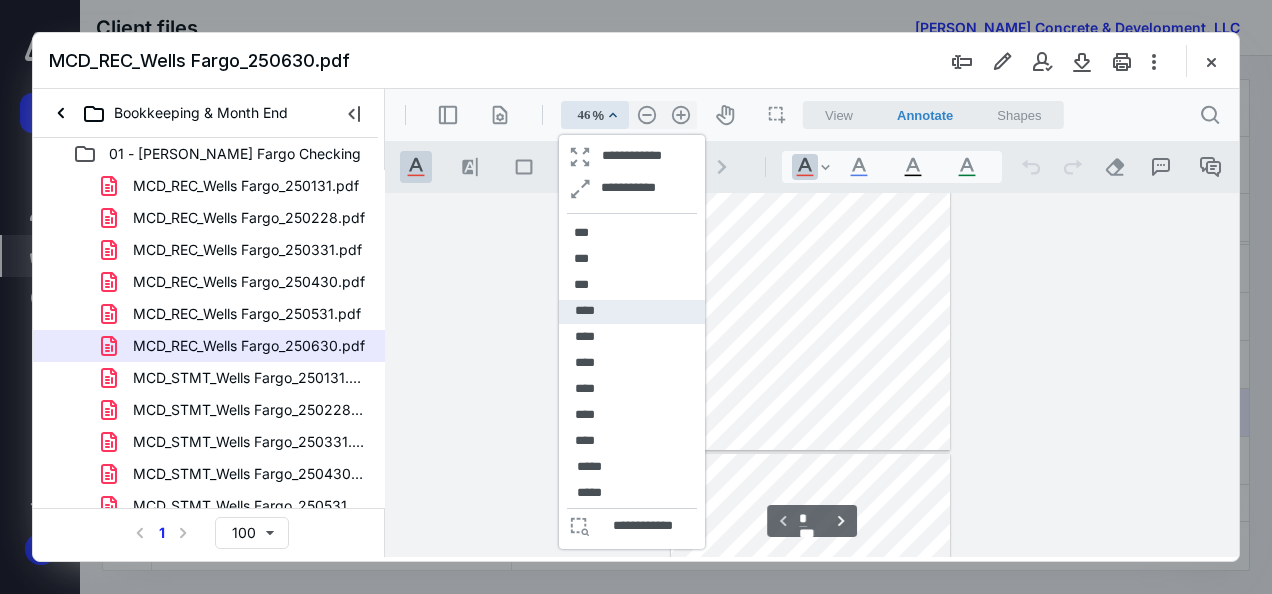 click on "****" at bounding box center (632, 312) 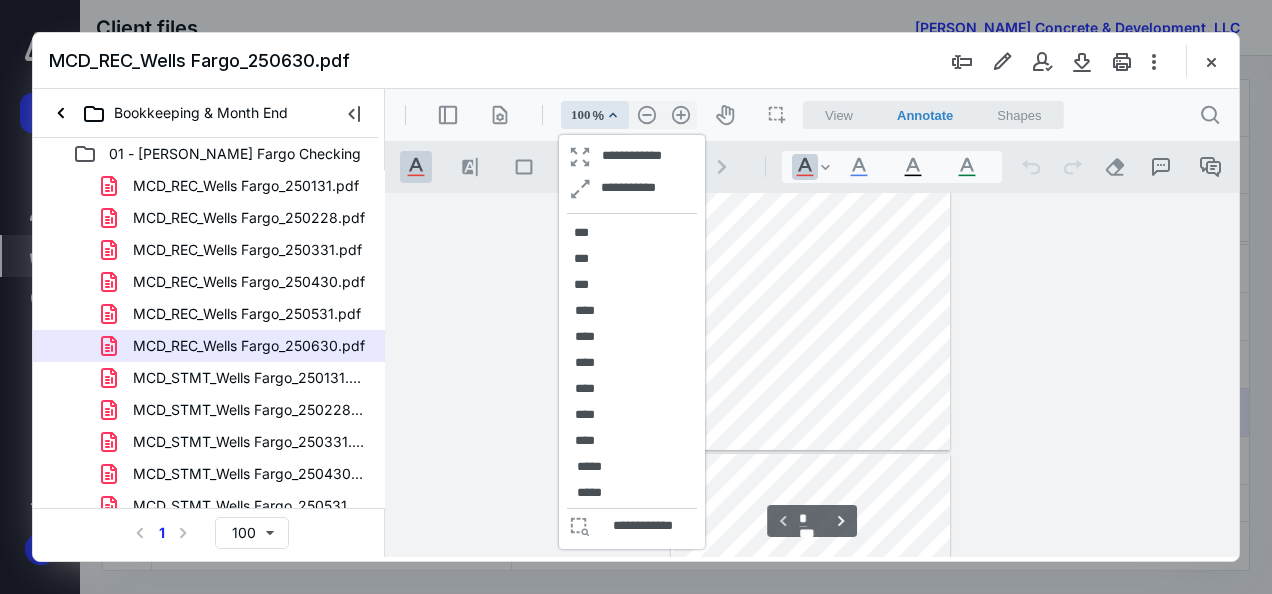scroll, scrollTop: 388, scrollLeft: 0, axis: vertical 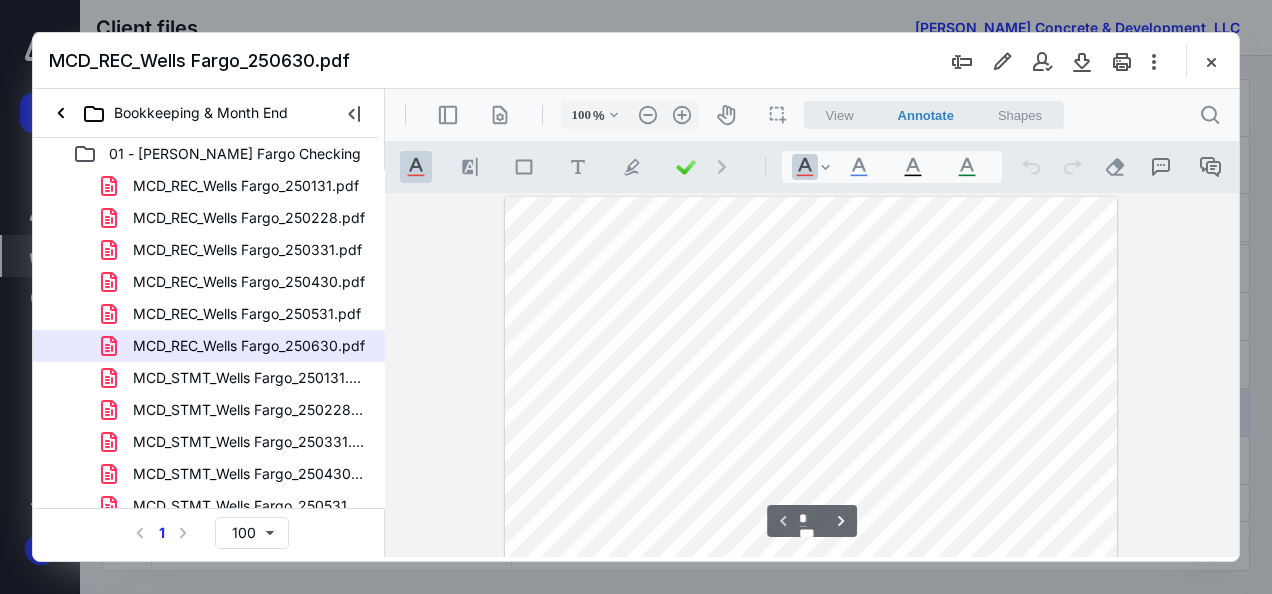 drag, startPoint x: 1237, startPoint y: 234, endPoint x: 1631, endPoint y: 247, distance: 394.21442 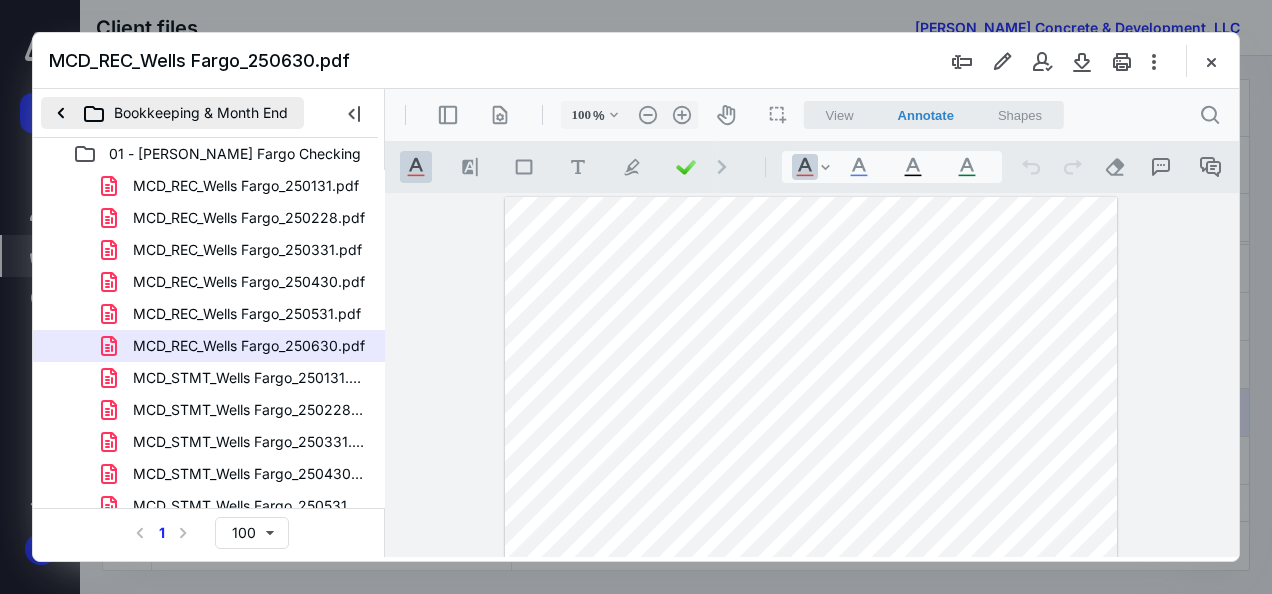 click on "Bookkeeping & Month End" at bounding box center (172, 113) 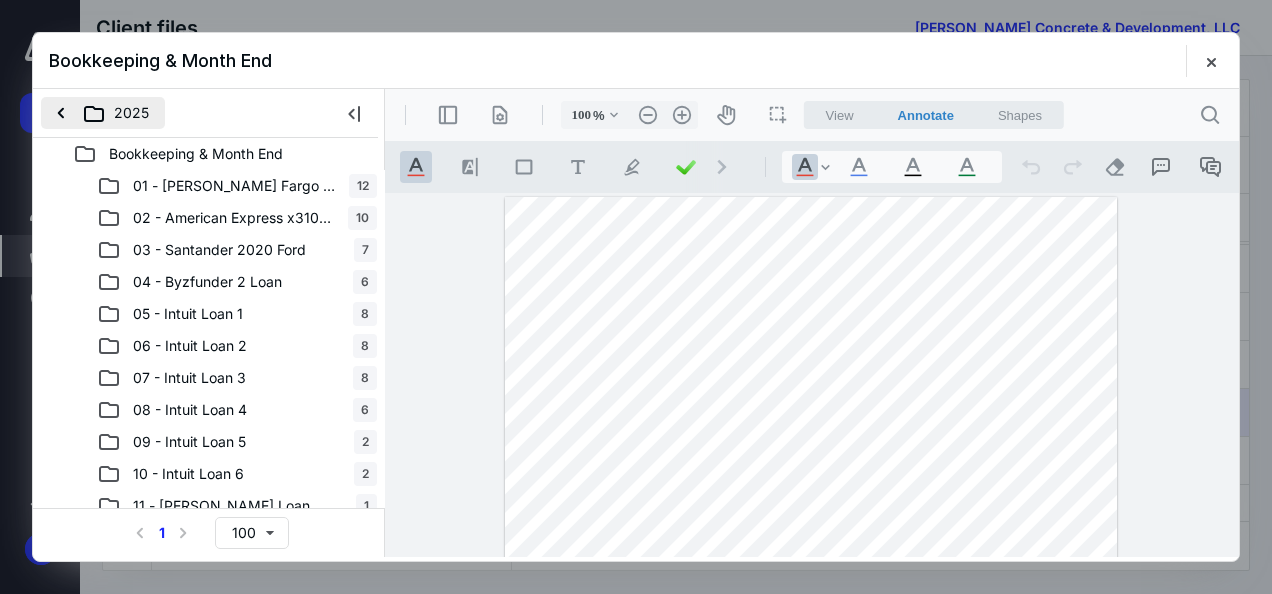 click on "2025" at bounding box center [103, 113] 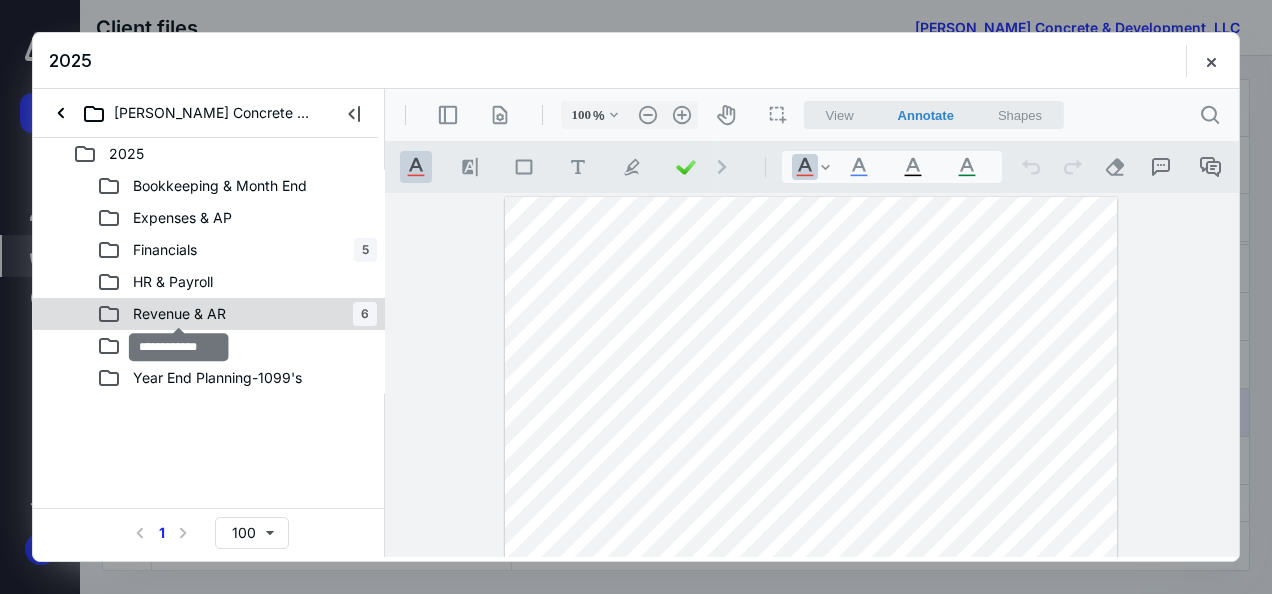 click on "Revenue & AR" at bounding box center (179, 314) 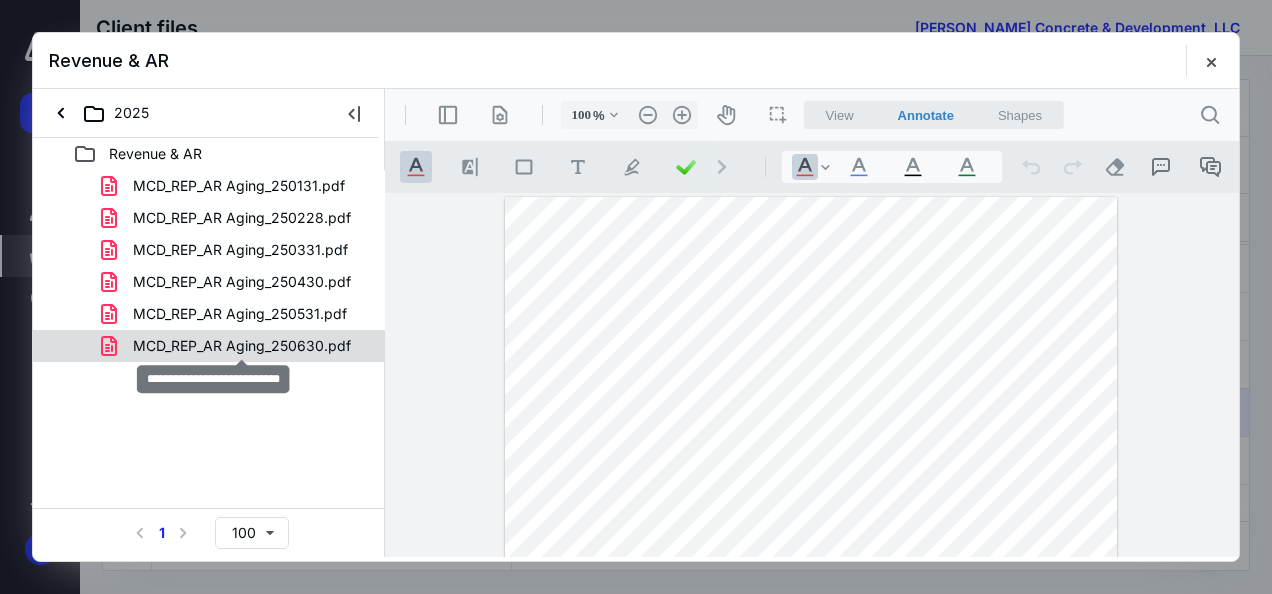 click on "MCD_REP_AR Aging_250630.pdf" at bounding box center [242, 346] 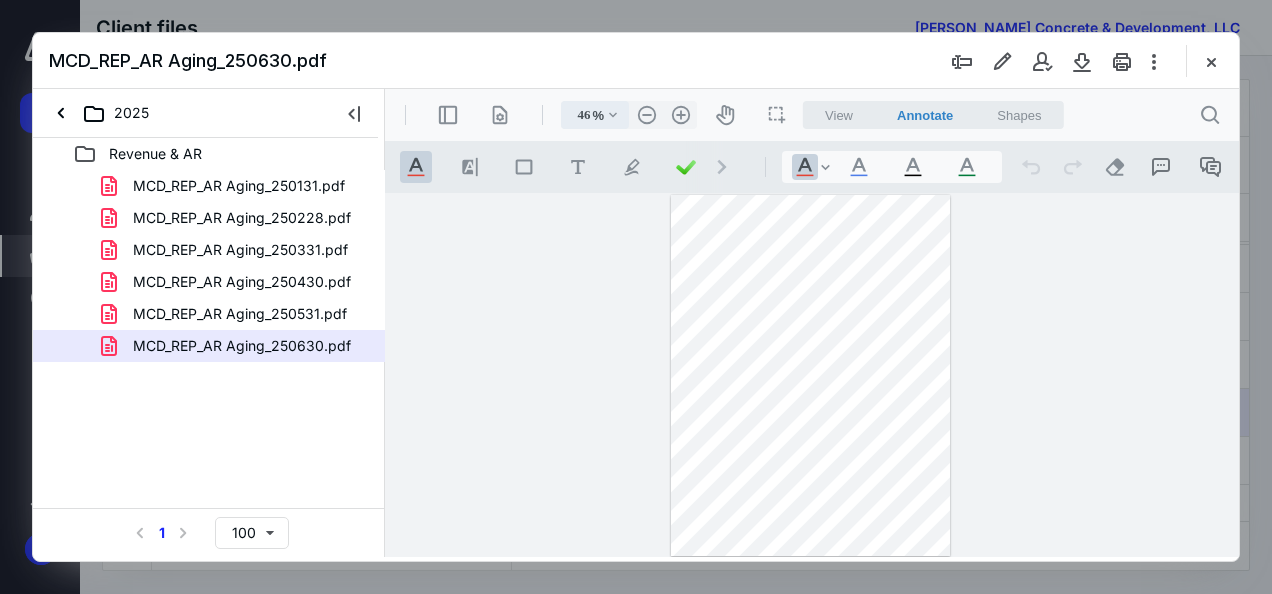 click on ".cls-1{fill:#abb0c4;} icon - chevron - down" at bounding box center (613, 115) 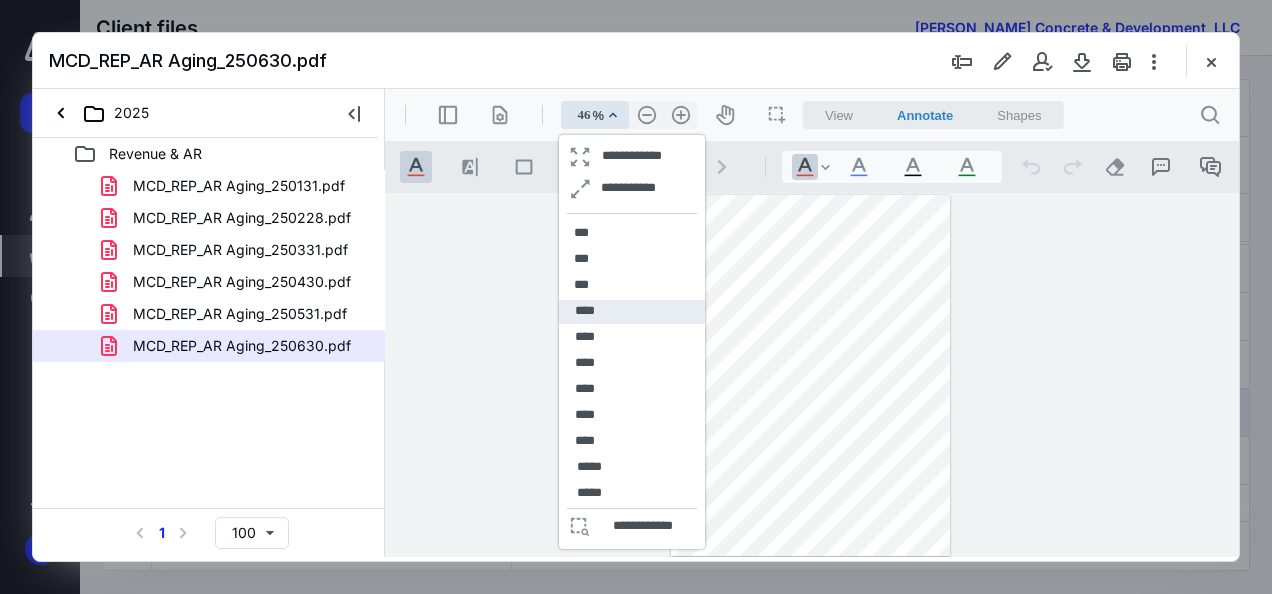 click on "****" at bounding box center [632, 312] 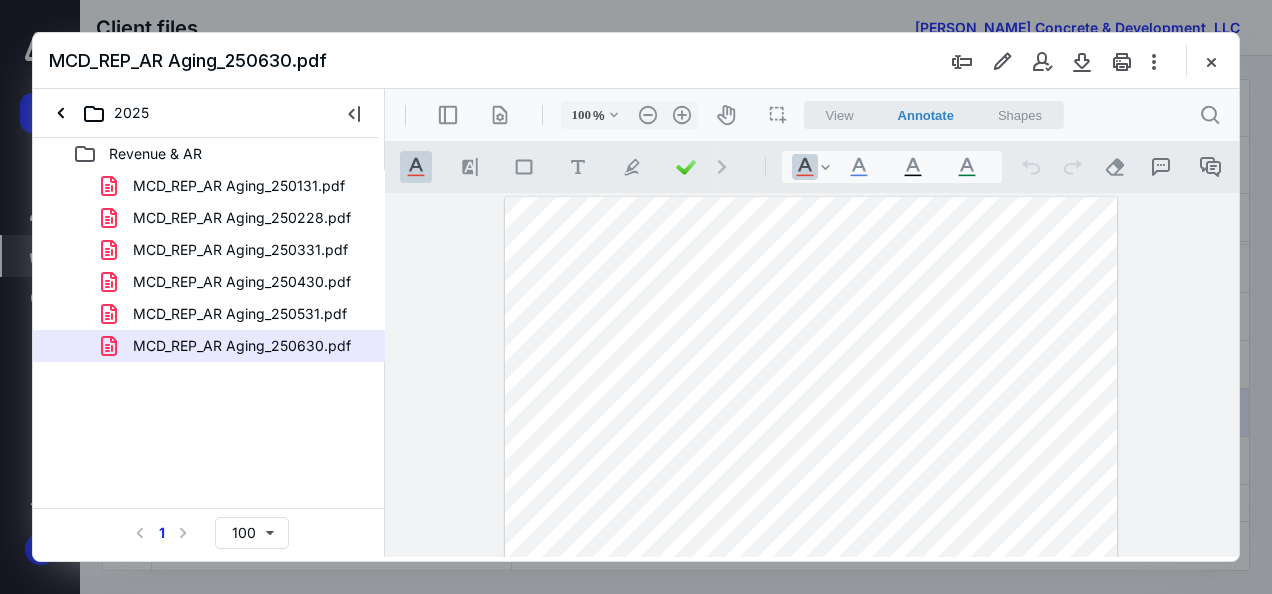 scroll, scrollTop: 155, scrollLeft: 0, axis: vertical 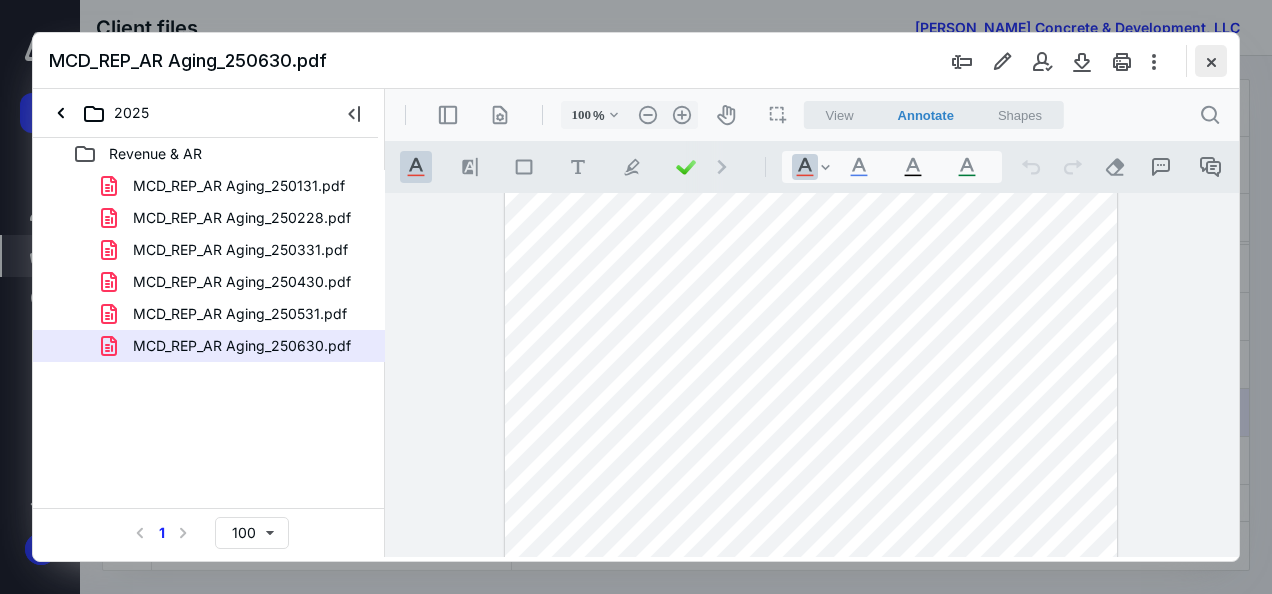 click at bounding box center (1211, 61) 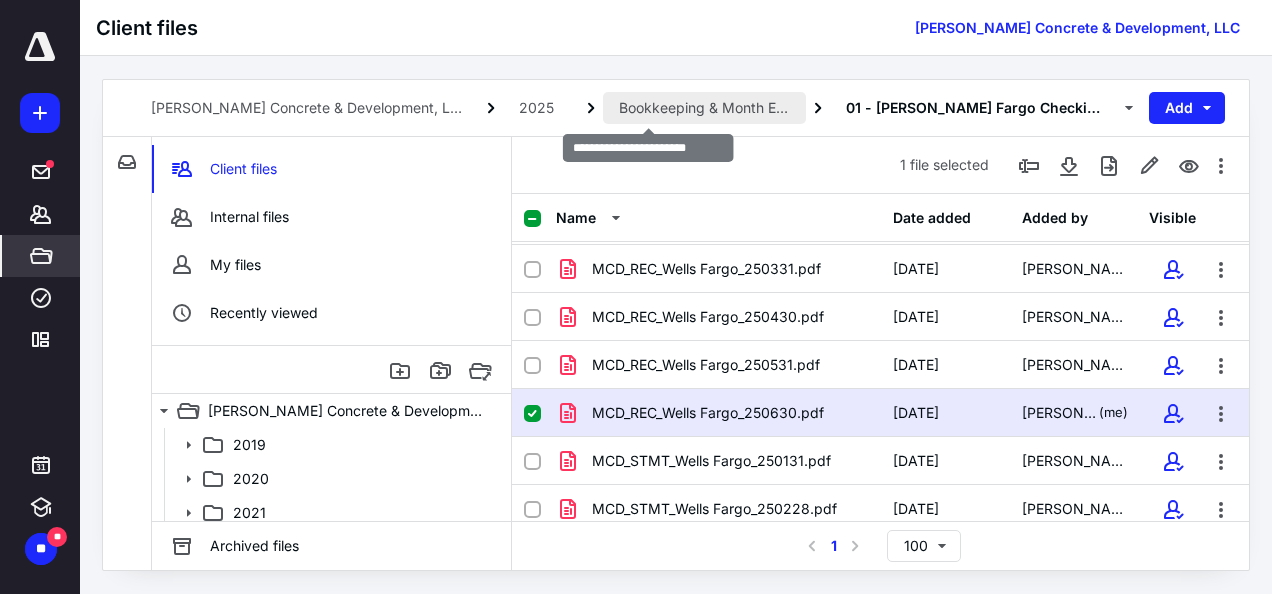 click on "Bookkeeping & Month End" at bounding box center [704, 108] 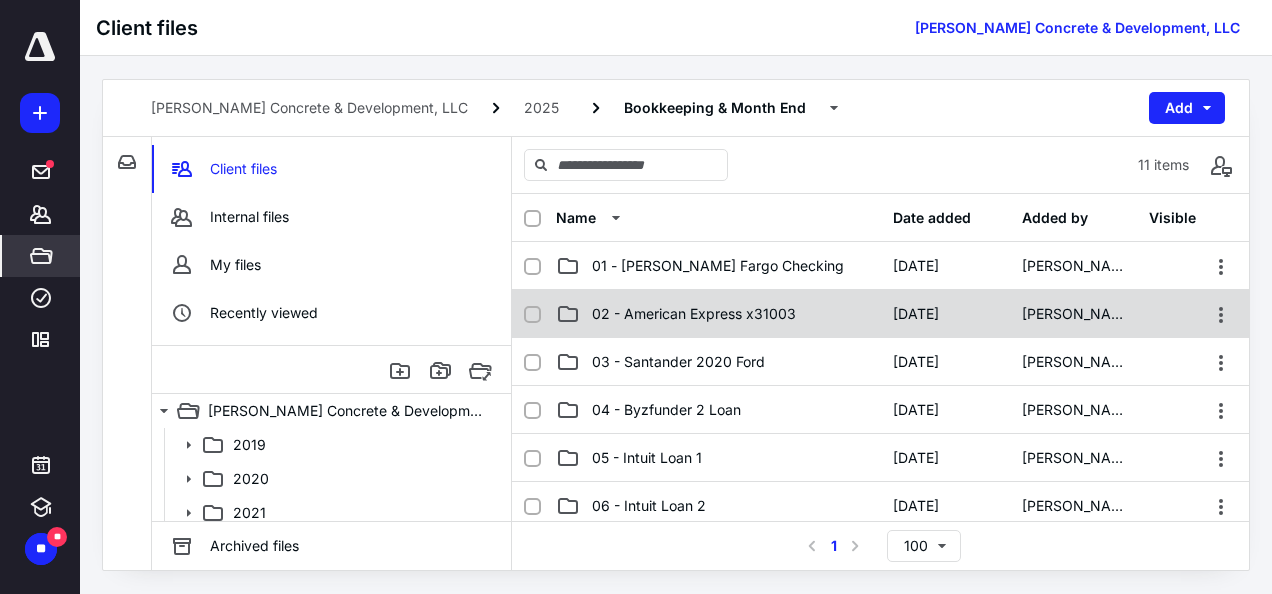 click on "02 - American Express x31003" at bounding box center [718, 314] 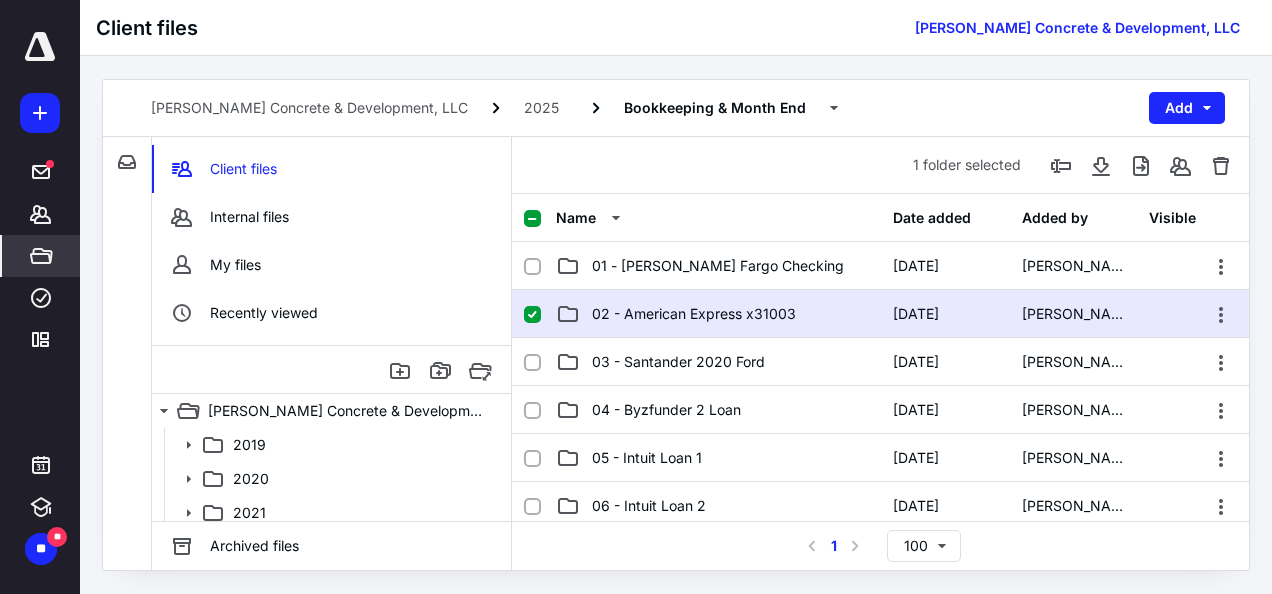 click on "02 - American Express x31003" at bounding box center [718, 314] 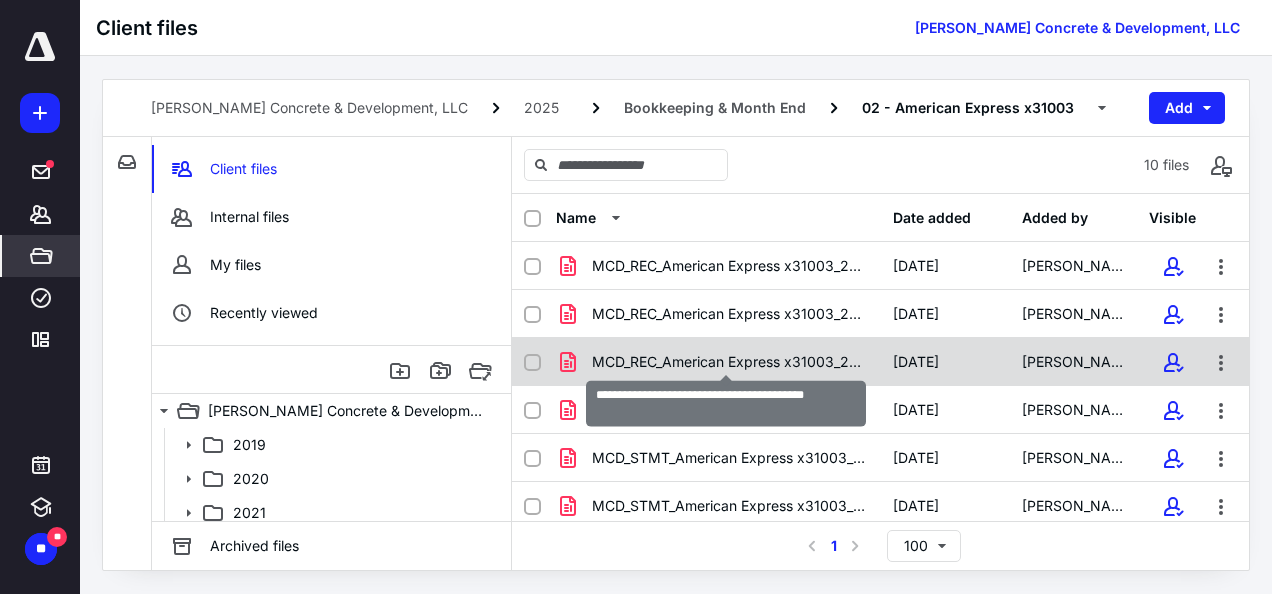 click on "MCD_REC_American Express x31003_250708.pdf" at bounding box center (730, 362) 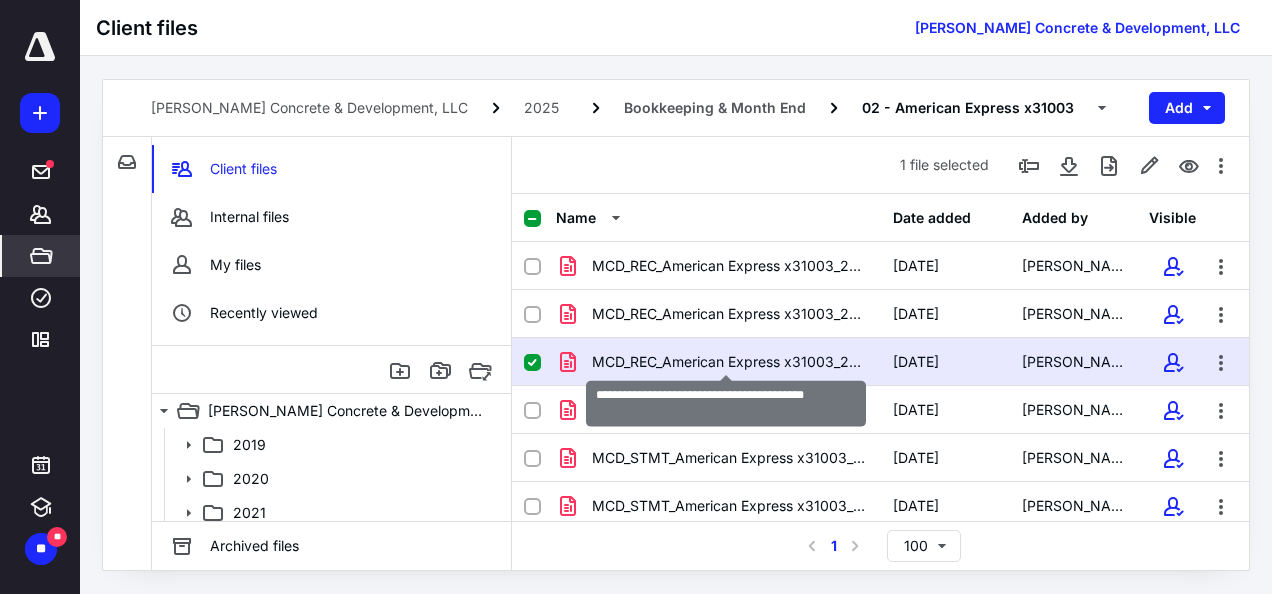 click on "MCD_REC_American Express x31003_250708.pdf" at bounding box center (730, 362) 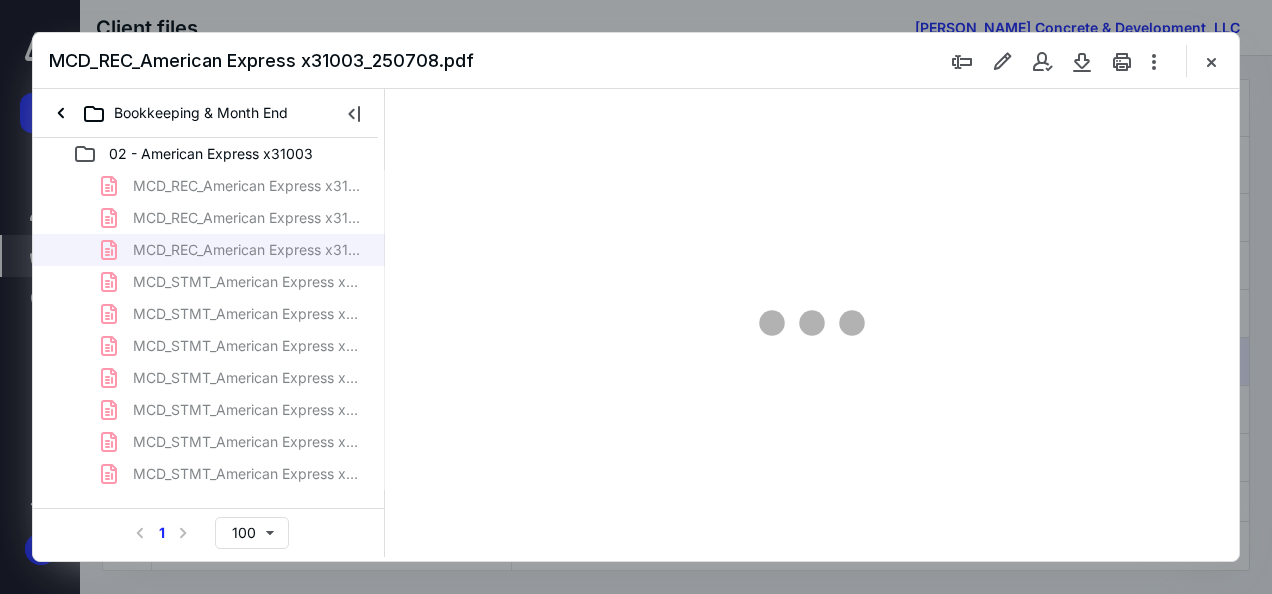 scroll, scrollTop: 0, scrollLeft: 0, axis: both 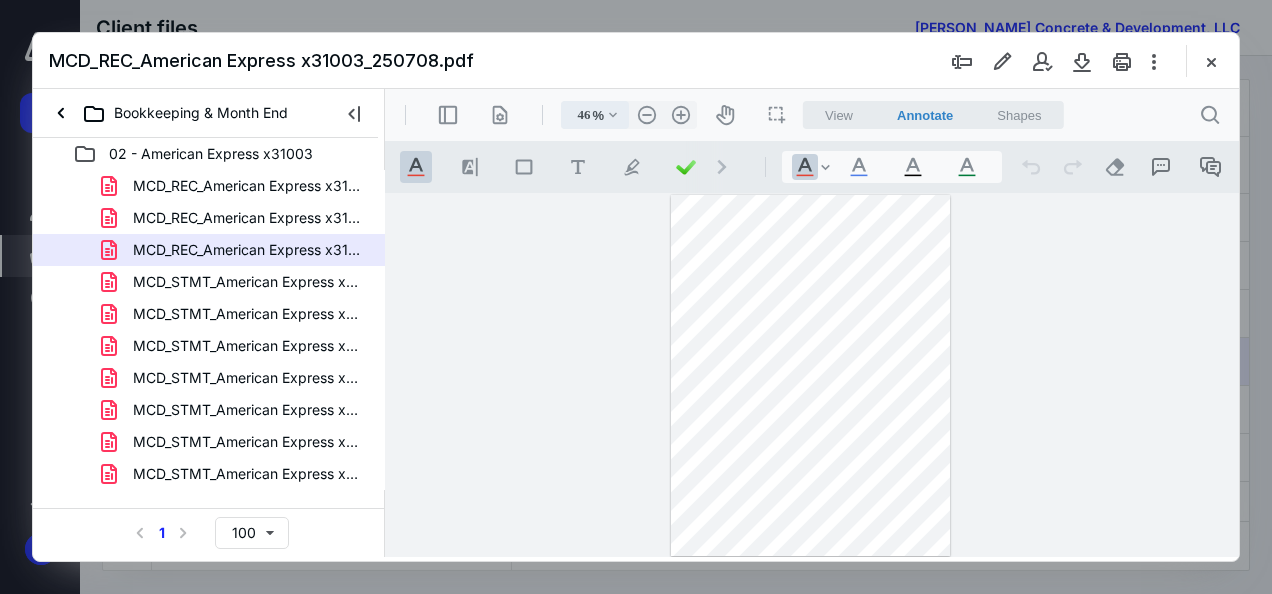 click on ".cls-1{fill:#abb0c4;} icon - chevron - down" at bounding box center (613, 115) 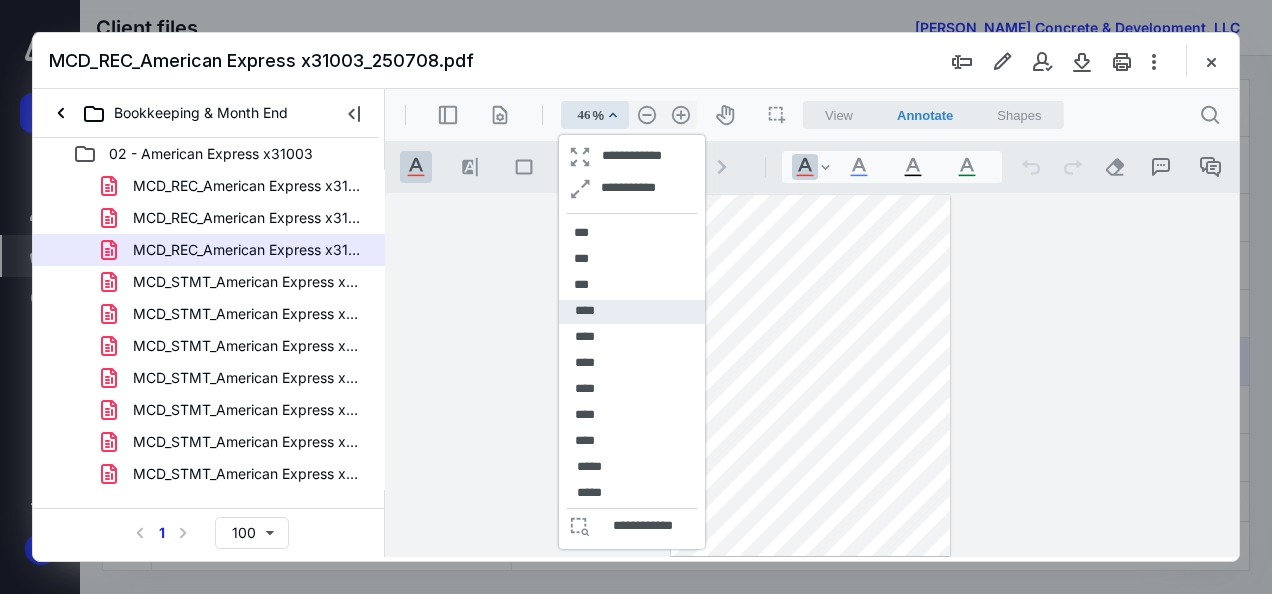 click on "****" at bounding box center (632, 312) 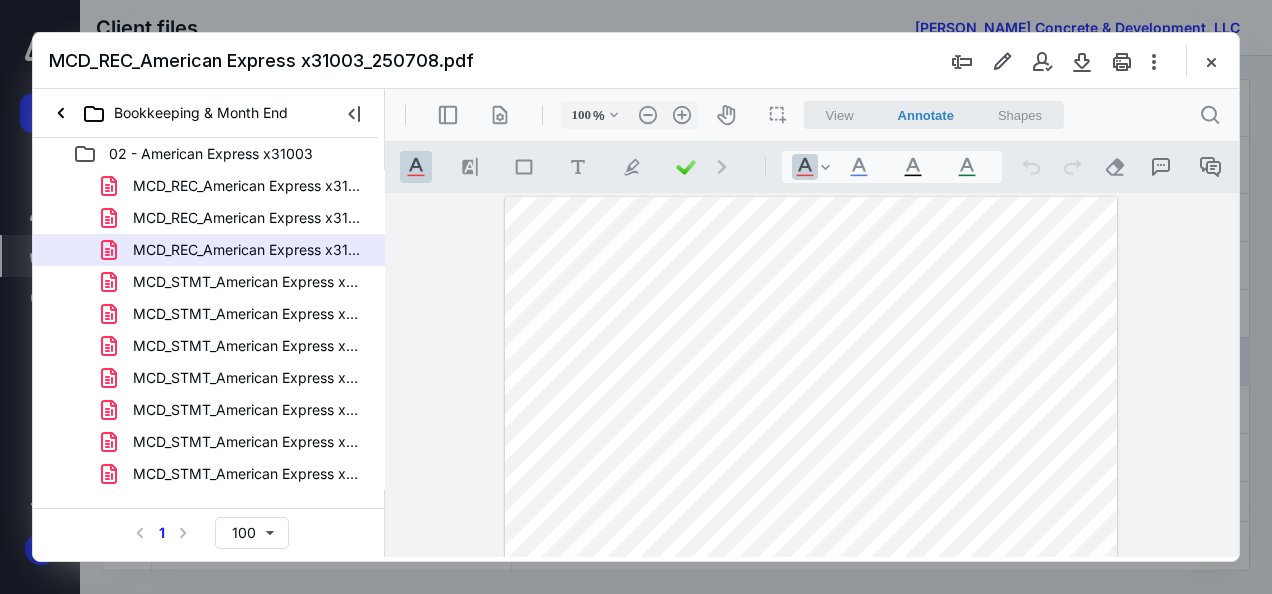 scroll, scrollTop: 155, scrollLeft: 0, axis: vertical 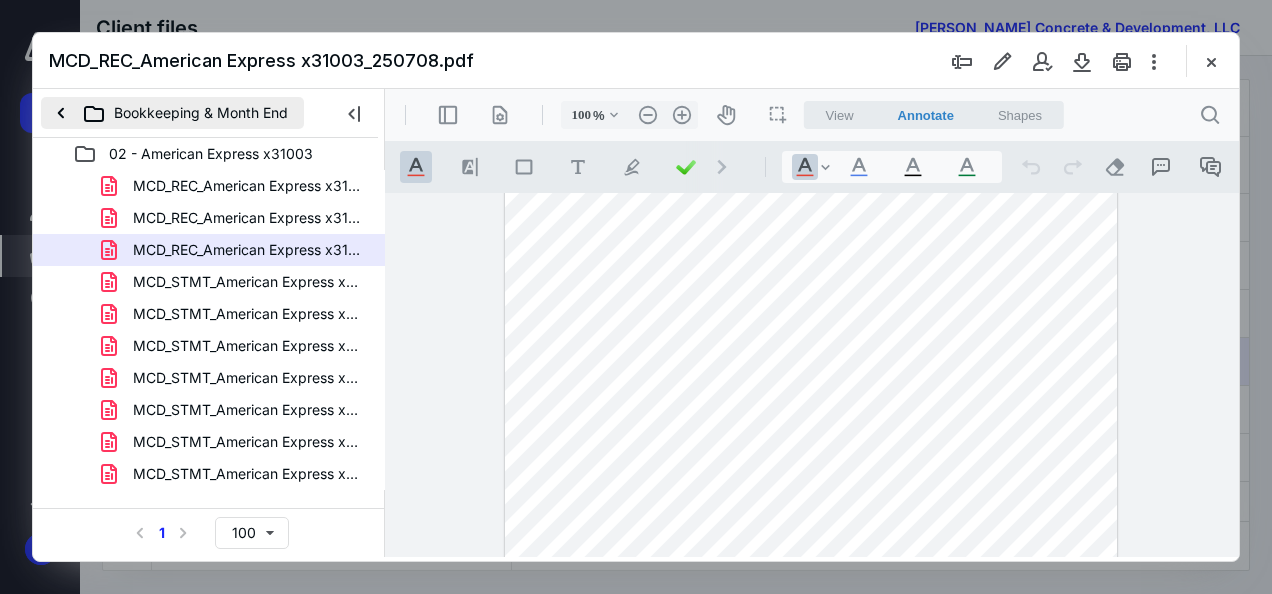 click on "Bookkeeping & Month End" at bounding box center [172, 113] 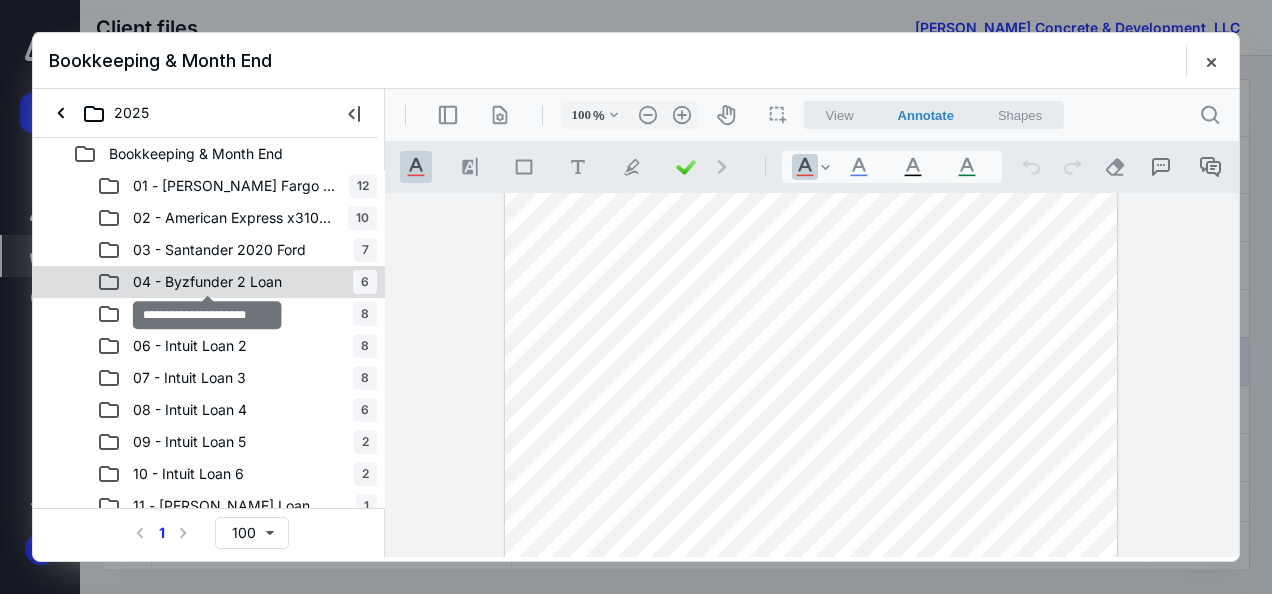 click on "04 - Byzfunder 2 Loan" at bounding box center (207, 282) 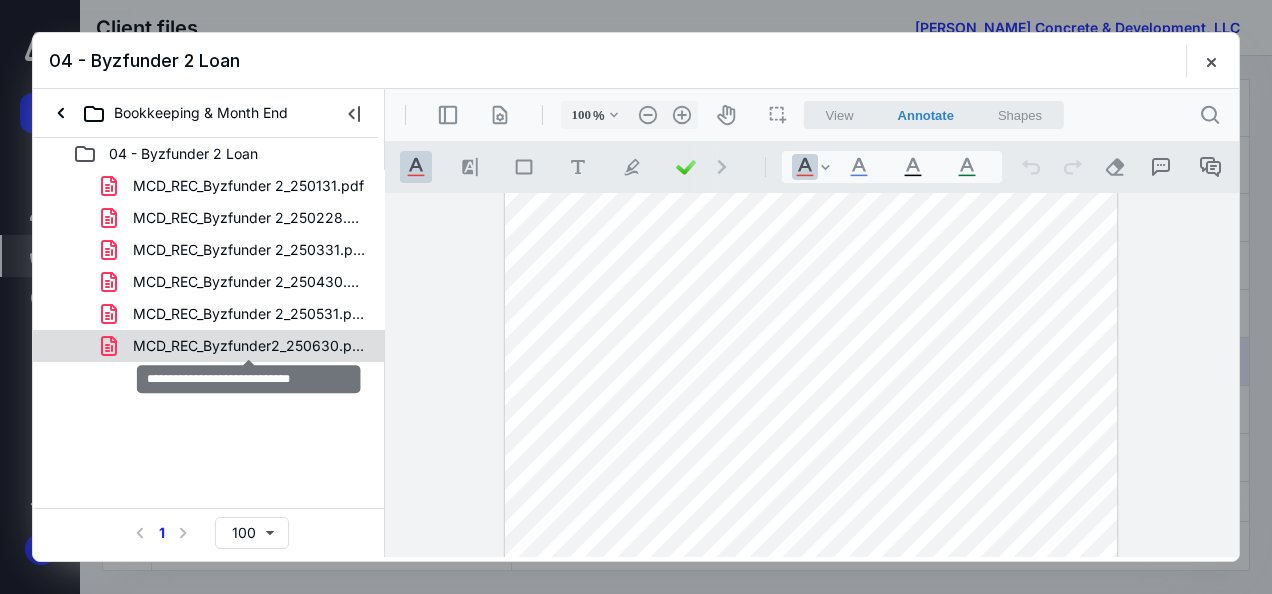 click on "MCD_REC_Byzfunder2_250630.pdf" at bounding box center [249, 346] 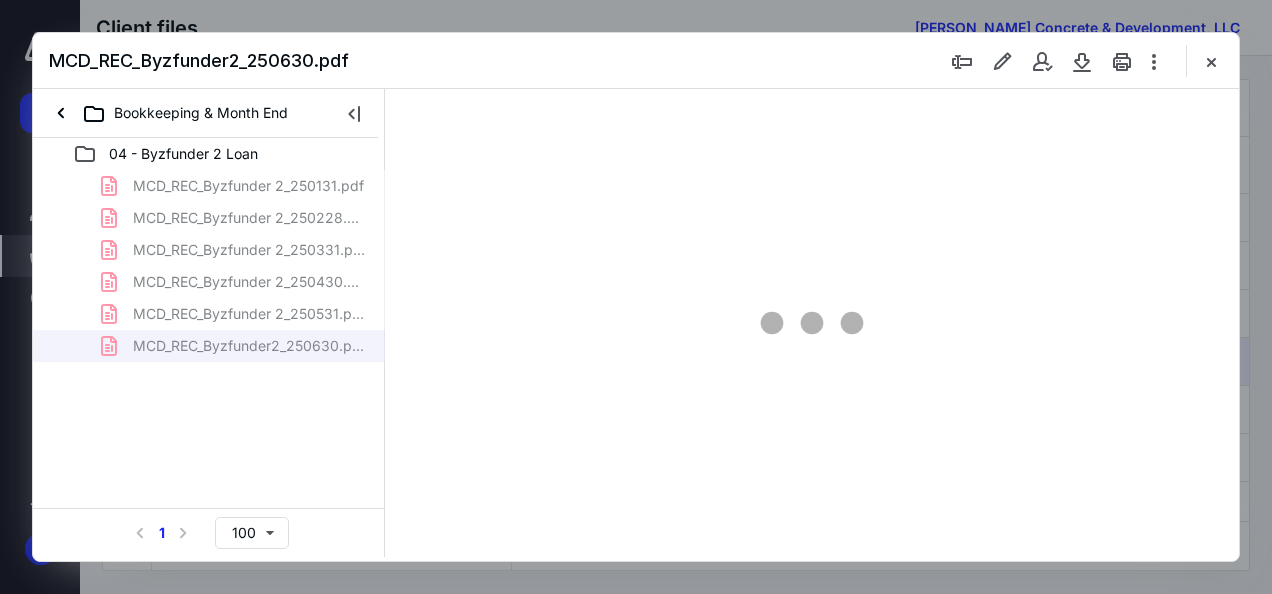 scroll, scrollTop: 0, scrollLeft: 0, axis: both 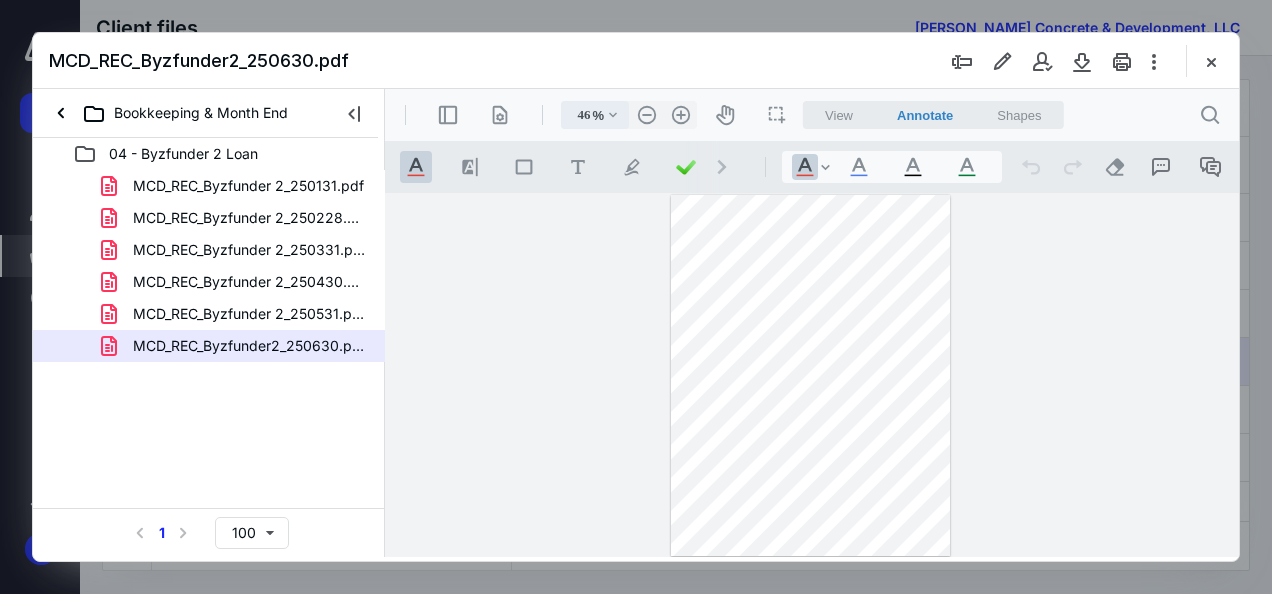 click on ".cls-1{fill:#abb0c4;} icon - chevron - down" at bounding box center (613, 115) 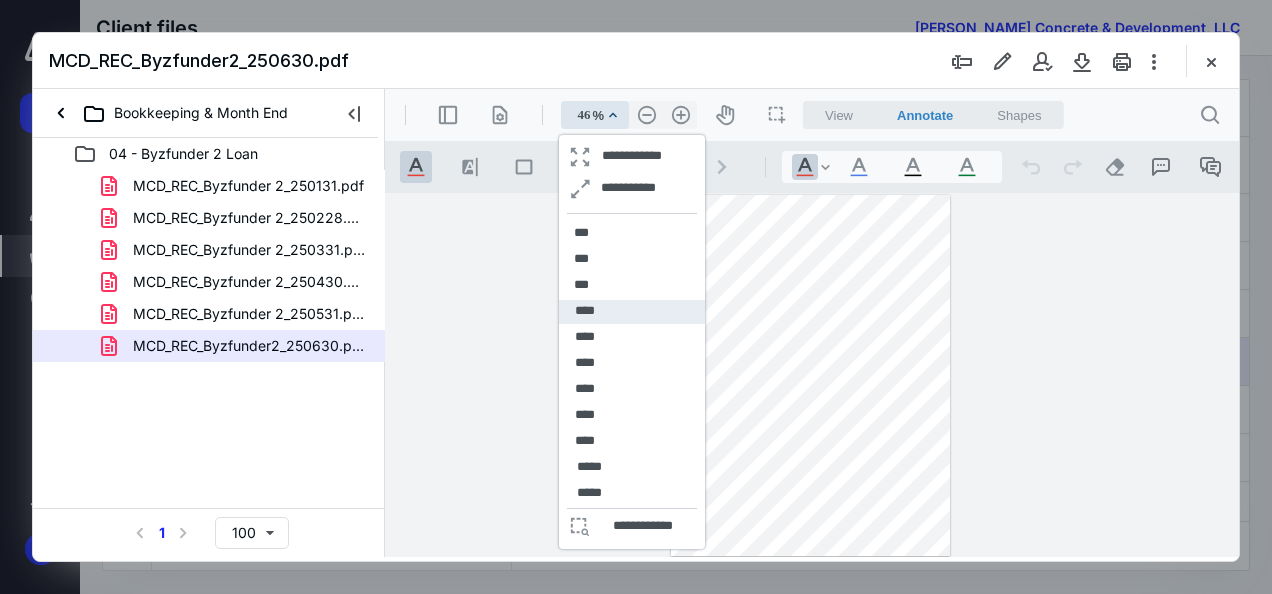 click on "****" at bounding box center [632, 312] 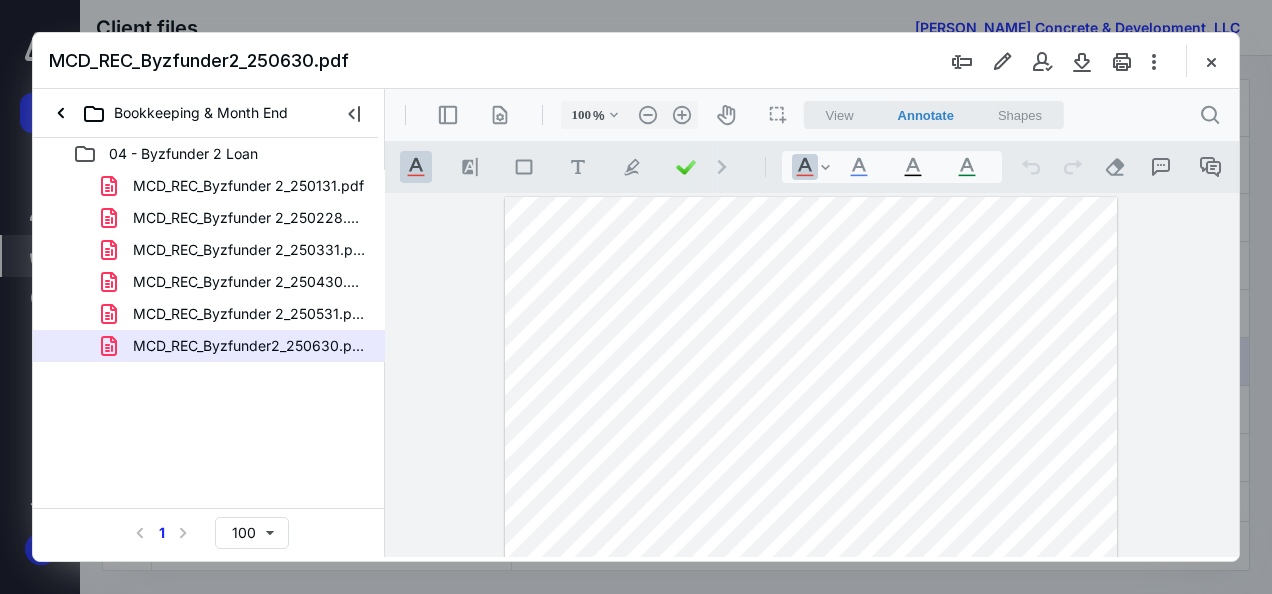 scroll, scrollTop: 155, scrollLeft: 0, axis: vertical 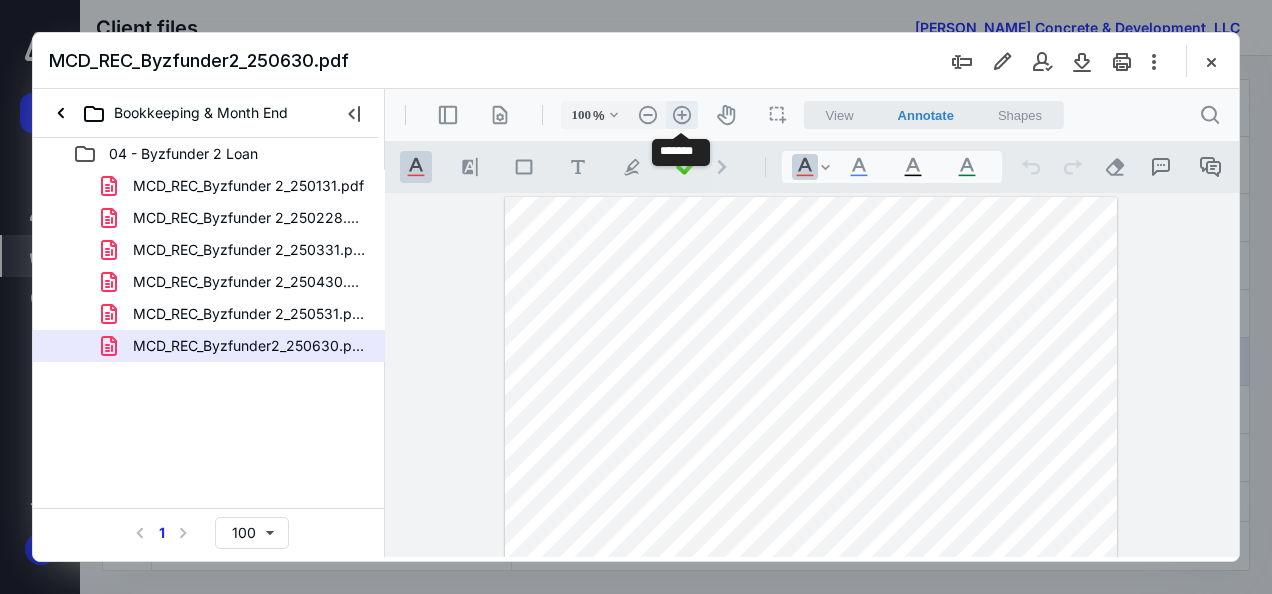 click on ".cls-1{fill:#abb0c4;} icon - header - zoom - in - line" at bounding box center (682, 115) 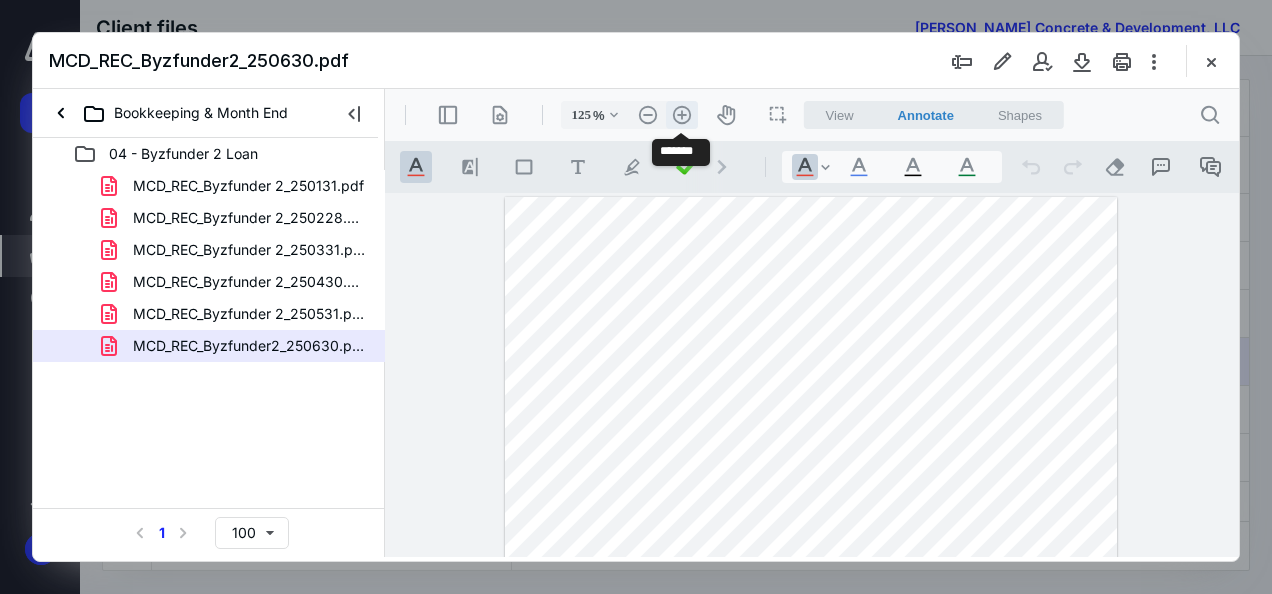 scroll, scrollTop: 32, scrollLeft: 0, axis: vertical 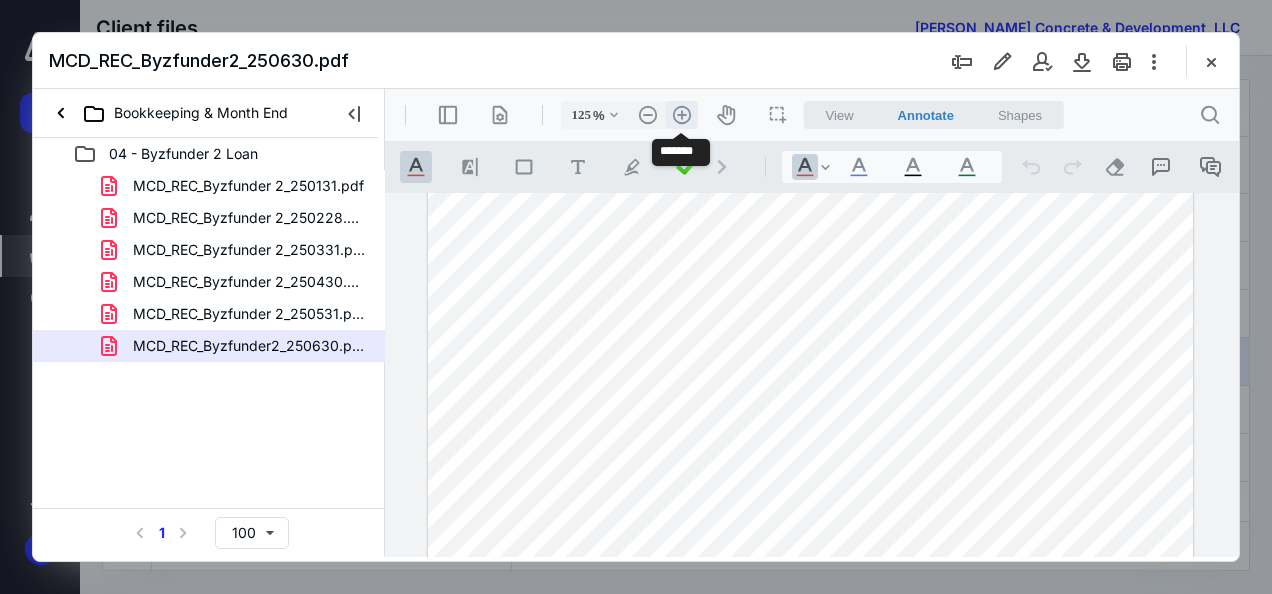 click on ".cls-1{fill:#abb0c4;} icon - header - zoom - in - line" at bounding box center (682, 115) 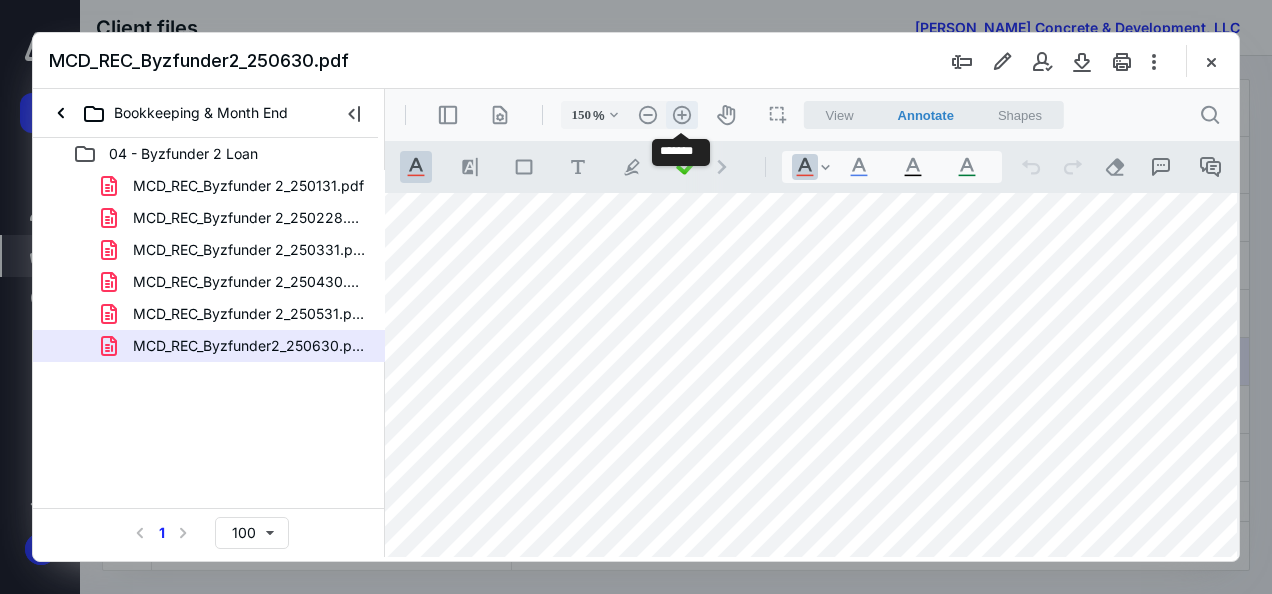click on ".cls-1{fill:#abb0c4;} icon - header - zoom - in - line" at bounding box center (682, 115) 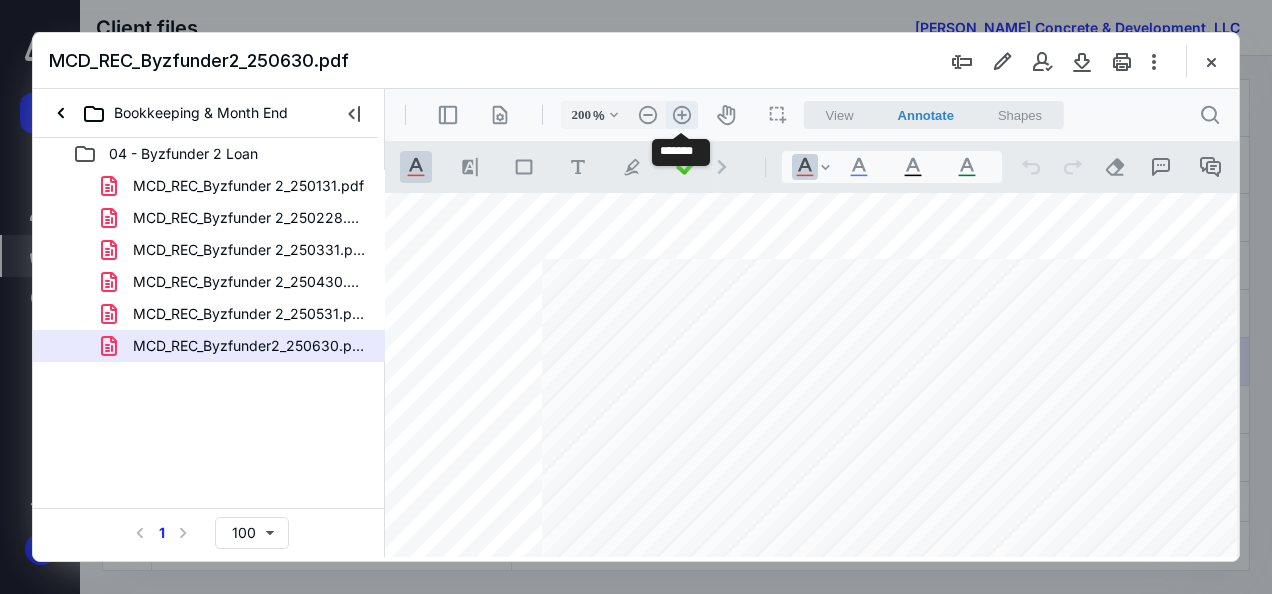 scroll, scrollTop: 130, scrollLeft: 200, axis: both 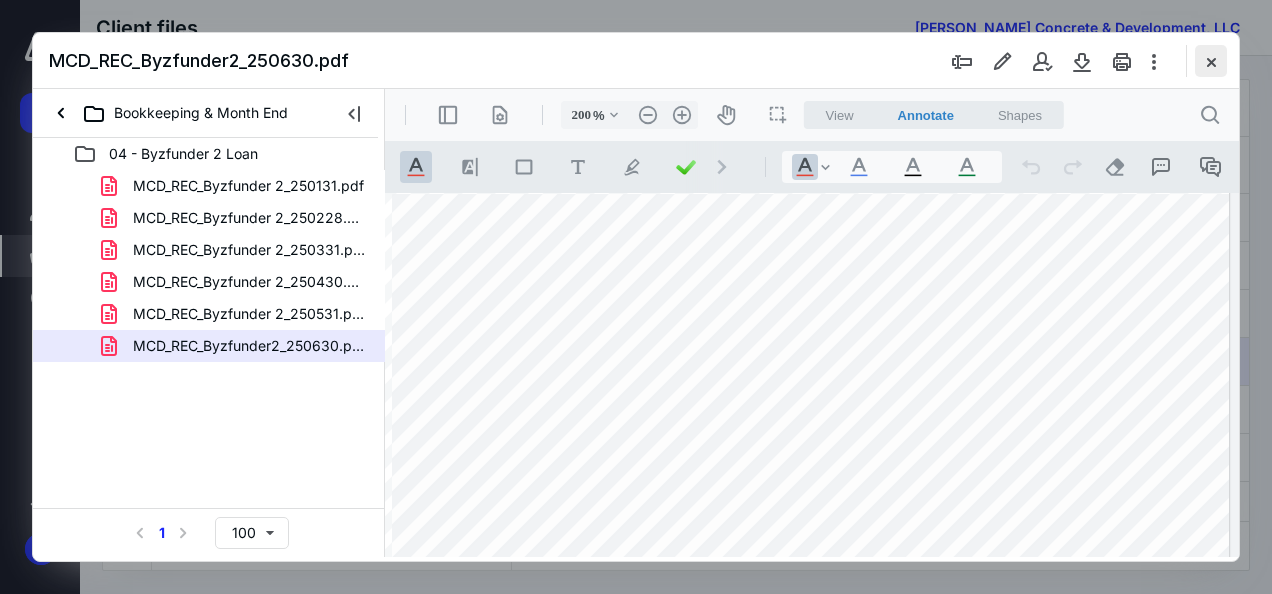 click at bounding box center (1211, 61) 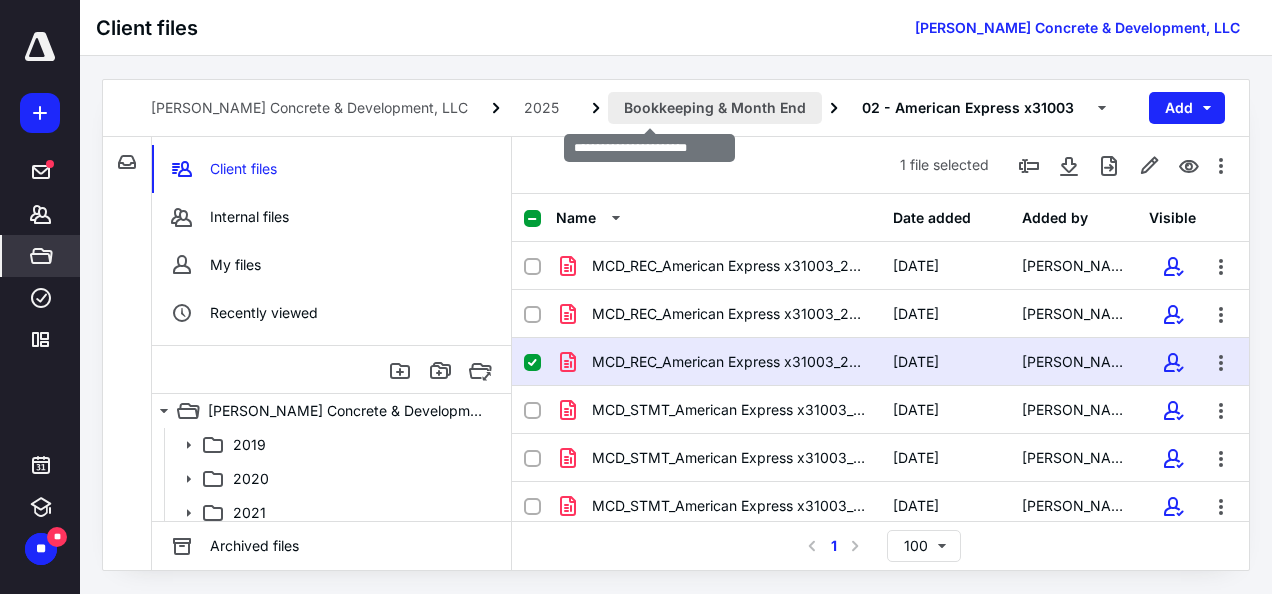 click on "Bookkeeping & Month End" at bounding box center [715, 108] 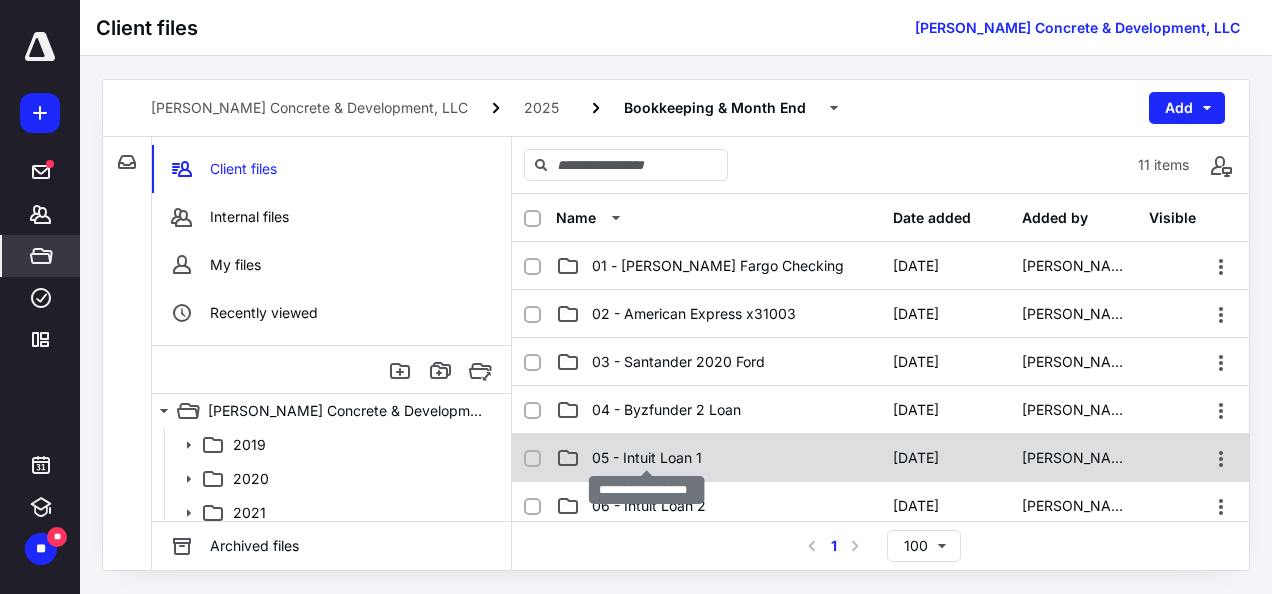 click on "05 - Intuit Loan 1" at bounding box center (647, 458) 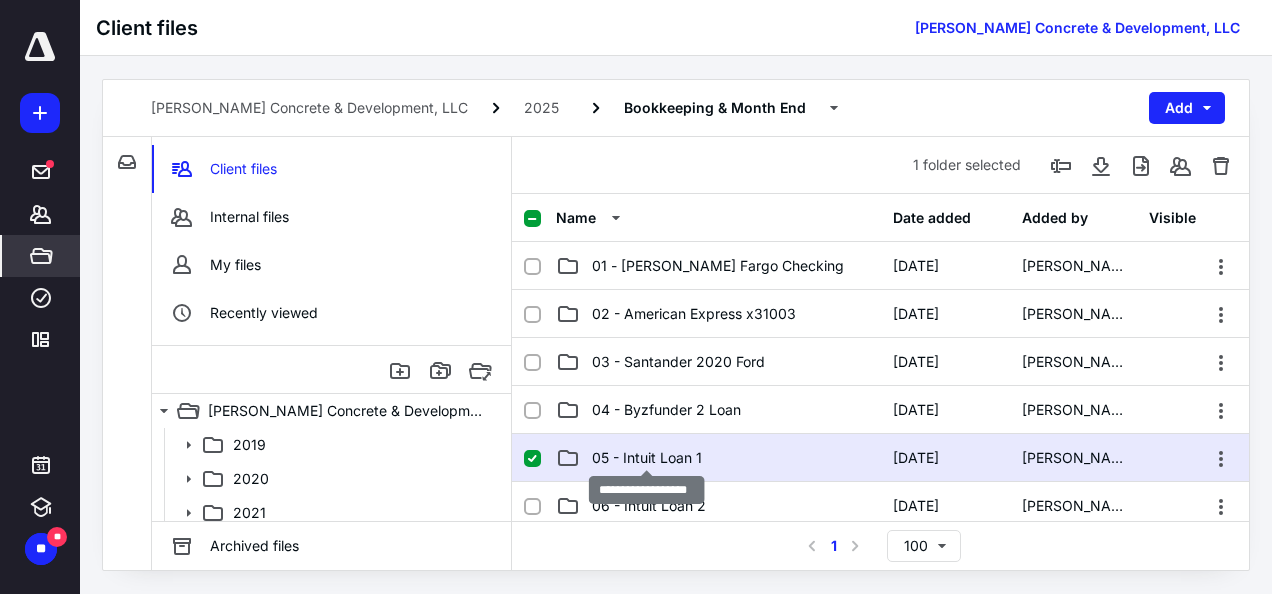 click on "05 - Intuit Loan 1" at bounding box center [647, 458] 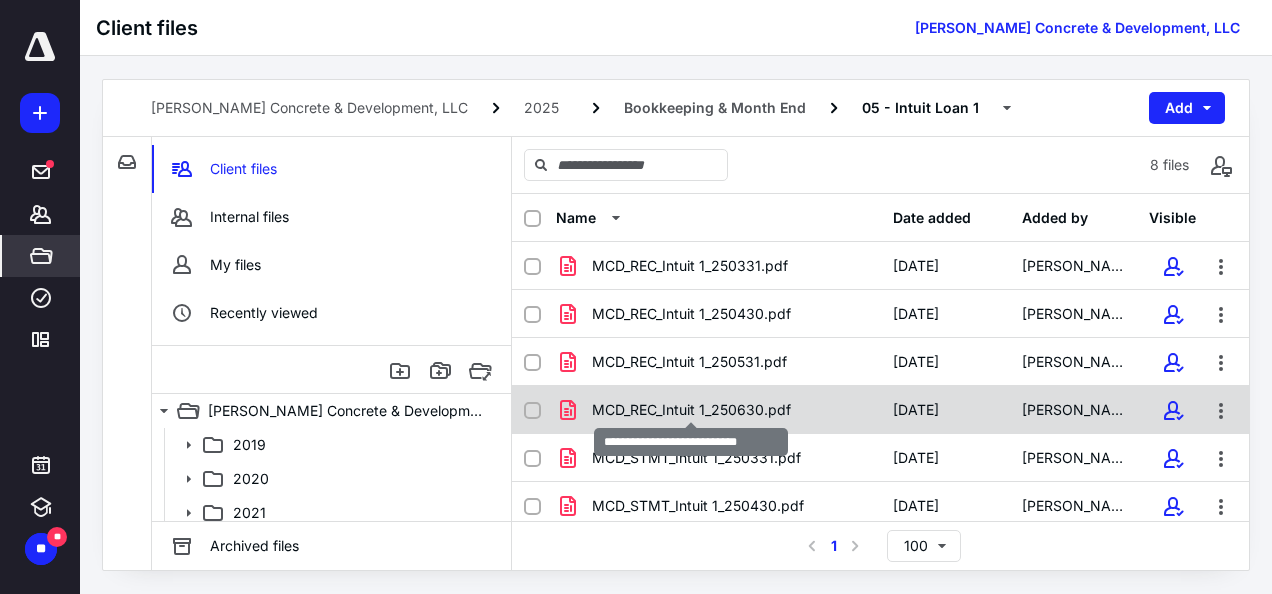 click on "MCD_REC_Intuit 1_250630.pdf" at bounding box center [691, 410] 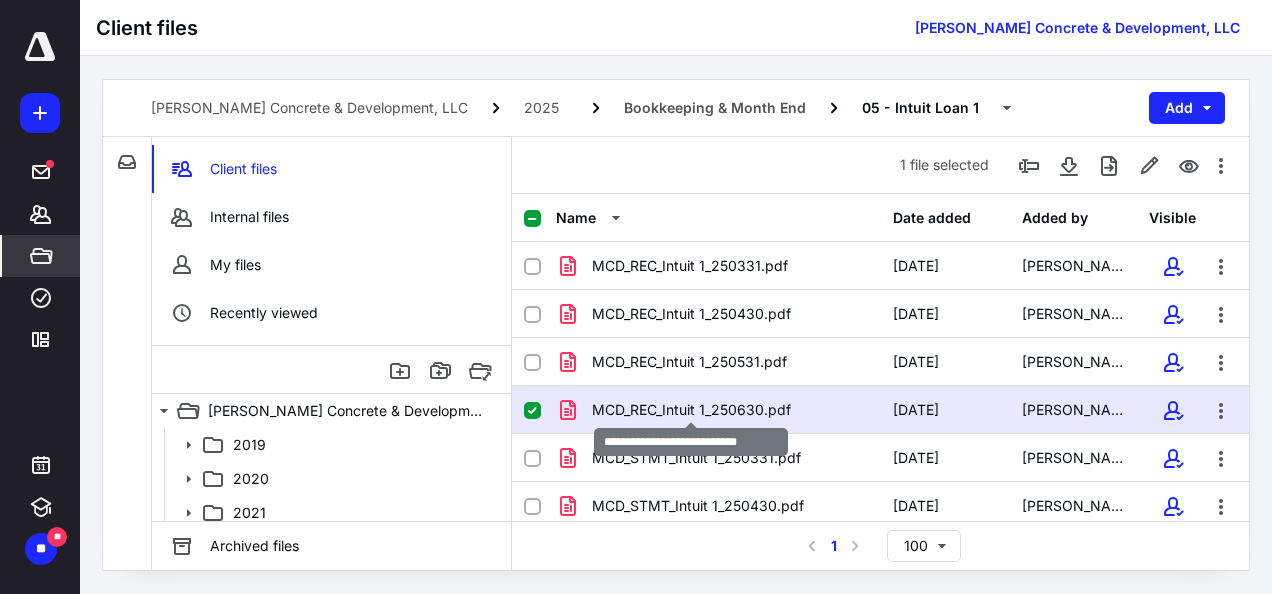click on "MCD_REC_Intuit 1_250630.pdf" at bounding box center (691, 410) 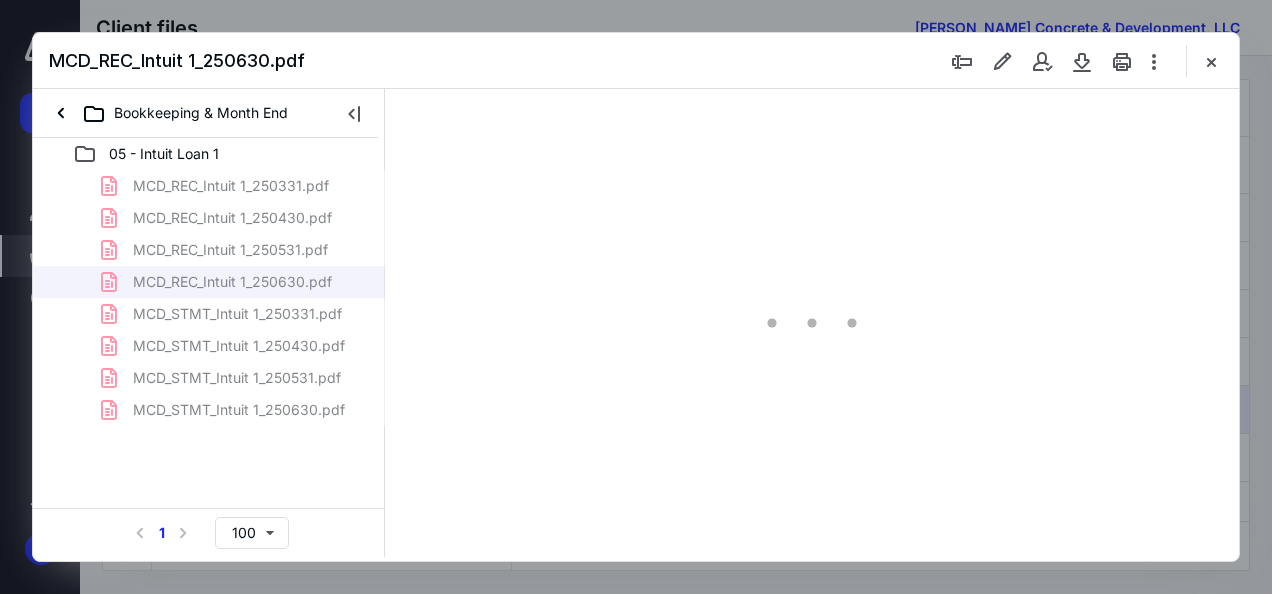 scroll, scrollTop: 0, scrollLeft: 0, axis: both 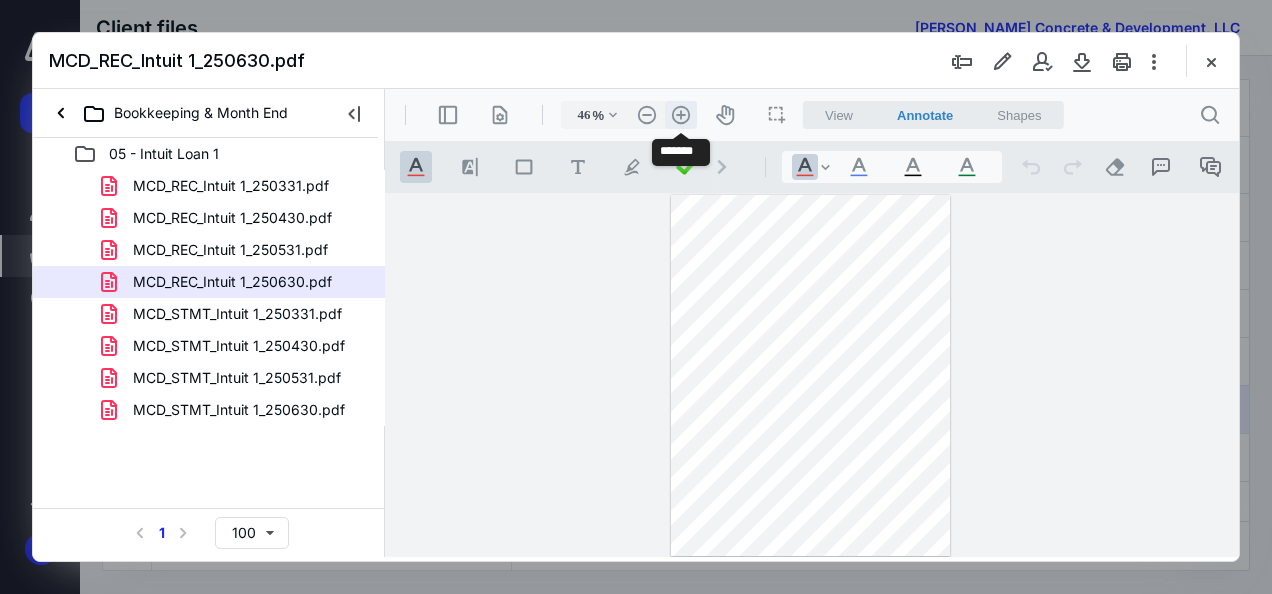 click on ".cls-1{fill:#abb0c4;} icon - header - zoom - in - line" at bounding box center (681, 115) 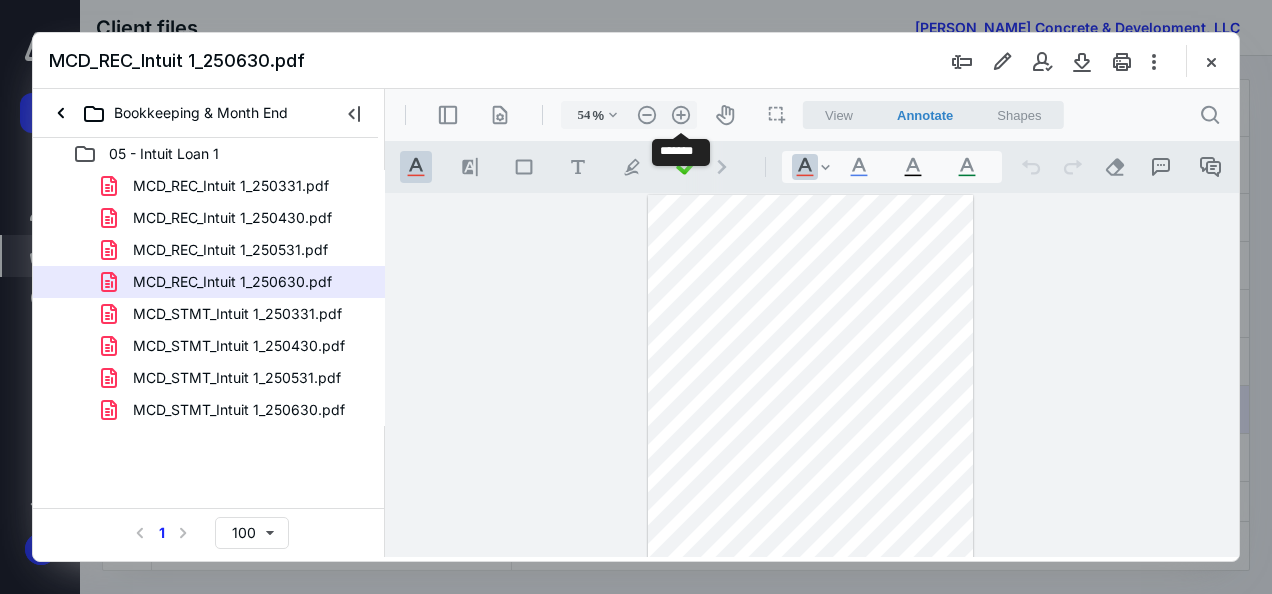 scroll, scrollTop: 21, scrollLeft: 0, axis: vertical 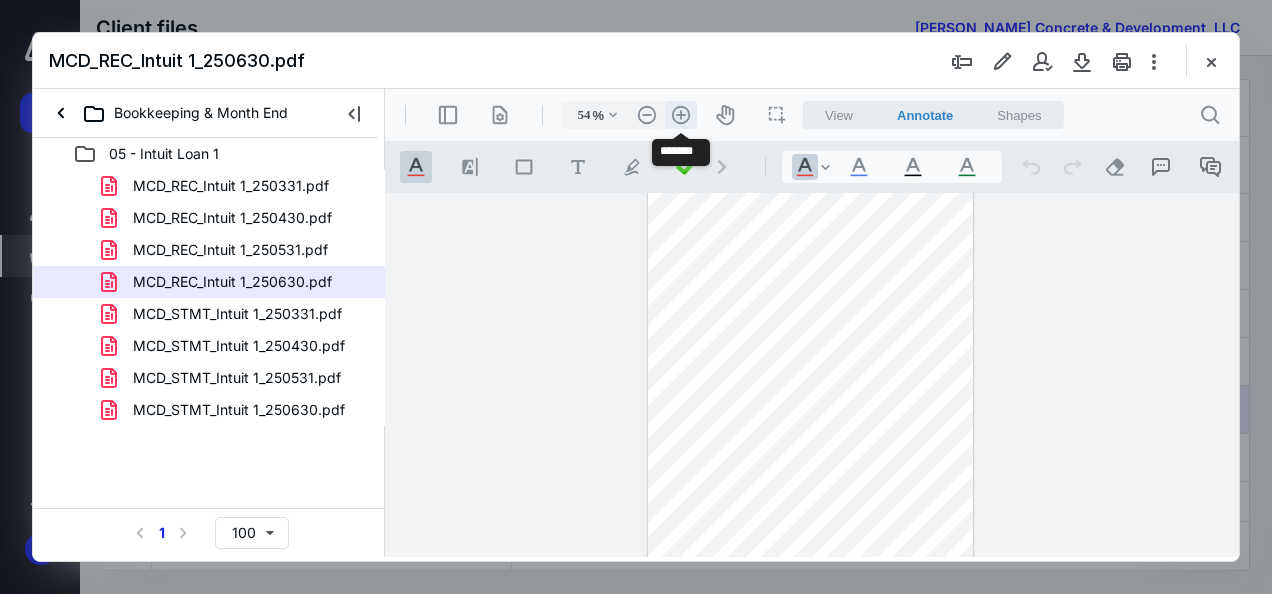 click on ".cls-1{fill:#abb0c4;} icon - header - zoom - in - line" at bounding box center (681, 115) 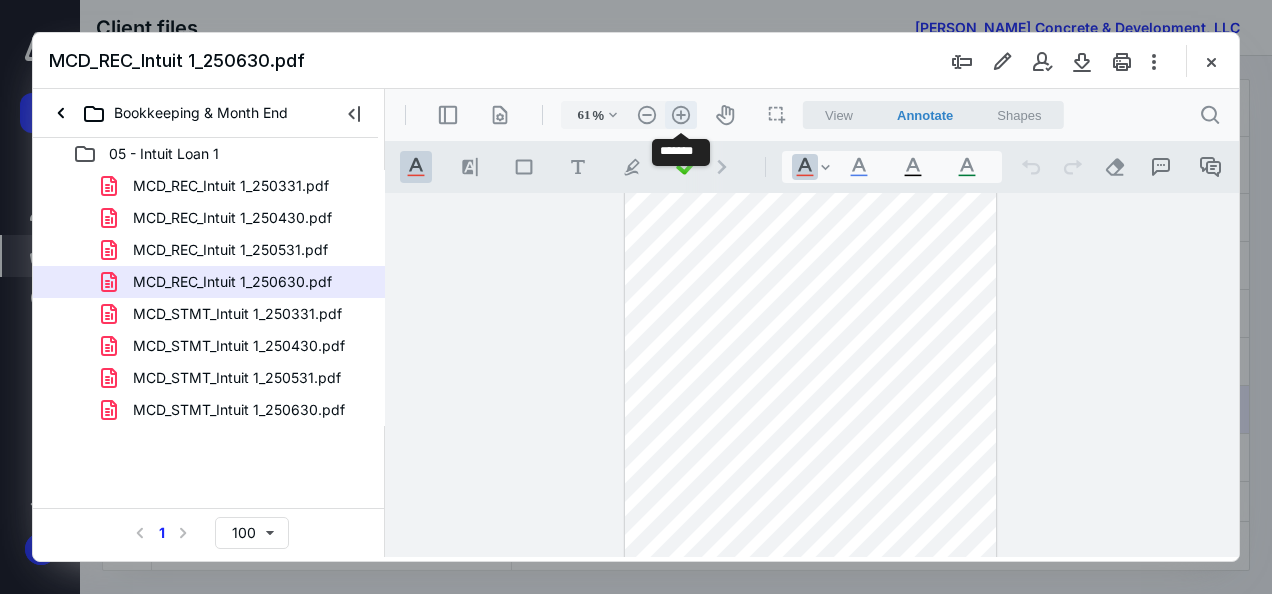 click on ".cls-1{fill:#abb0c4;} icon - header - zoom - in - line" at bounding box center [681, 115] 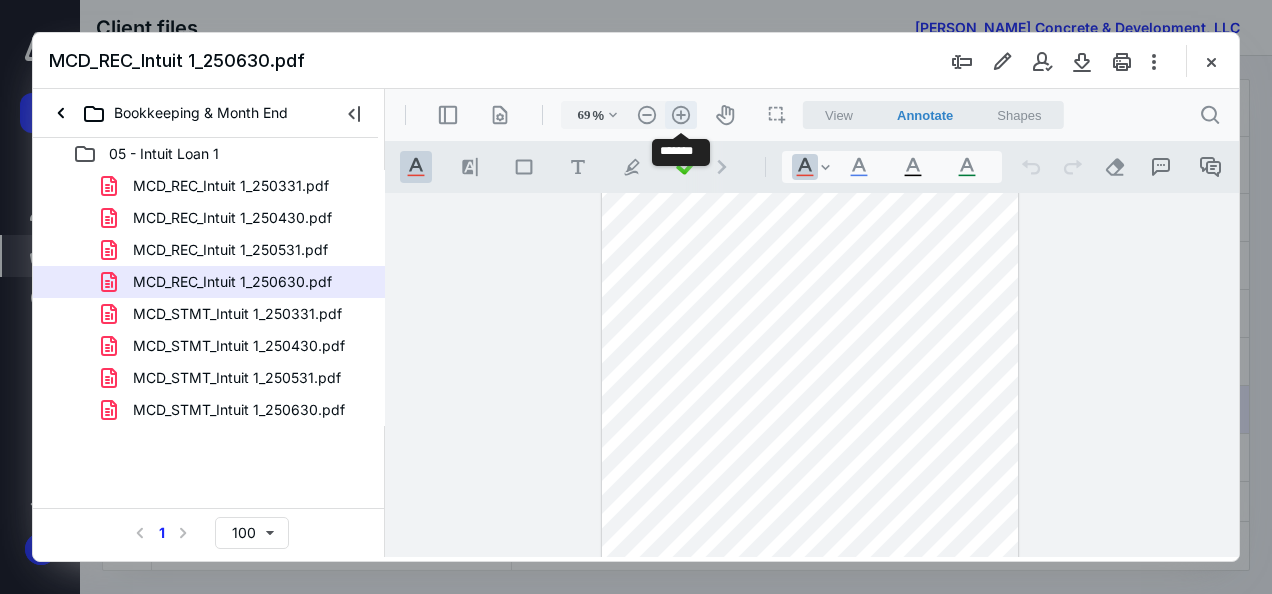 click on ".cls-1{fill:#abb0c4;} icon - header - zoom - in - line" at bounding box center [681, 115] 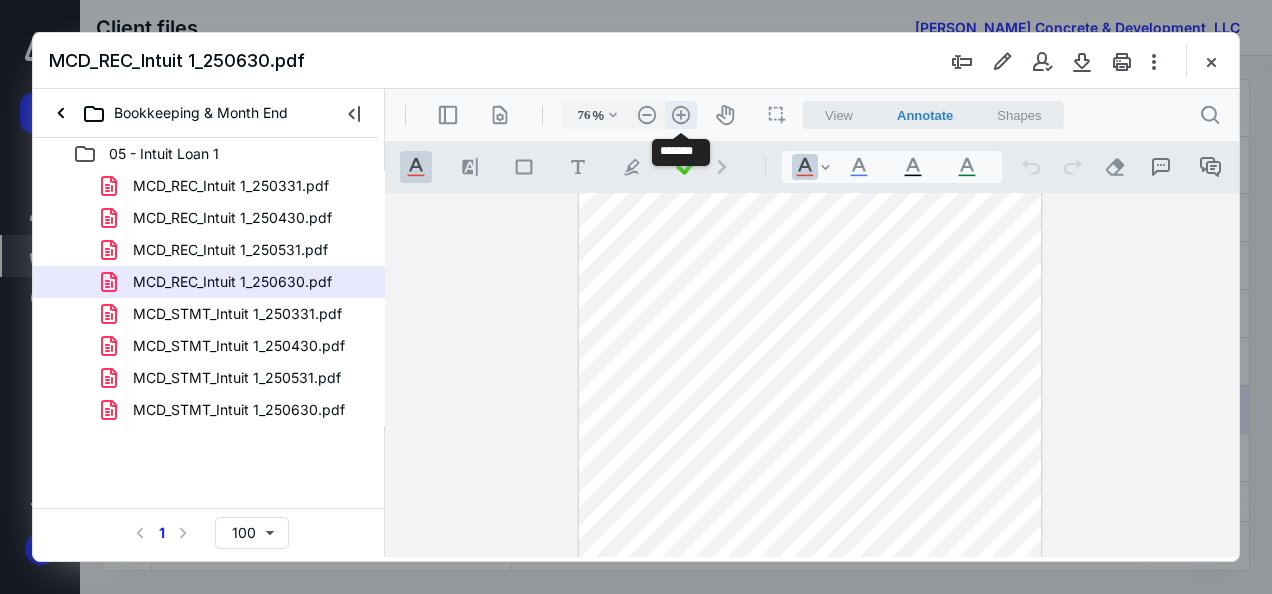 click on ".cls-1{fill:#abb0c4;} icon - header - zoom - in - line" at bounding box center (681, 115) 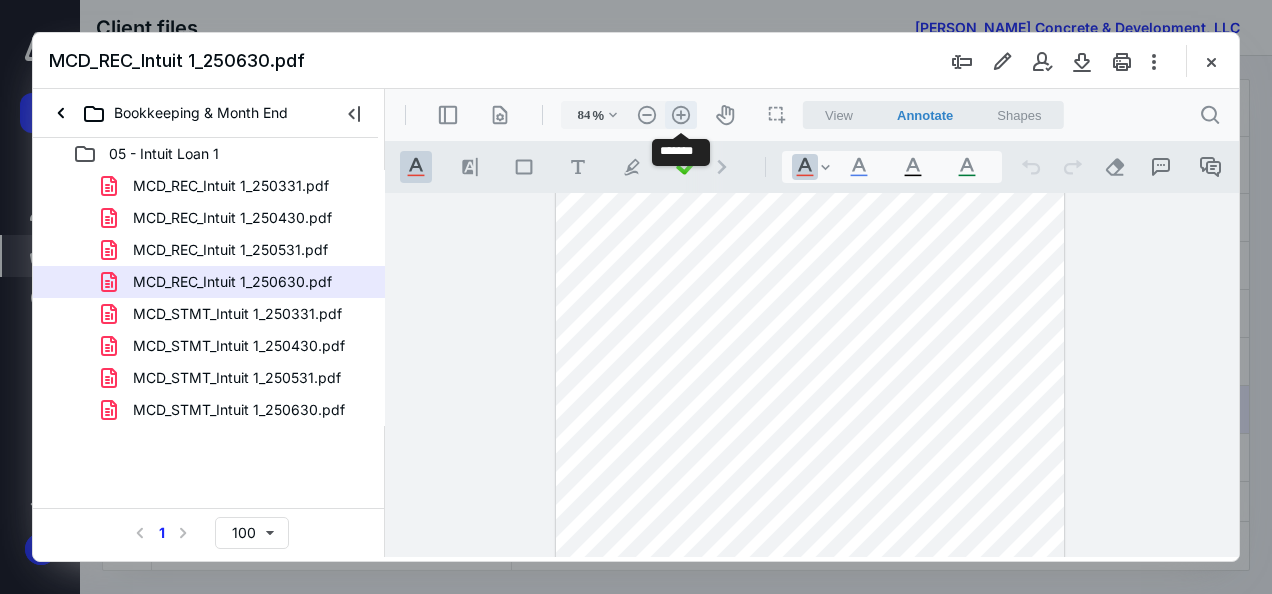 click on ".cls-1{fill:#abb0c4;} icon - header - zoom - in - line" at bounding box center [681, 115] 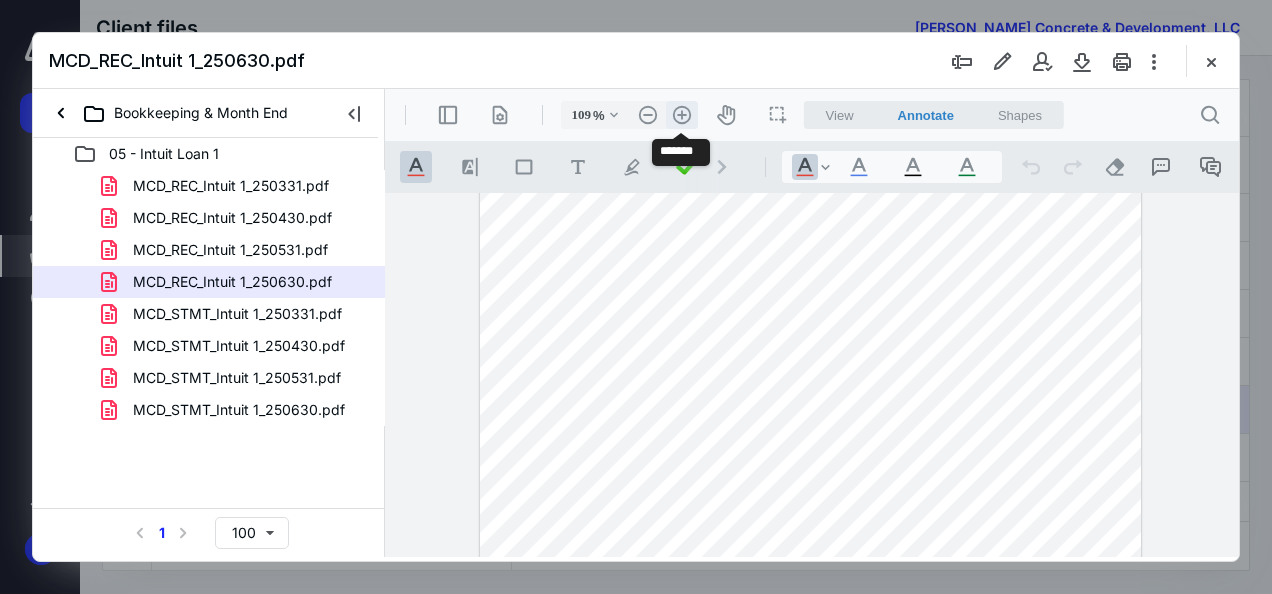 click on ".cls-1{fill:#abb0c4;} icon - header - zoom - in - line" at bounding box center (682, 115) 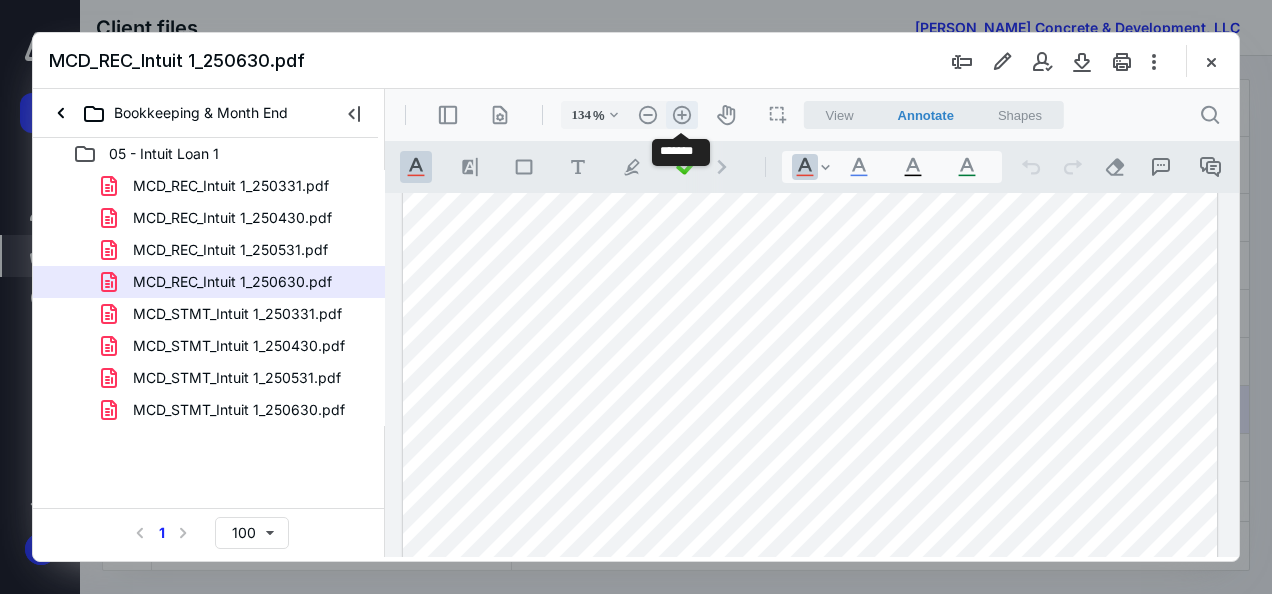 scroll, scrollTop: 249, scrollLeft: 0, axis: vertical 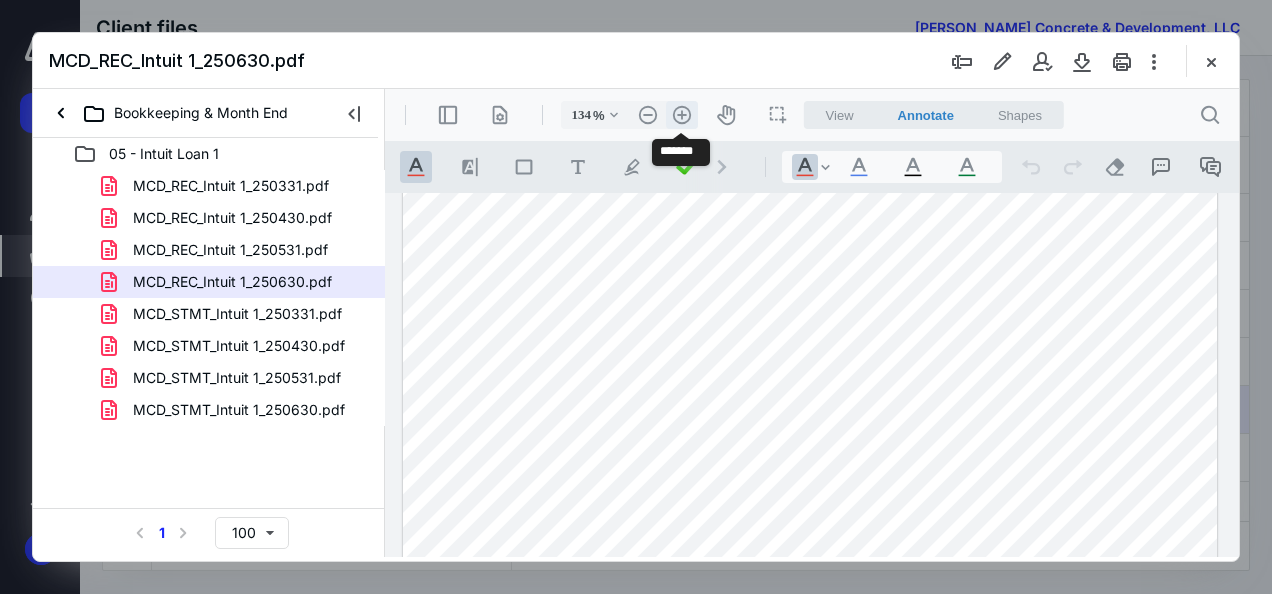 click on ".cls-1{fill:#abb0c4;} icon - header - zoom - in - line" at bounding box center (682, 115) 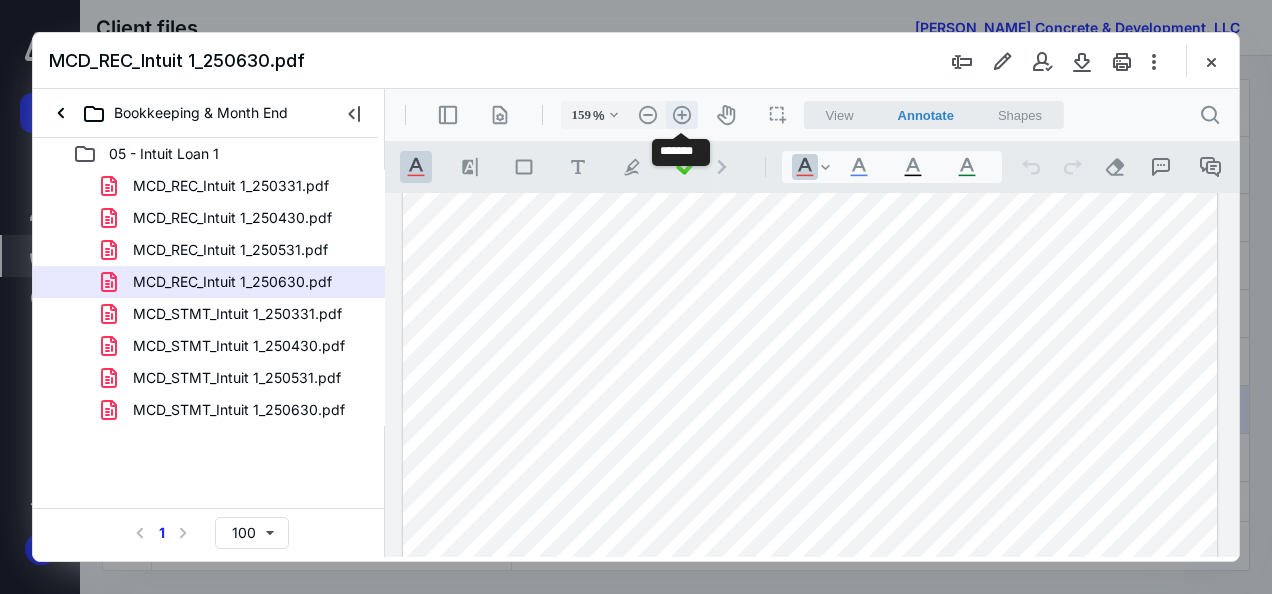 scroll, scrollTop: 66, scrollLeft: 68, axis: both 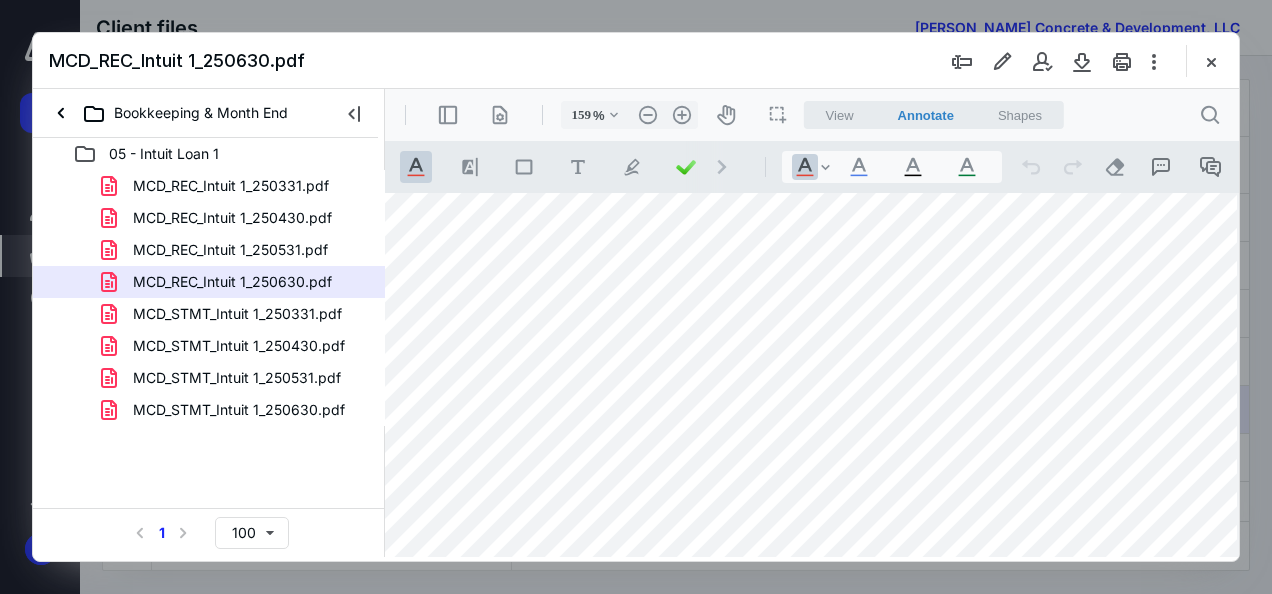 drag, startPoint x: 1546, startPoint y: 646, endPoint x: 1169, endPoint y: 551, distance: 388.78528 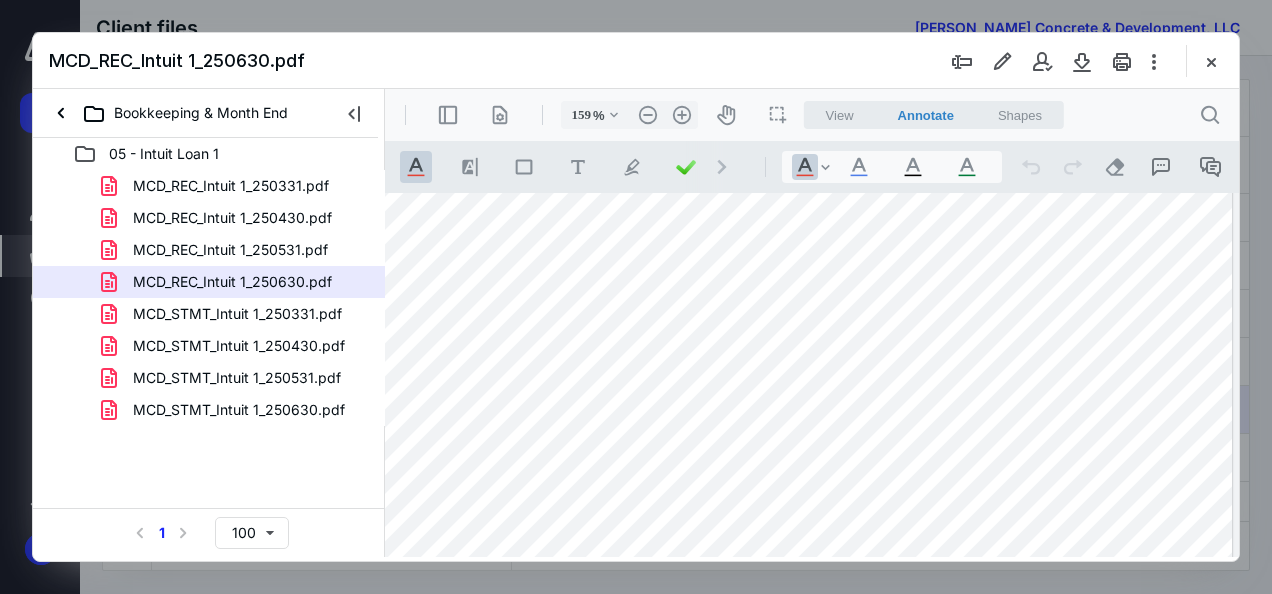 scroll, scrollTop: 66, scrollLeft: 134, axis: both 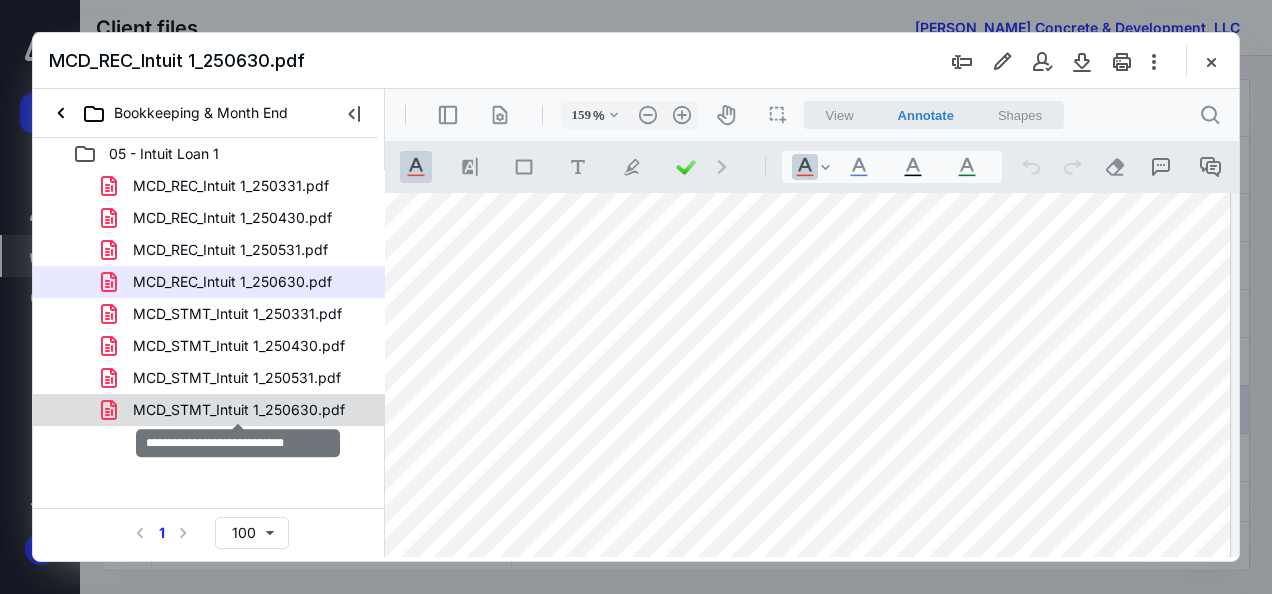 click on "MCD_STMT_Intuit 1_250630.pdf" at bounding box center [239, 410] 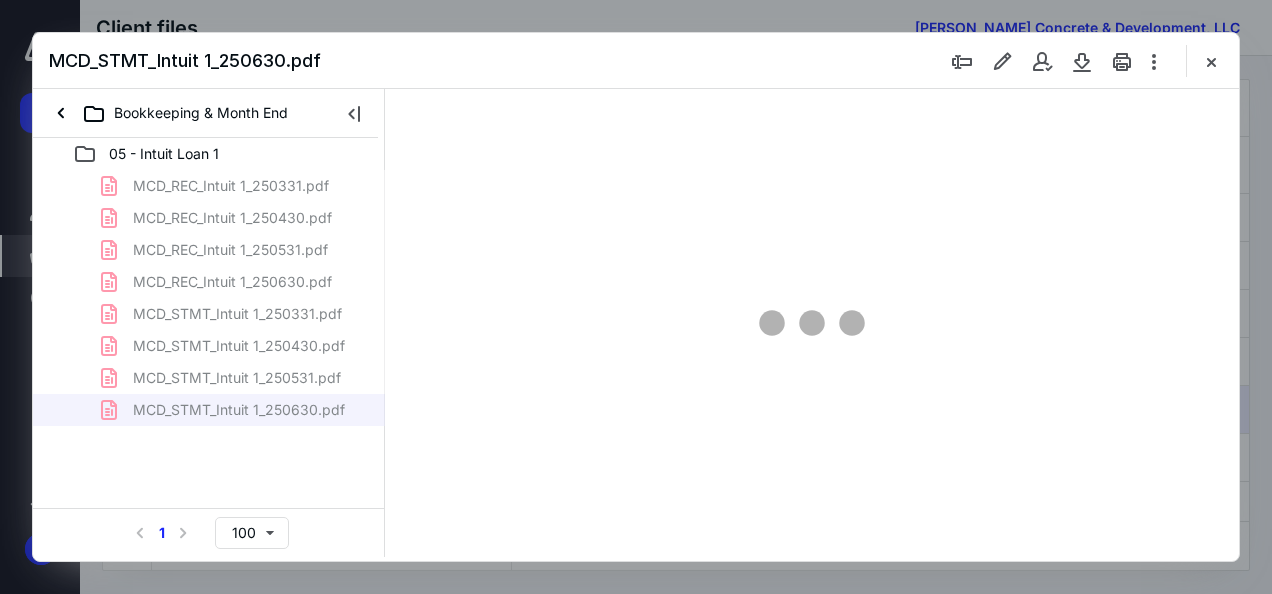 type on "46" 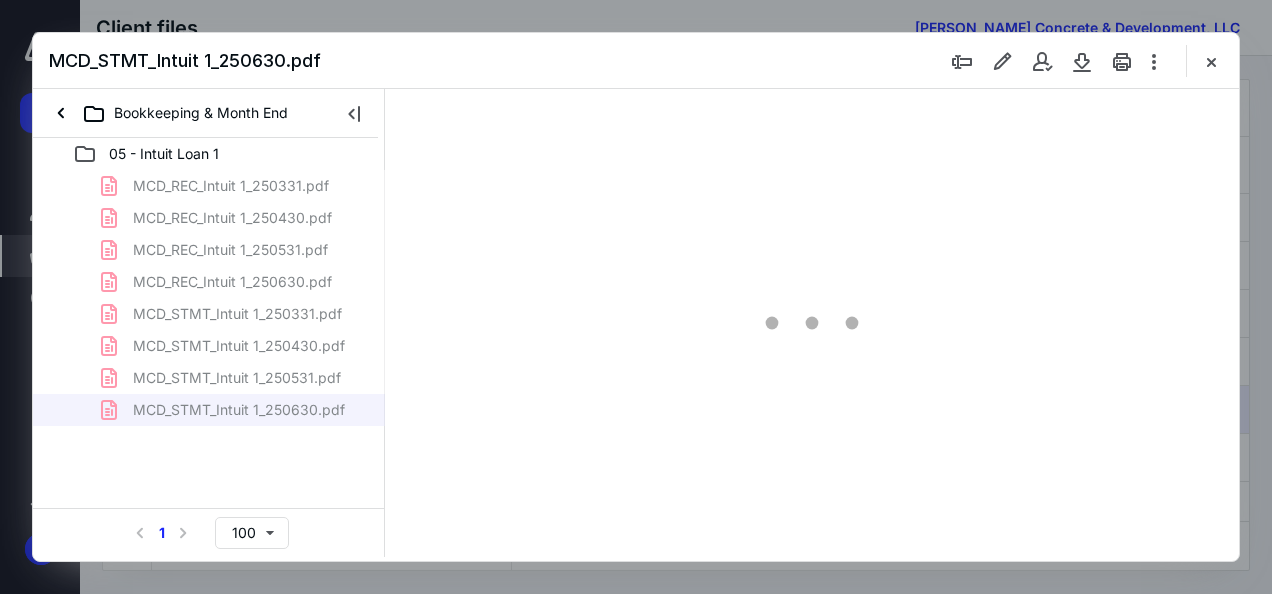 scroll, scrollTop: 0, scrollLeft: 0, axis: both 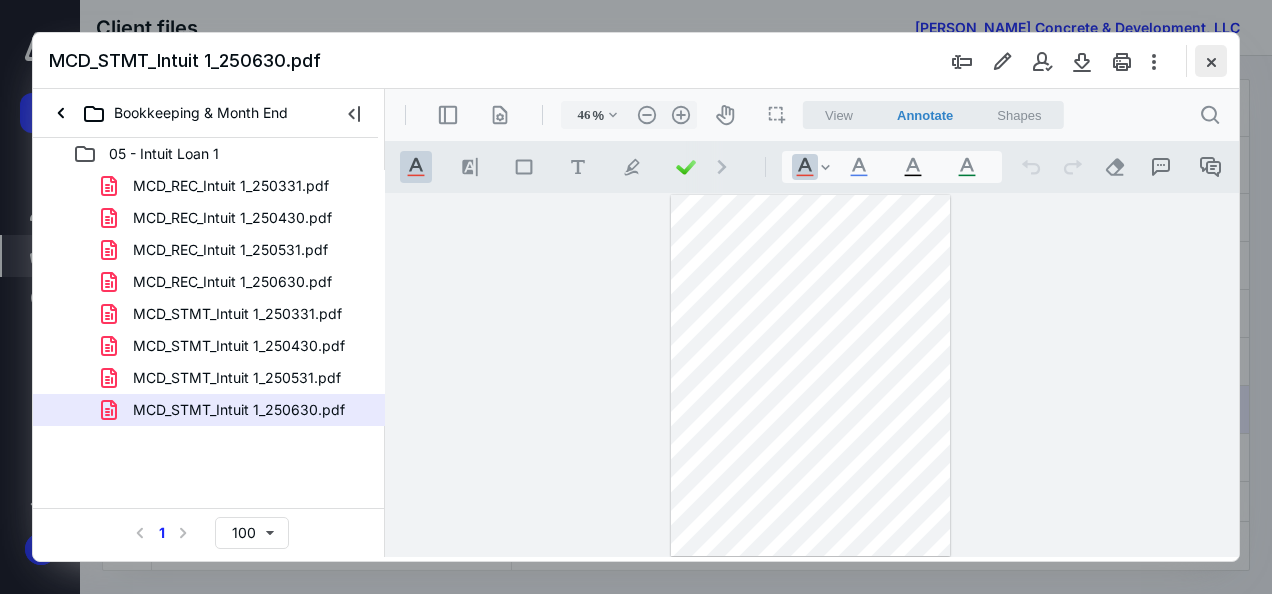 click at bounding box center [1211, 61] 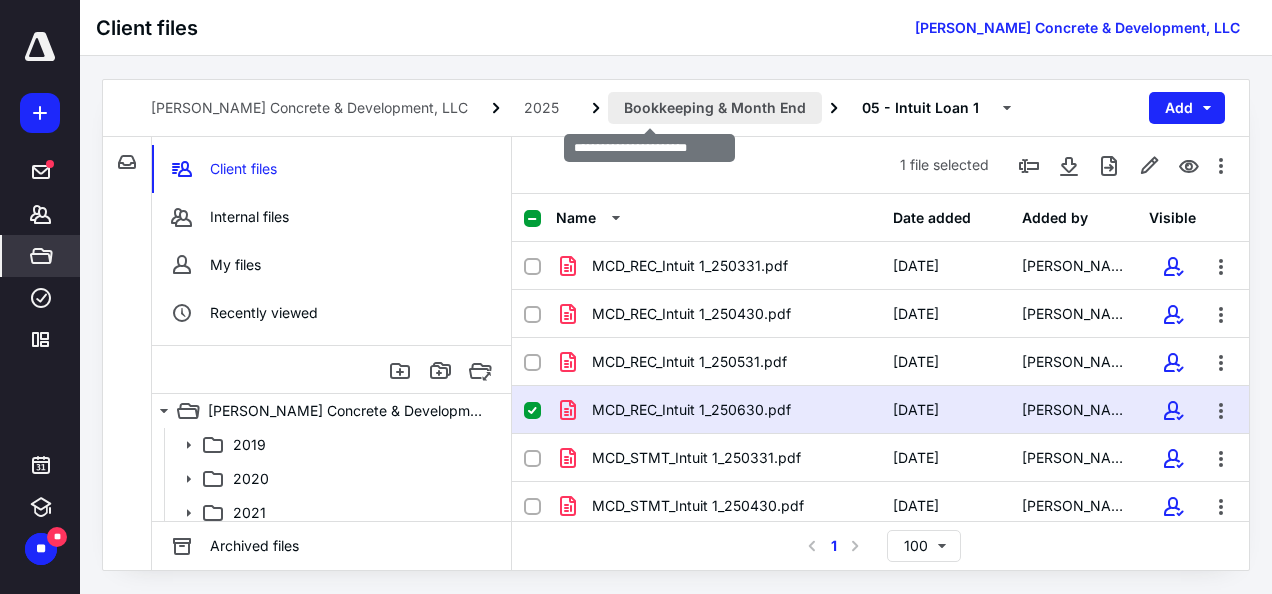 click on "Bookkeeping & Month End" at bounding box center [715, 108] 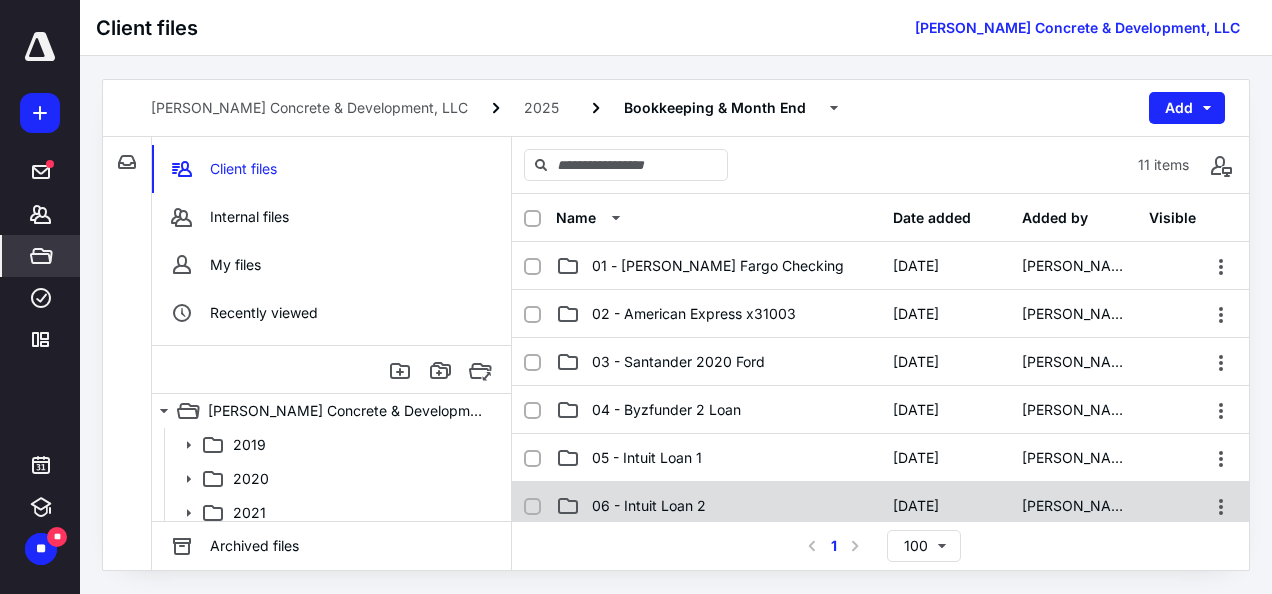 click on "06 - Intuit Loan 2" at bounding box center (649, 506) 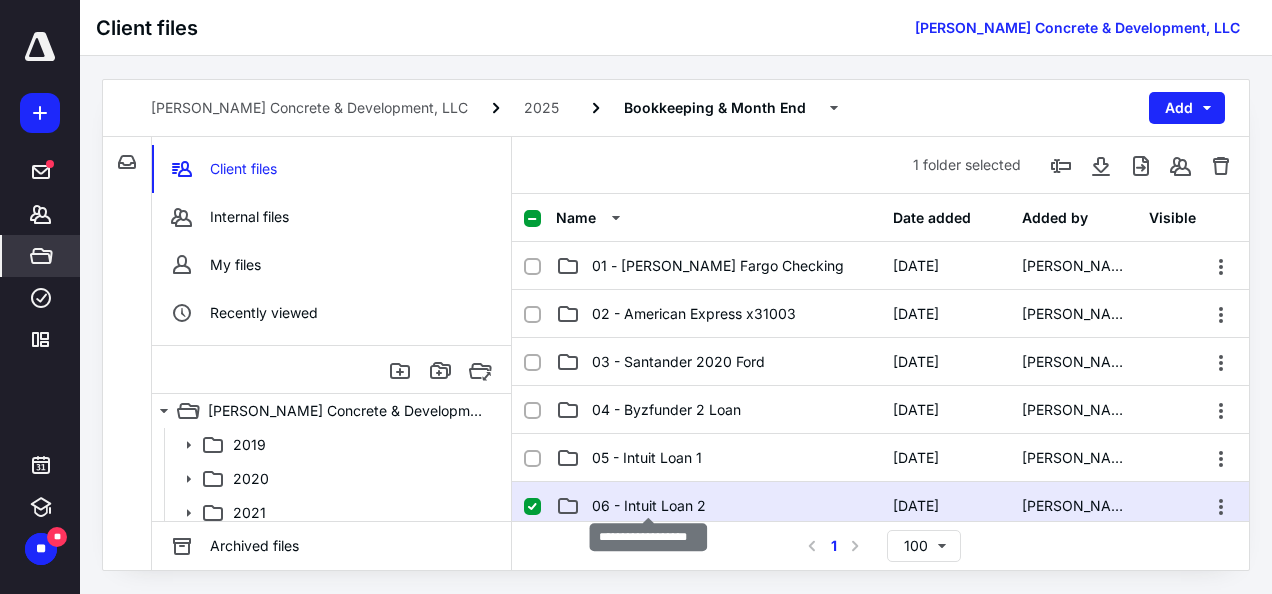 click on "06 - Intuit Loan 2" at bounding box center [649, 506] 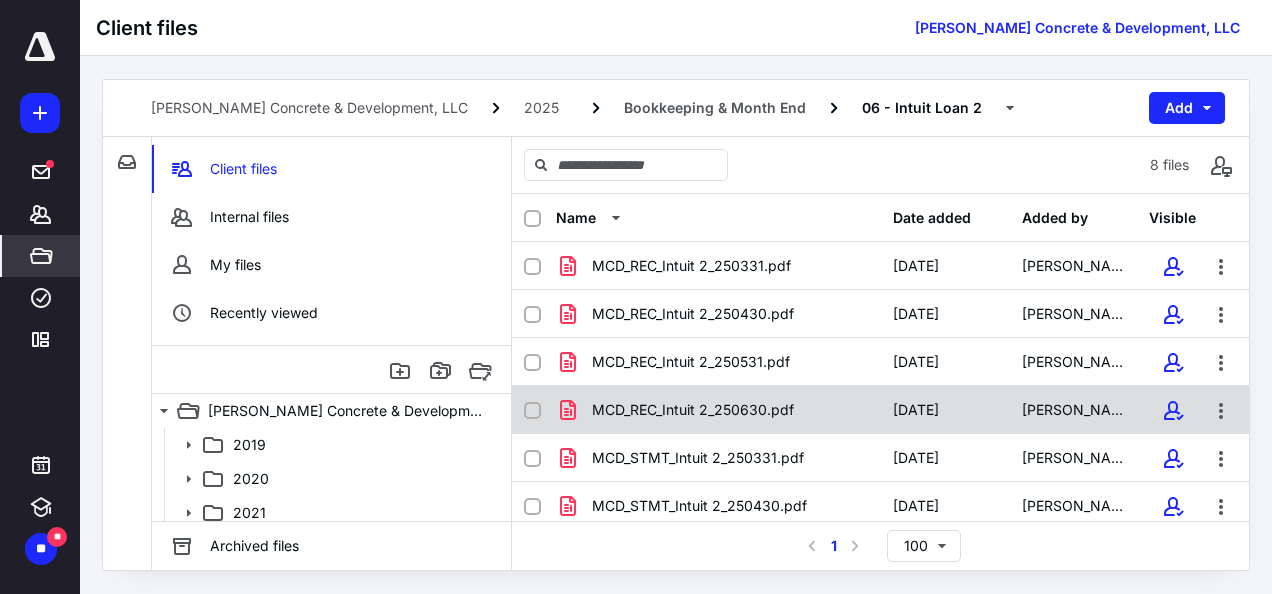 click on "MCD_REC_Intuit 2_250630.pdf" at bounding box center [718, 410] 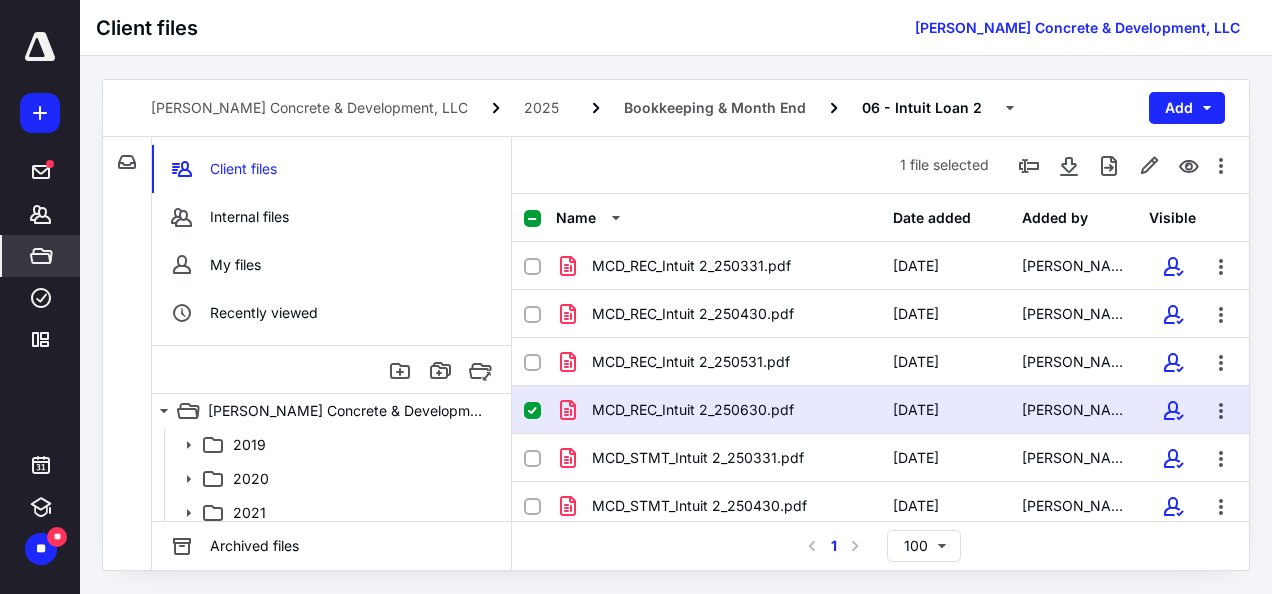 click on "MCD_REC_Intuit 2_250630.pdf" at bounding box center [718, 410] 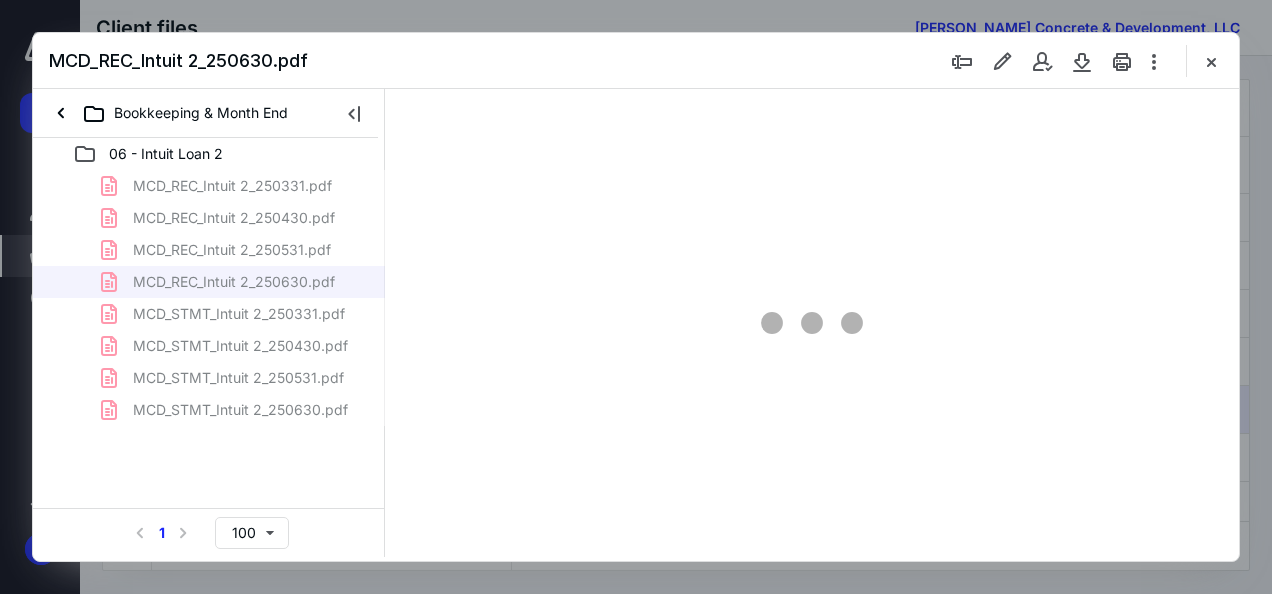 scroll, scrollTop: 0, scrollLeft: 0, axis: both 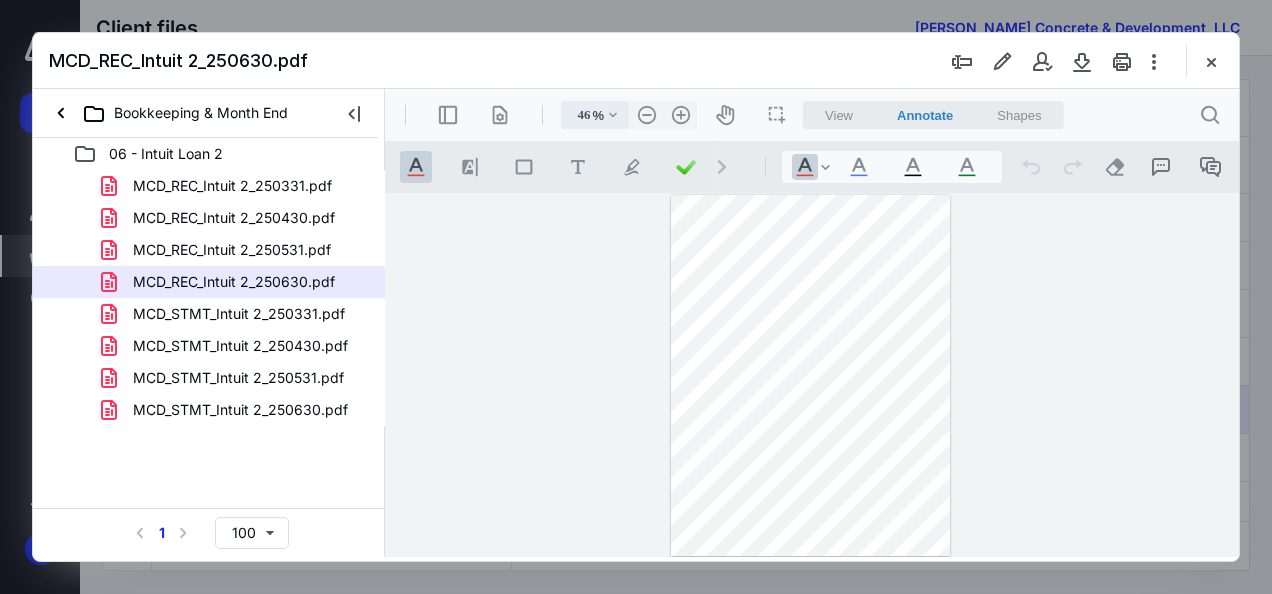 click on ".cls-1{fill:#abb0c4;} icon - chevron - down" at bounding box center (613, 115) 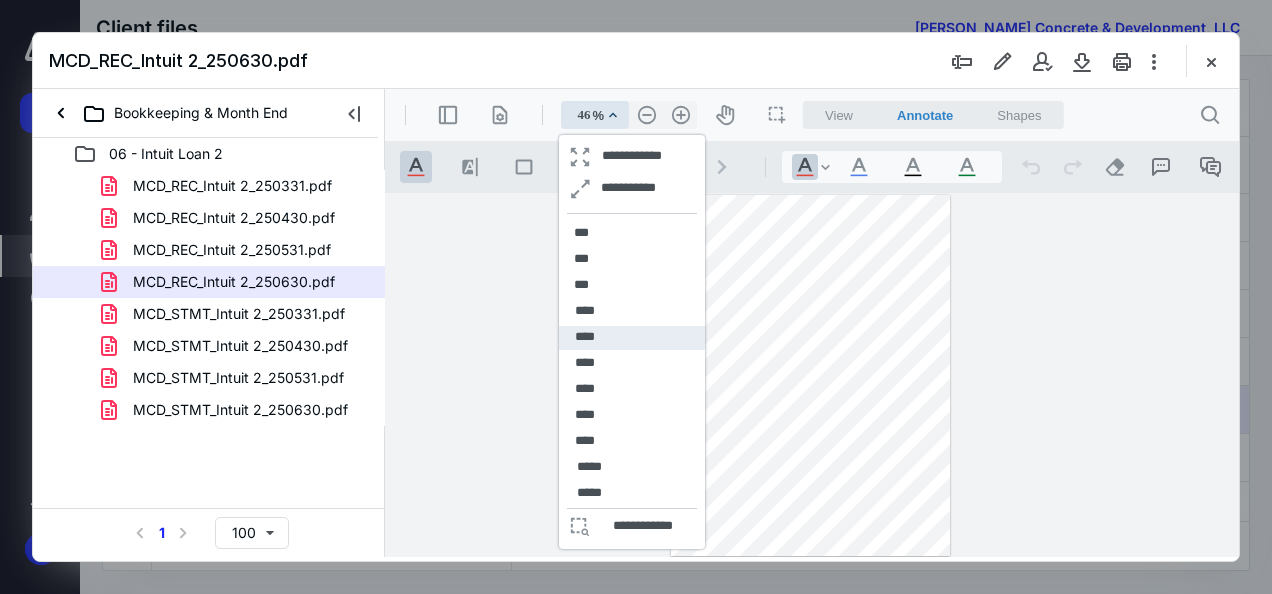 click on "**********" at bounding box center (632, 342) 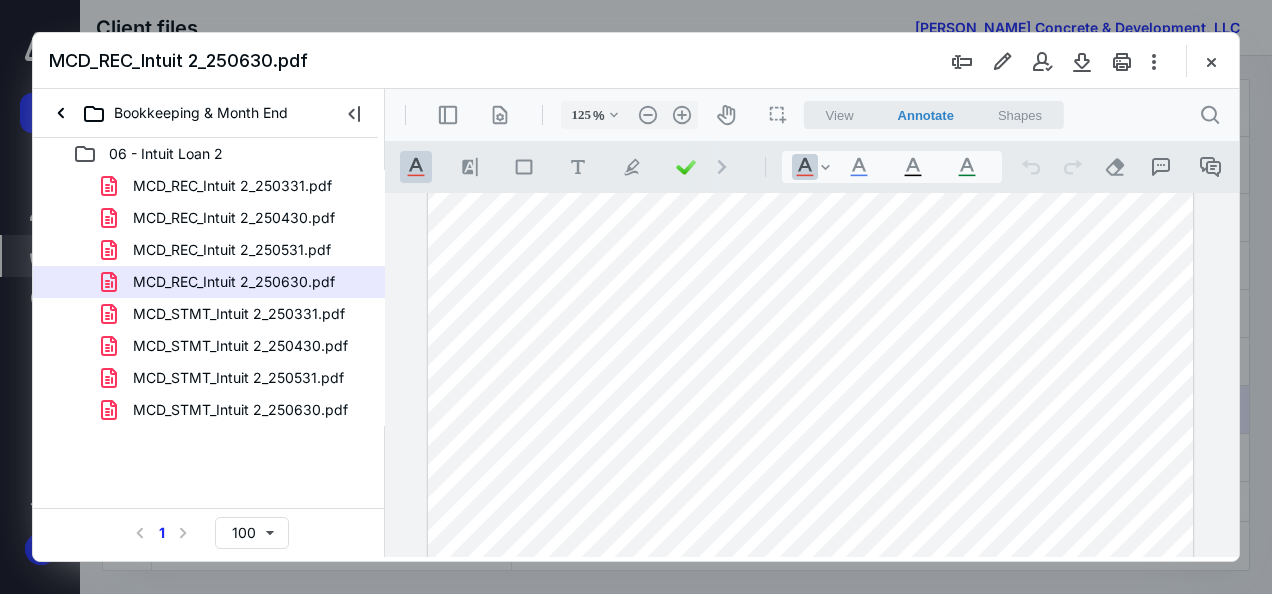 scroll, scrollTop: 0, scrollLeft: 0, axis: both 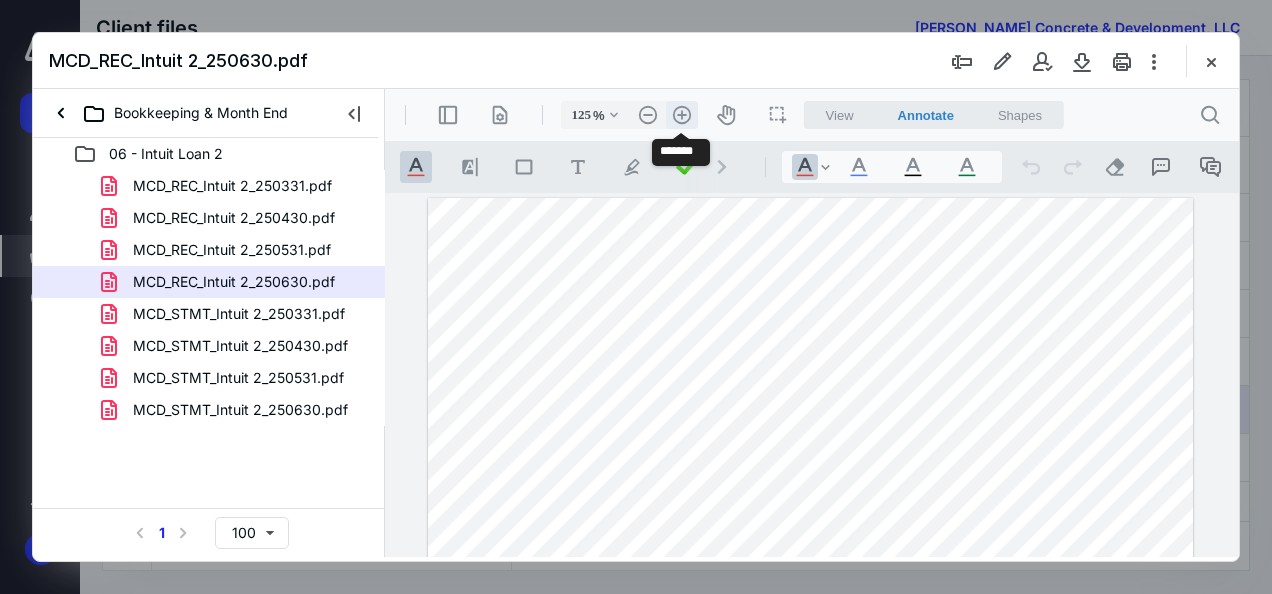 click on ".cls-1{fill:#abb0c4;} icon - header - zoom - in - line" at bounding box center (682, 115) 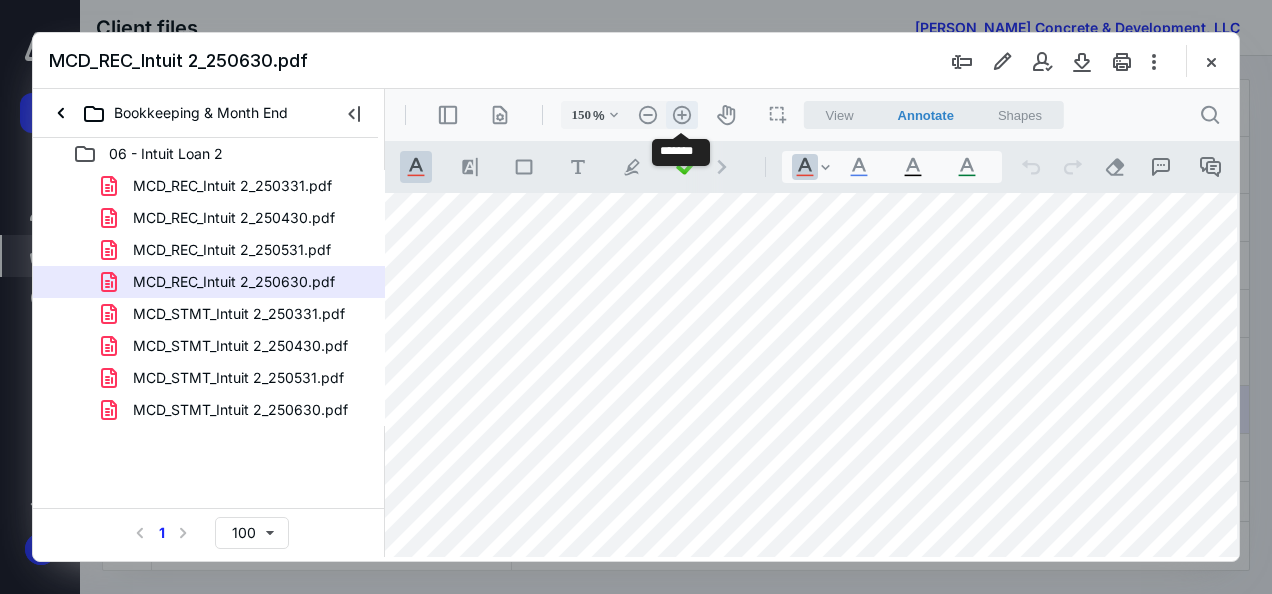 click on ".cls-1{fill:#abb0c4;} icon - header - zoom - in - line" at bounding box center (682, 115) 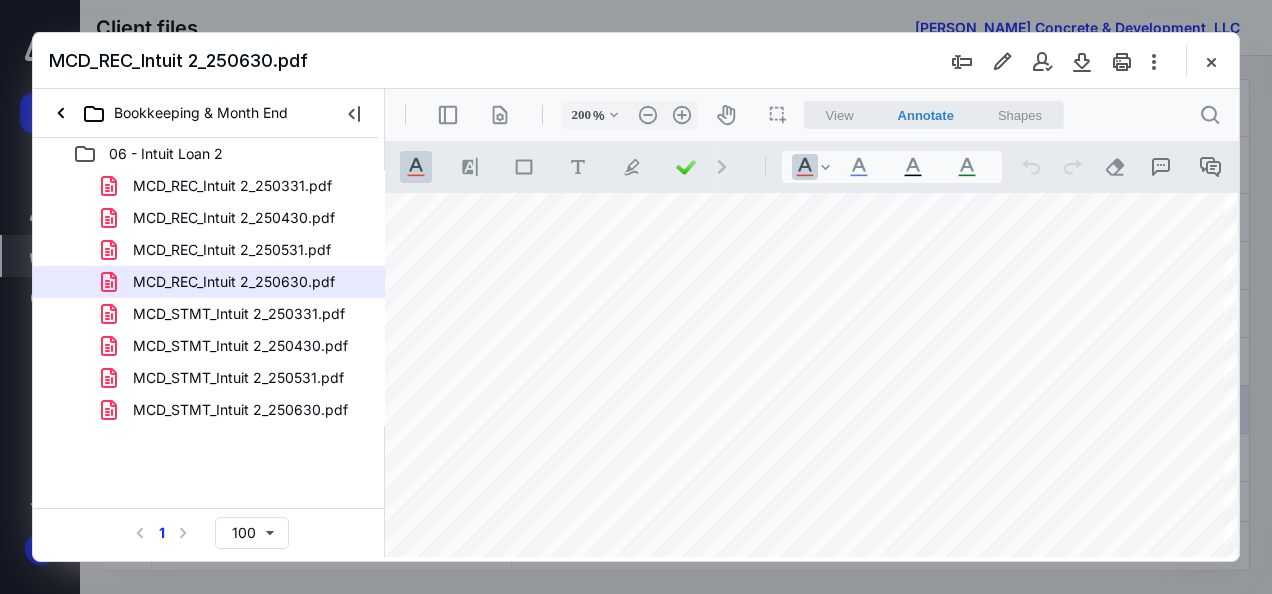 scroll, scrollTop: 78, scrollLeft: 394, axis: both 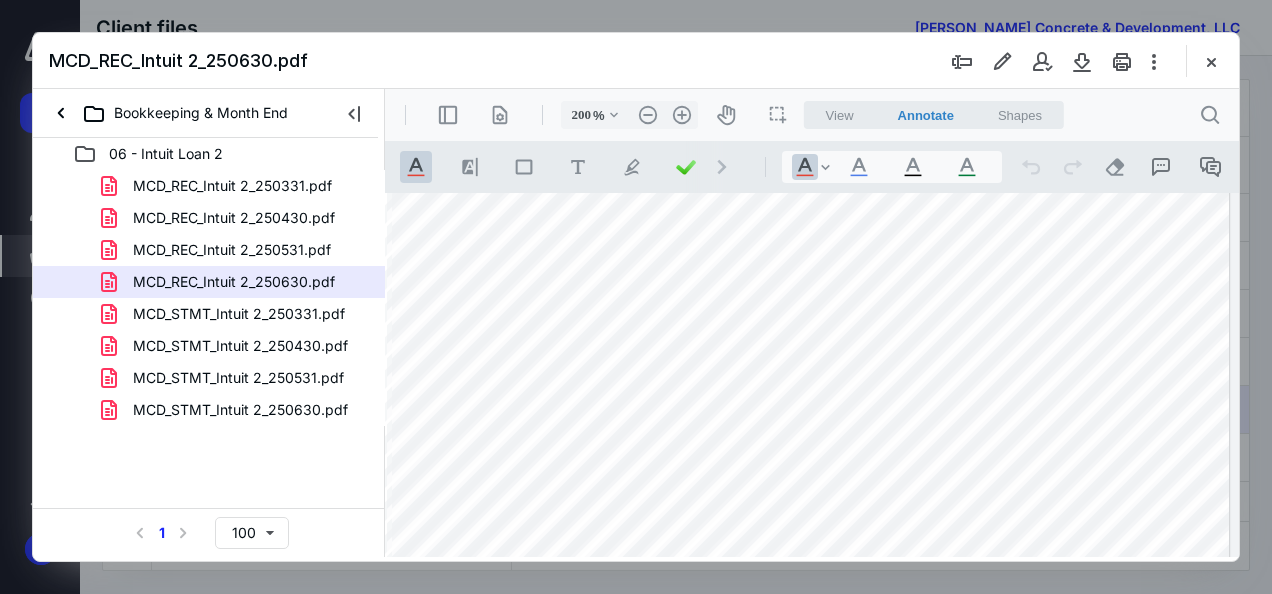 drag, startPoint x: 1093, startPoint y: 557, endPoint x: 1655, endPoint y: 626, distance: 566.2199 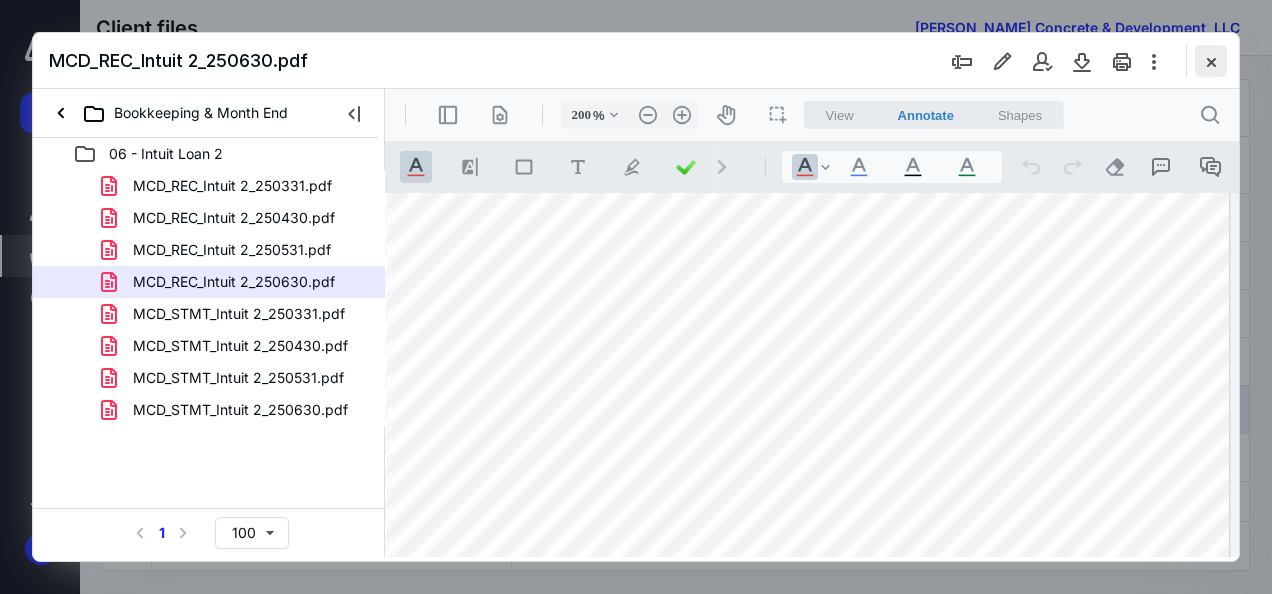 click at bounding box center (1211, 61) 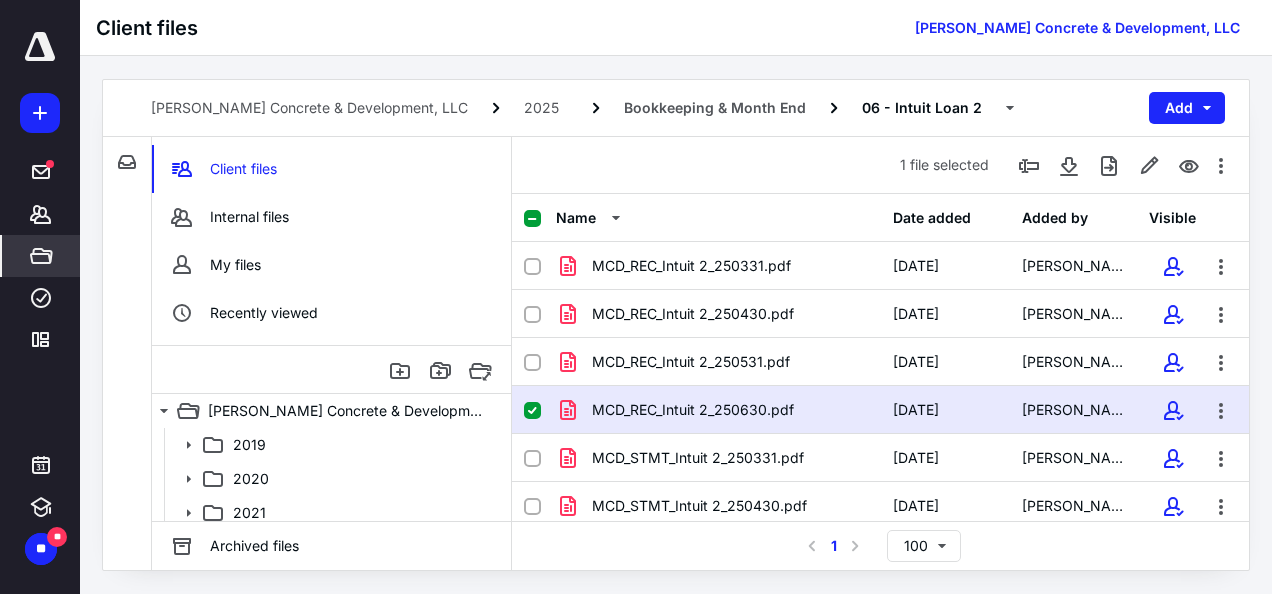 click at bounding box center [540, 410] 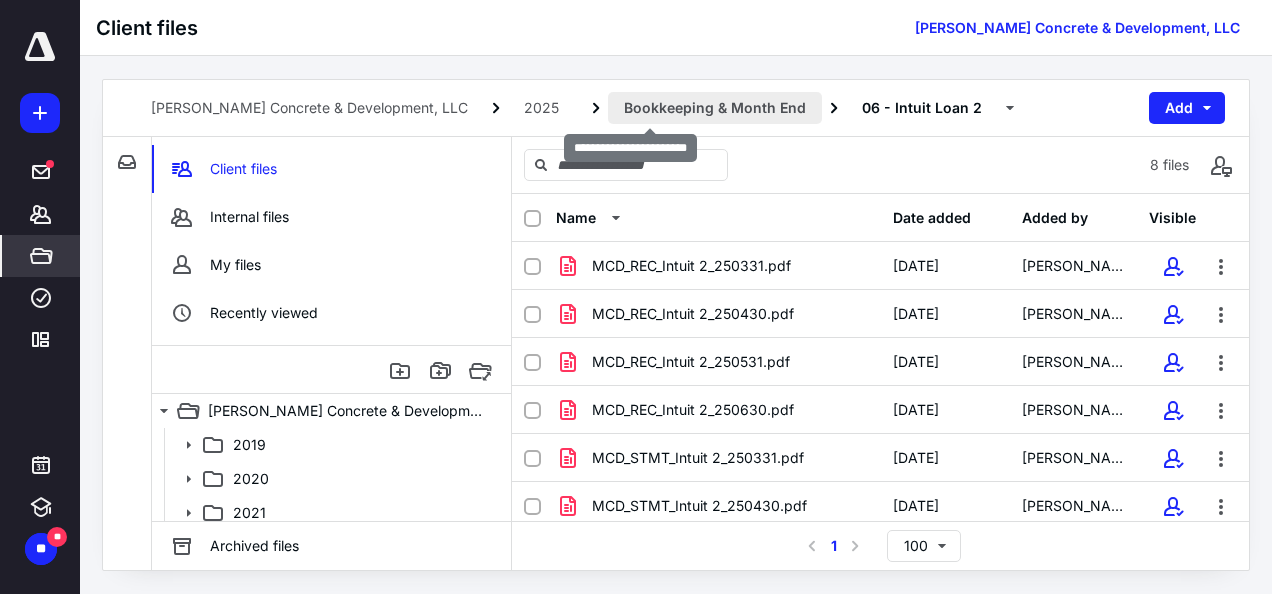 click on "Bookkeeping & Month End" at bounding box center (715, 108) 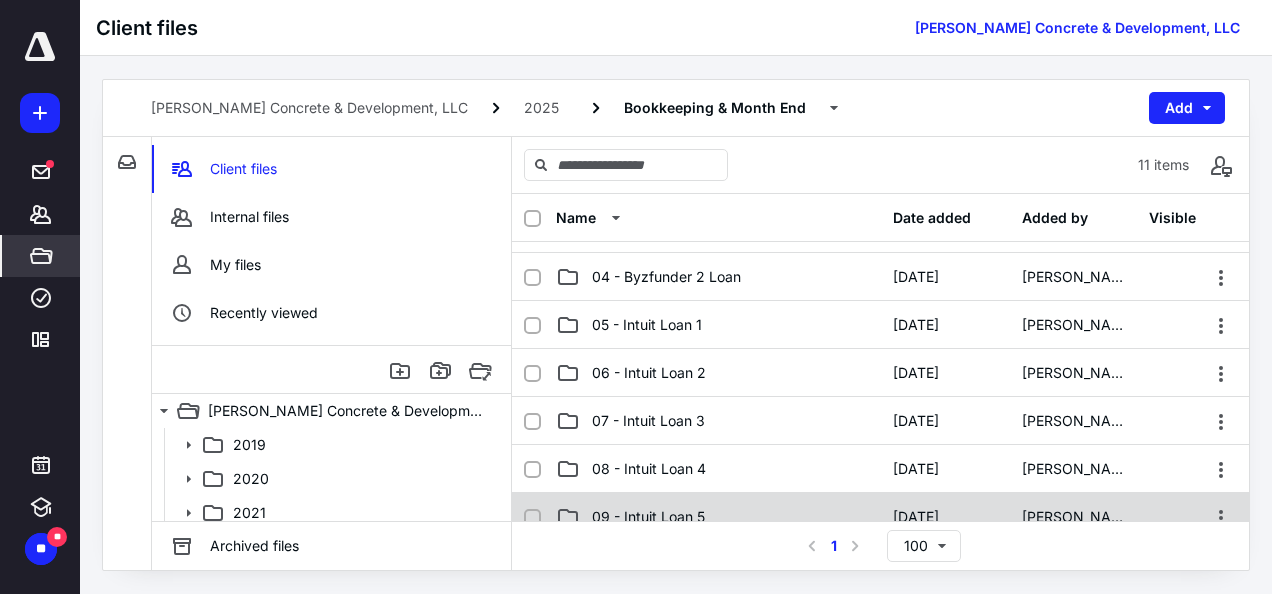scroll, scrollTop: 146, scrollLeft: 0, axis: vertical 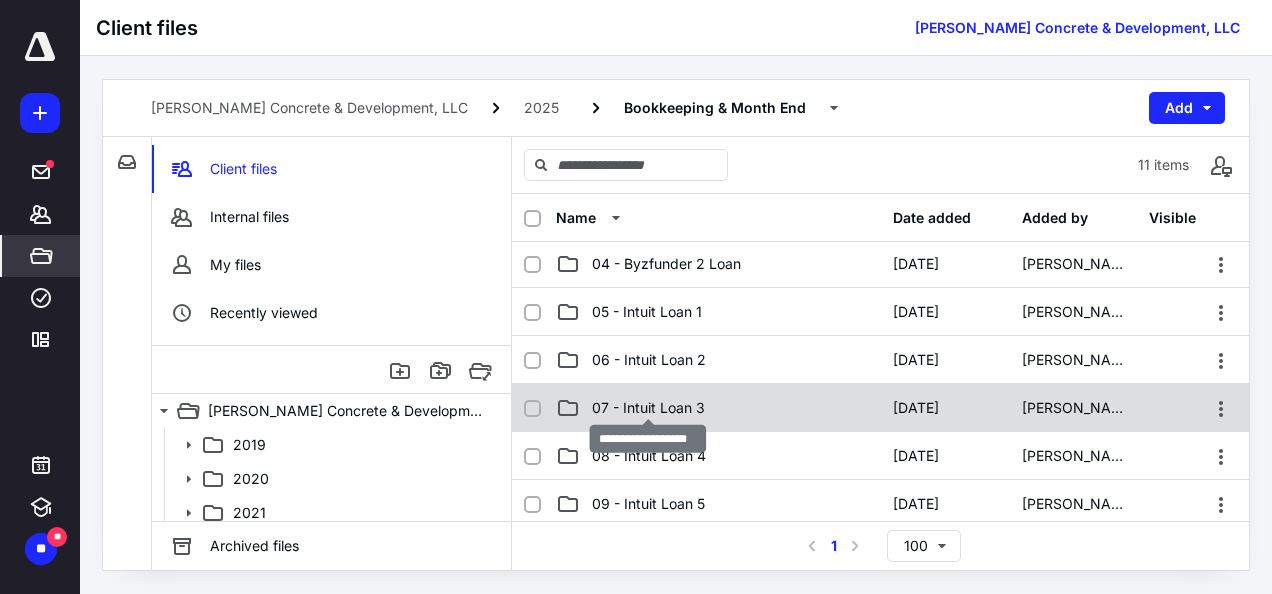 click on "07 - Intuit Loan 3" at bounding box center [648, 408] 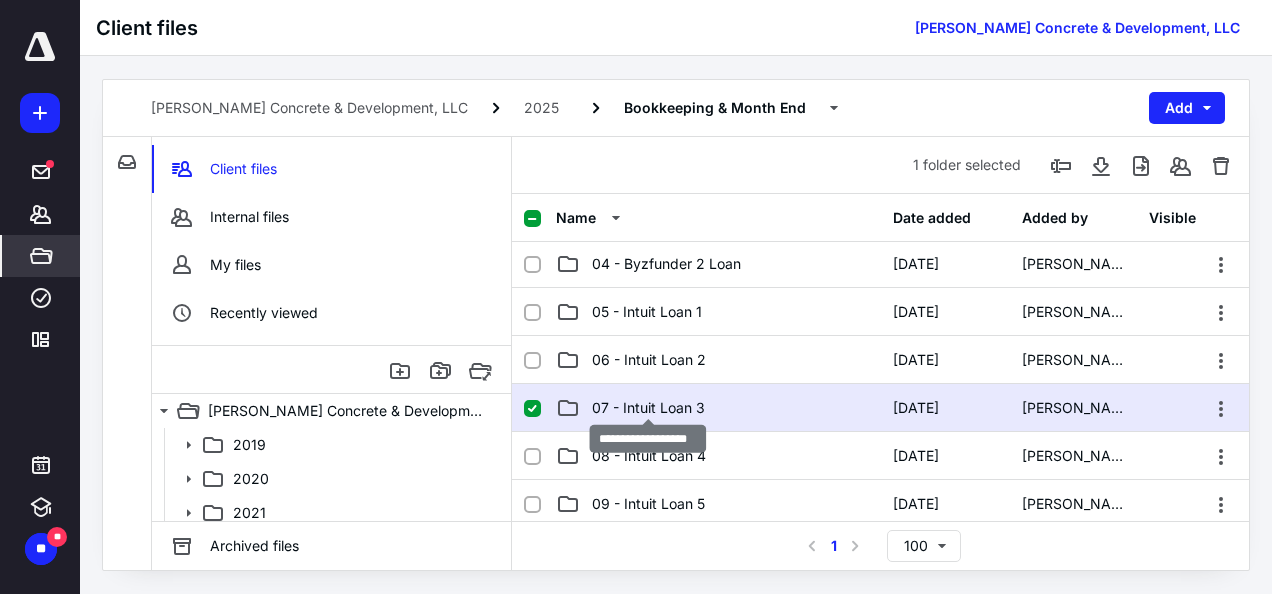 click on "07 - Intuit Loan 3" at bounding box center (648, 408) 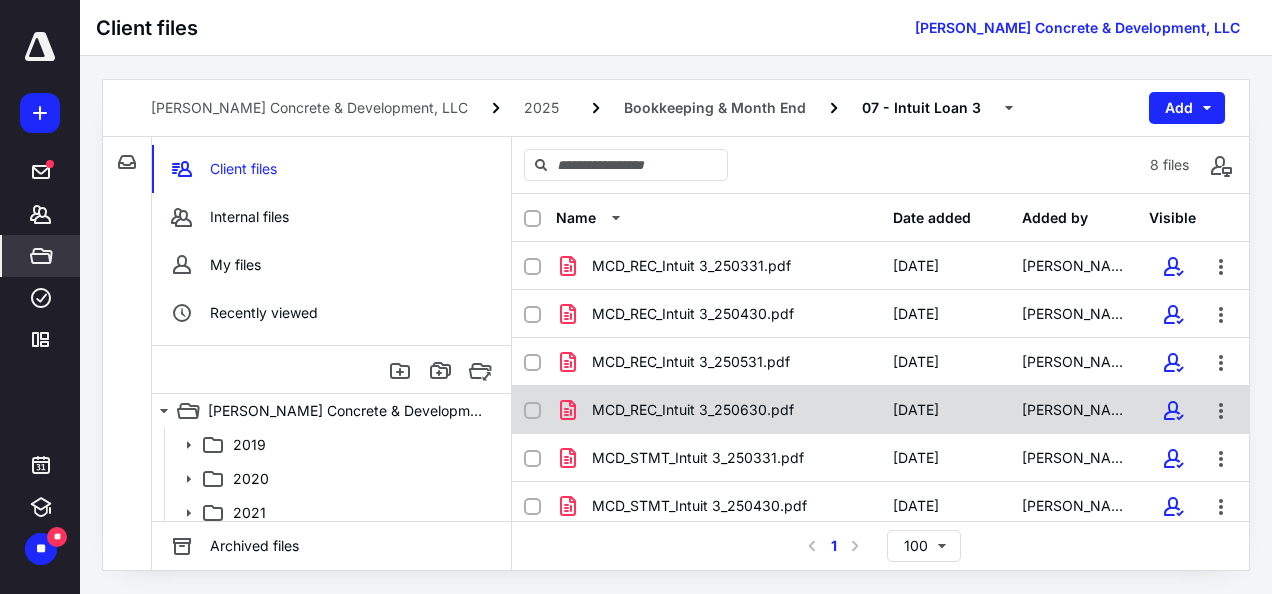 click on "MCD_REC_Intuit 3_250630.pdf" at bounding box center [693, 410] 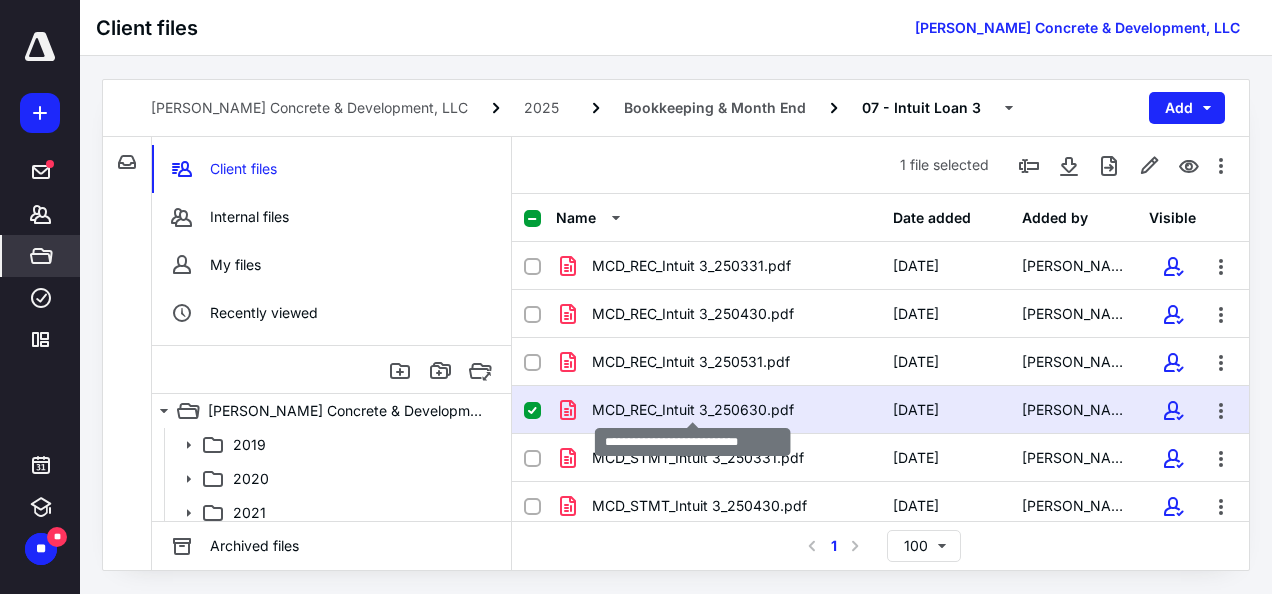 click on "MCD_REC_Intuit 3_250630.pdf" at bounding box center (693, 410) 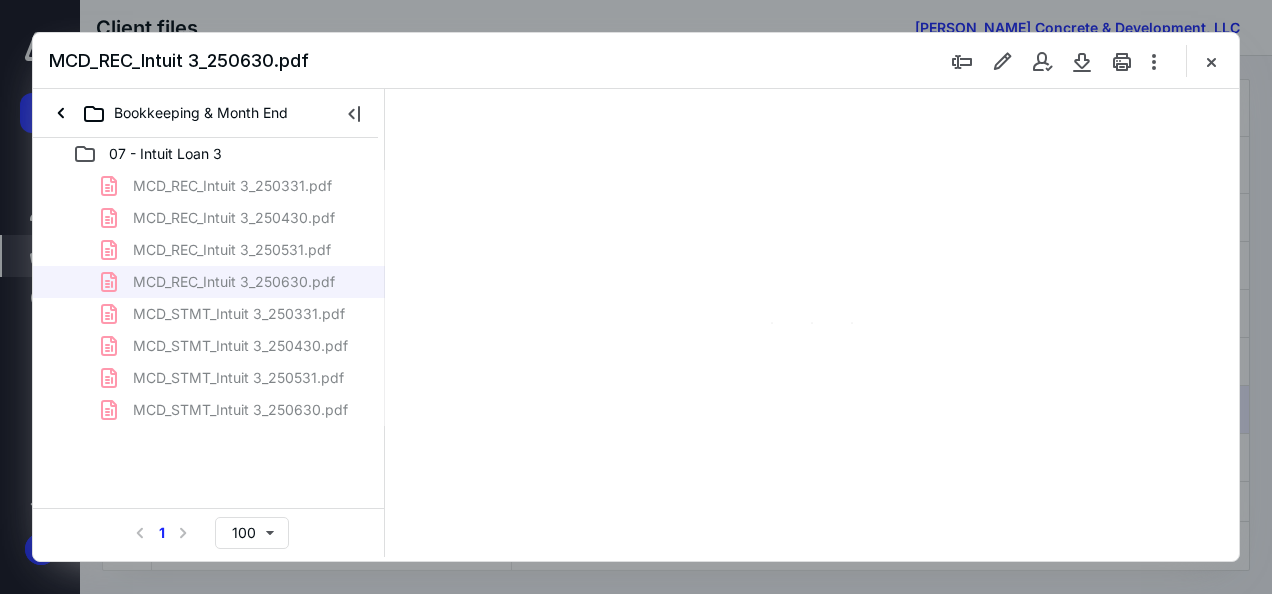 scroll, scrollTop: 0, scrollLeft: 0, axis: both 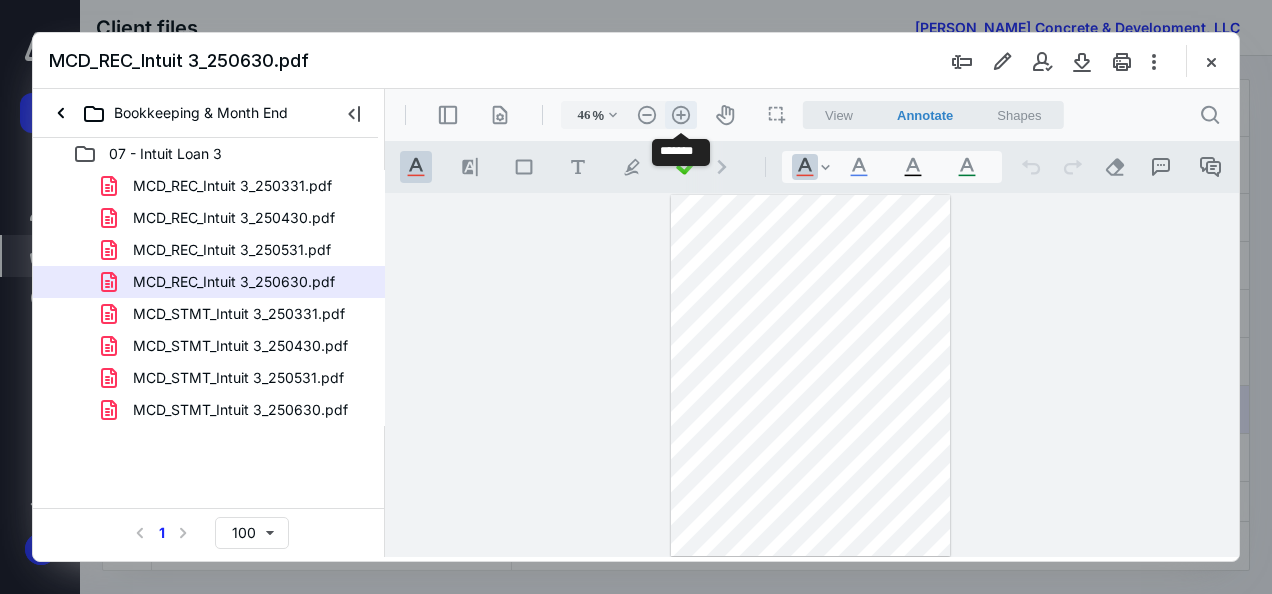 click on ".cls-1{fill:#abb0c4;} icon - header - zoom - in - line" at bounding box center [681, 115] 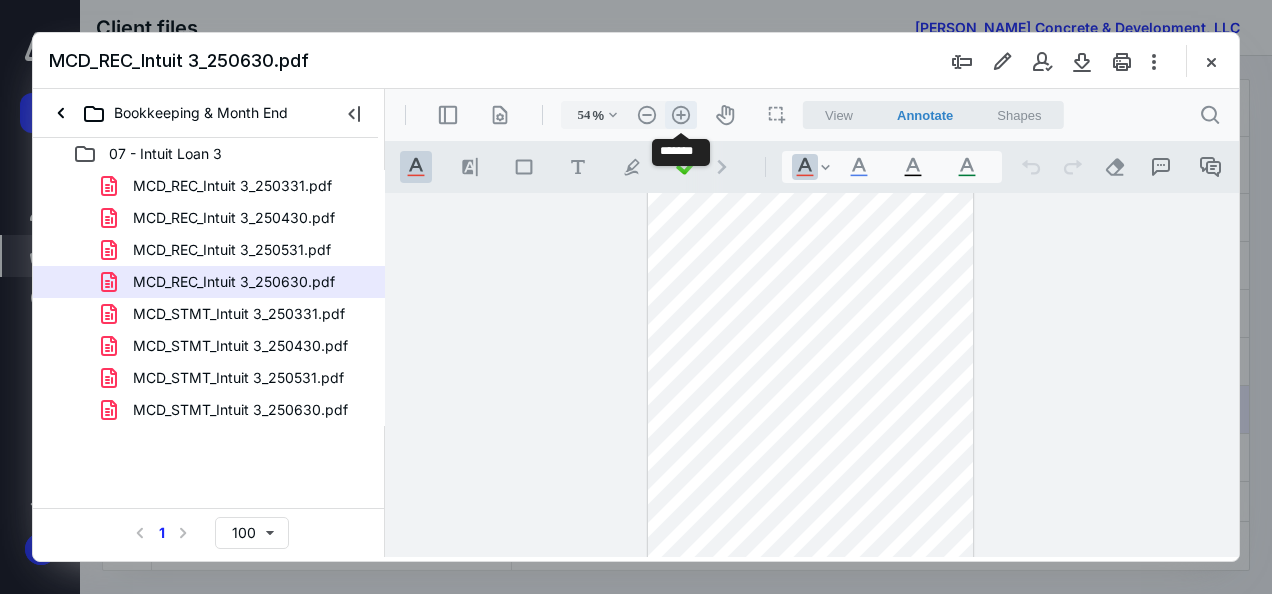 click on ".cls-1{fill:#abb0c4;} icon - header - zoom - in - line" at bounding box center [681, 115] 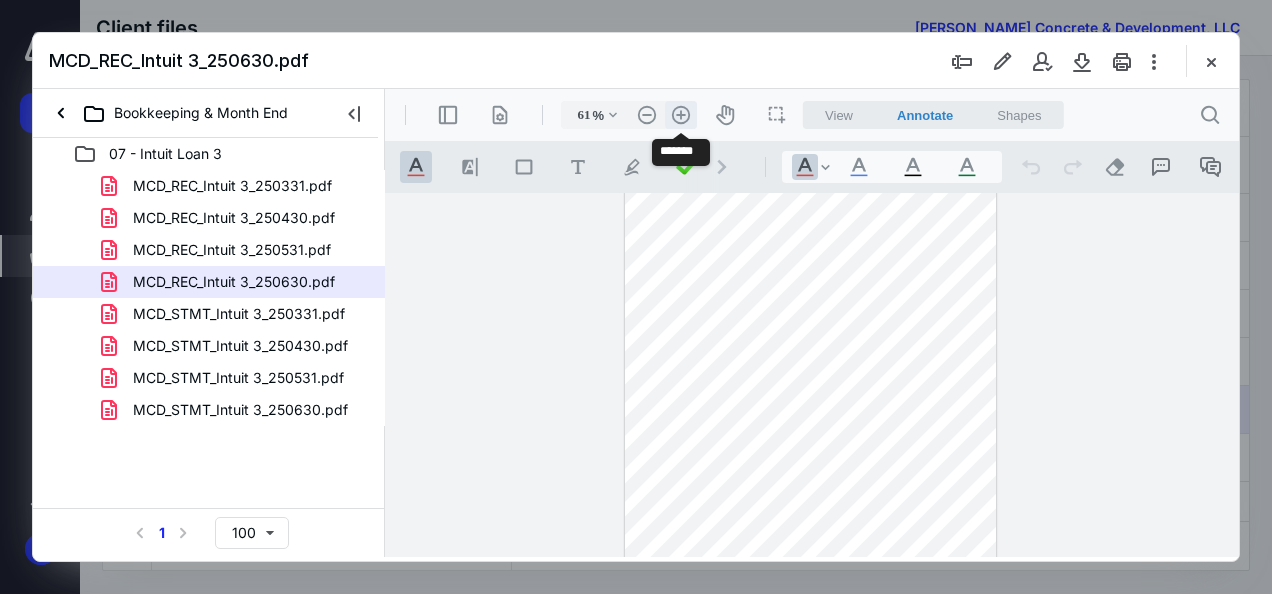 click on ".cls-1{fill:#abb0c4;} icon - header - zoom - in - line" at bounding box center [681, 115] 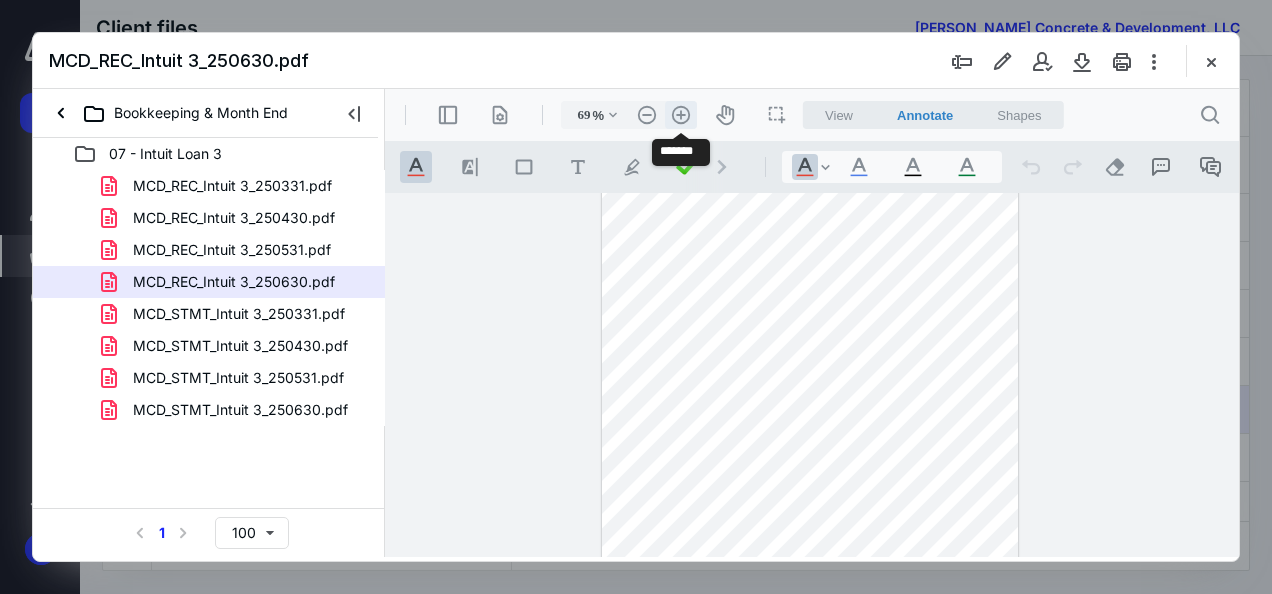 click on ".cls-1{fill:#abb0c4;} icon - header - zoom - in - line" at bounding box center [681, 115] 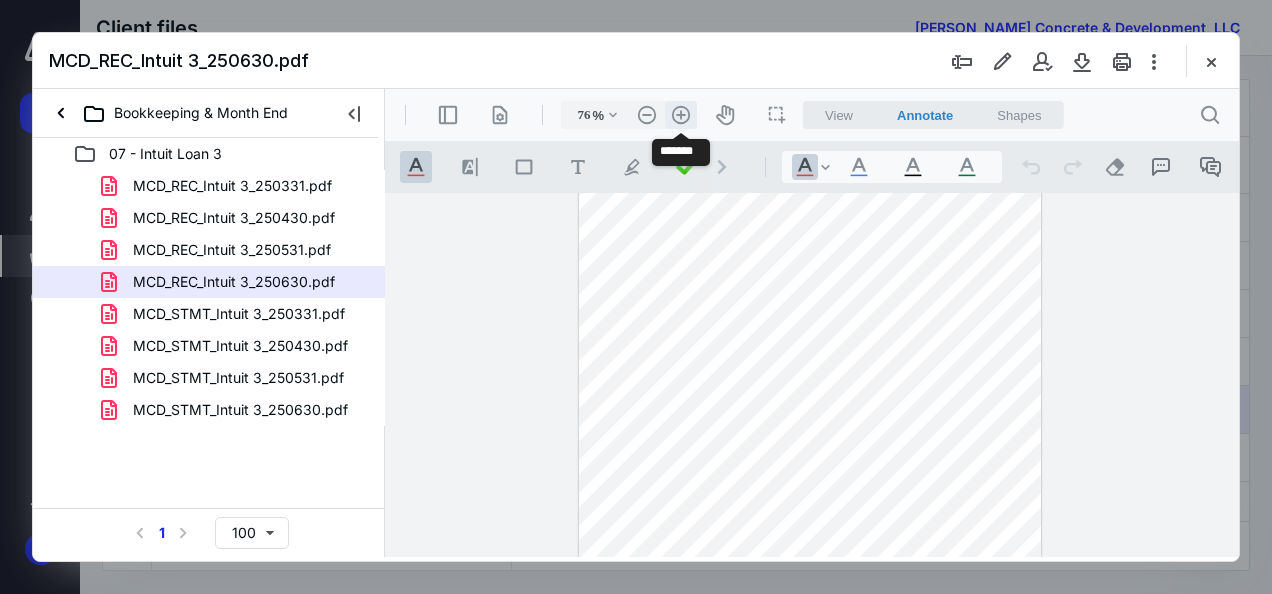 click on ".cls-1{fill:#abb0c4;} icon - header - zoom - in - line" at bounding box center (681, 115) 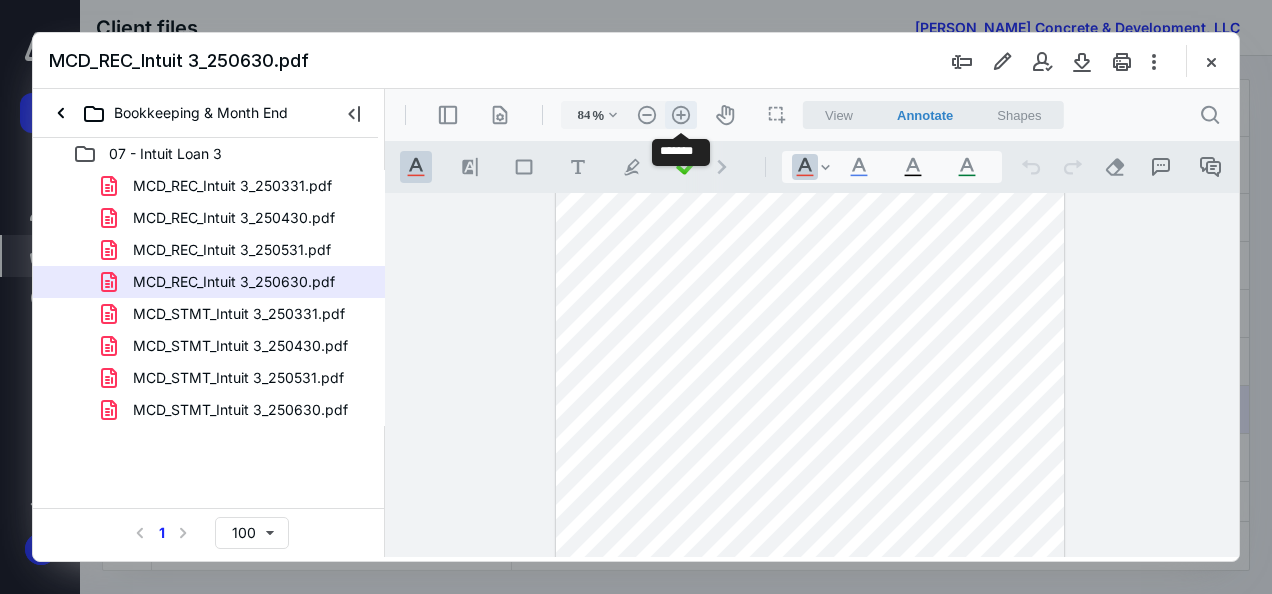 click on ".cls-1{fill:#abb0c4;} icon - header - zoom - in - line" at bounding box center (681, 115) 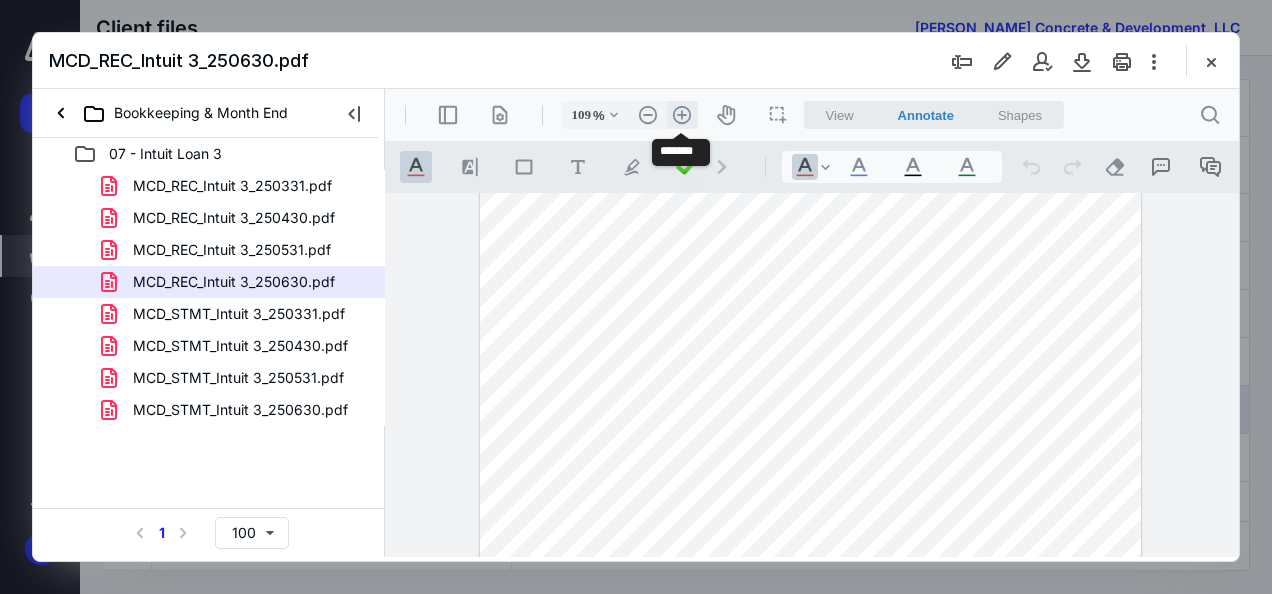 scroll, scrollTop: 178, scrollLeft: 0, axis: vertical 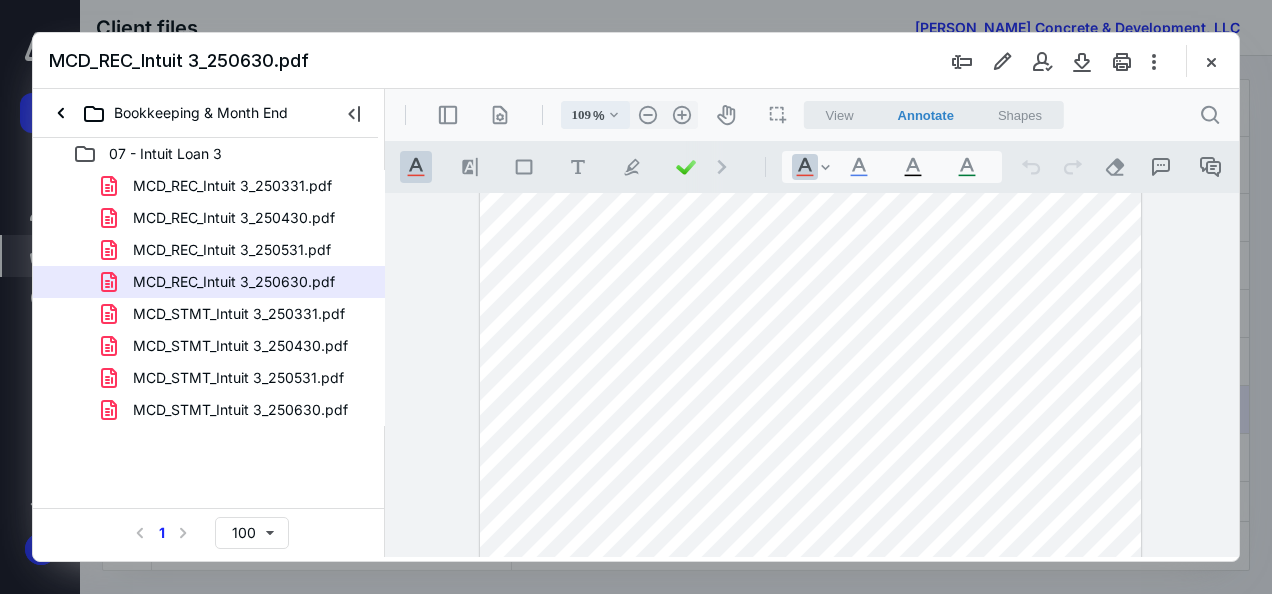 click on ".cls-1{fill:#abb0c4;} icon - chevron - down" at bounding box center (614, 115) 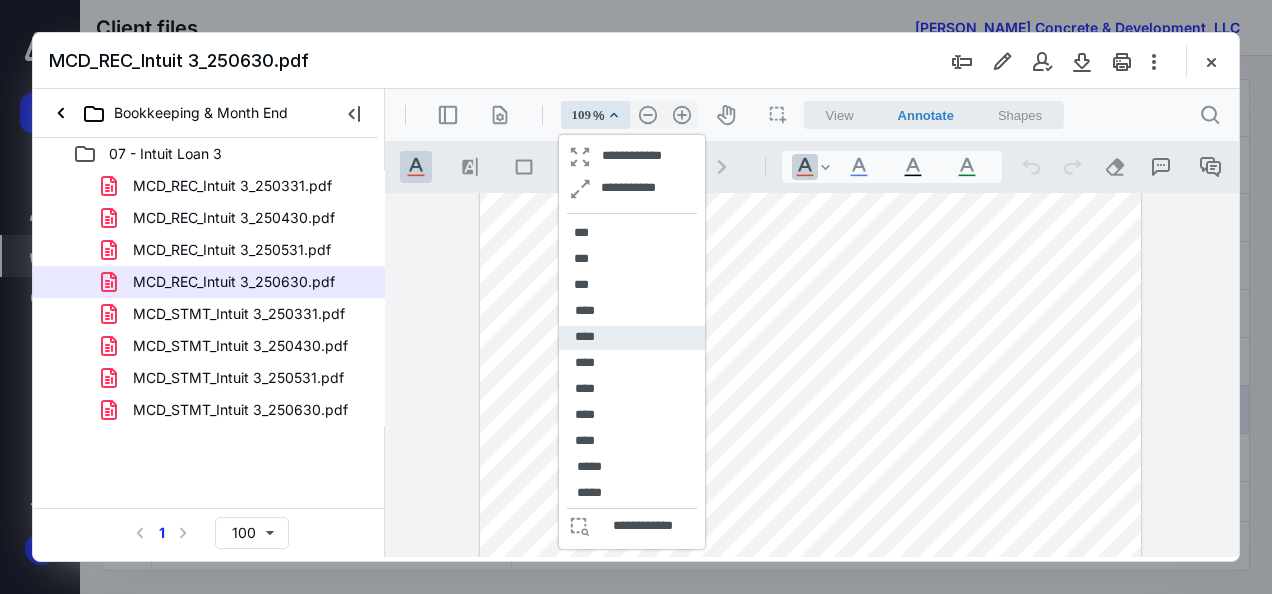click on "****" at bounding box center [632, 338] 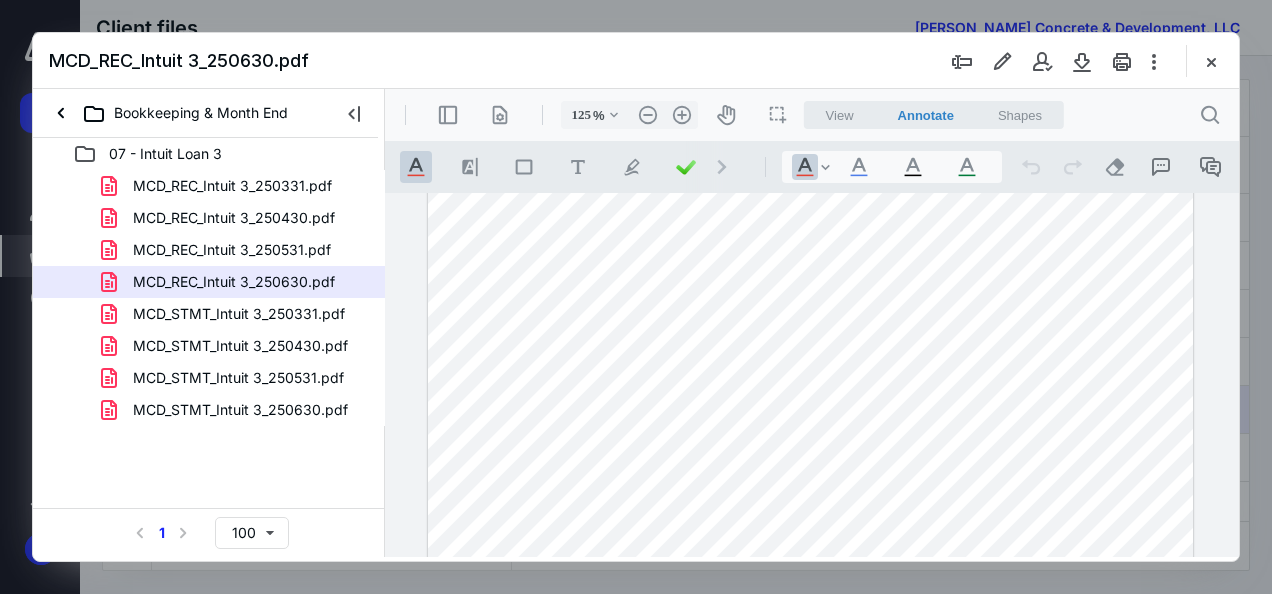 scroll, scrollTop: 226, scrollLeft: 0, axis: vertical 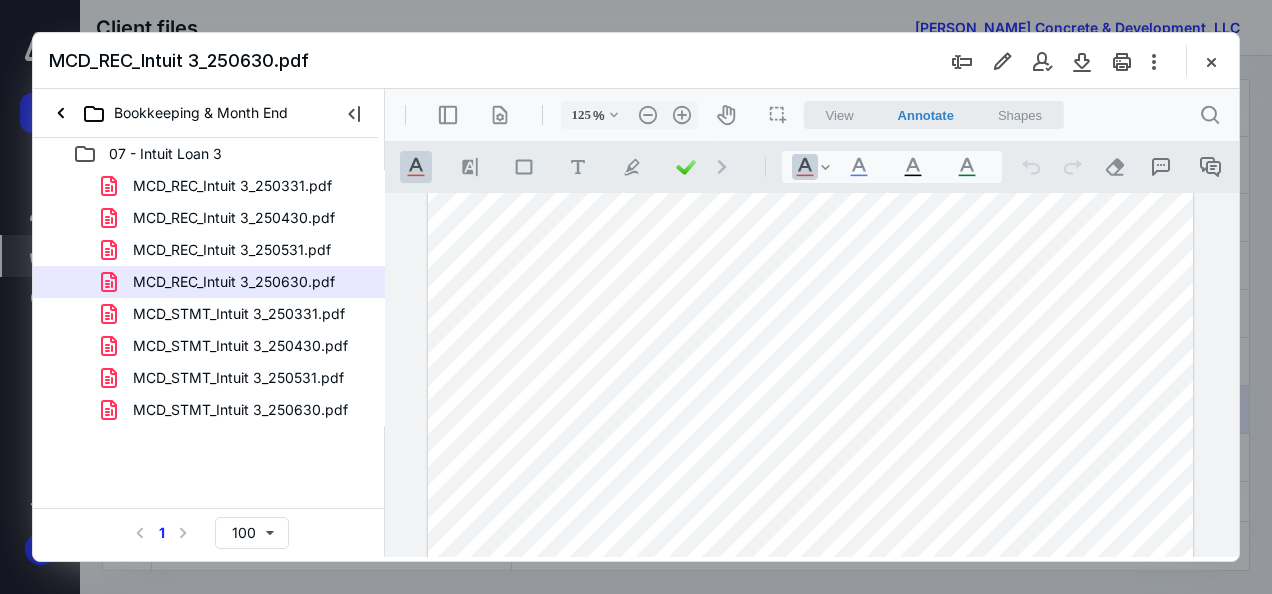 drag, startPoint x: 1239, startPoint y: 359, endPoint x: 1229, endPoint y: 317, distance: 43.174065 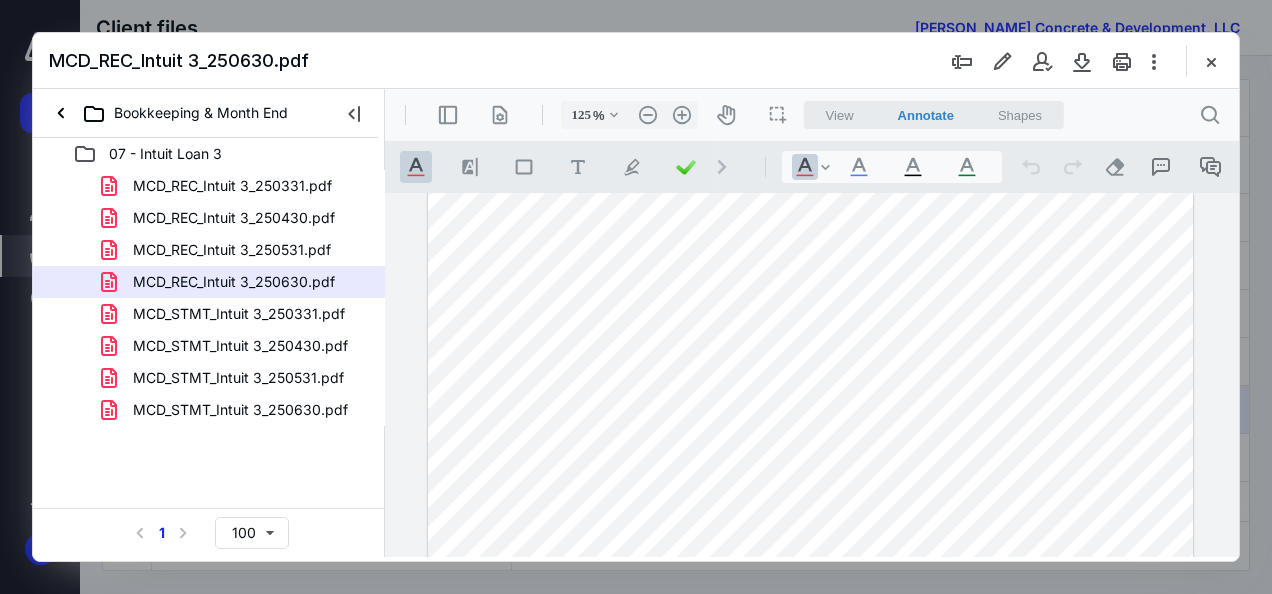 scroll, scrollTop: 76, scrollLeft: 0, axis: vertical 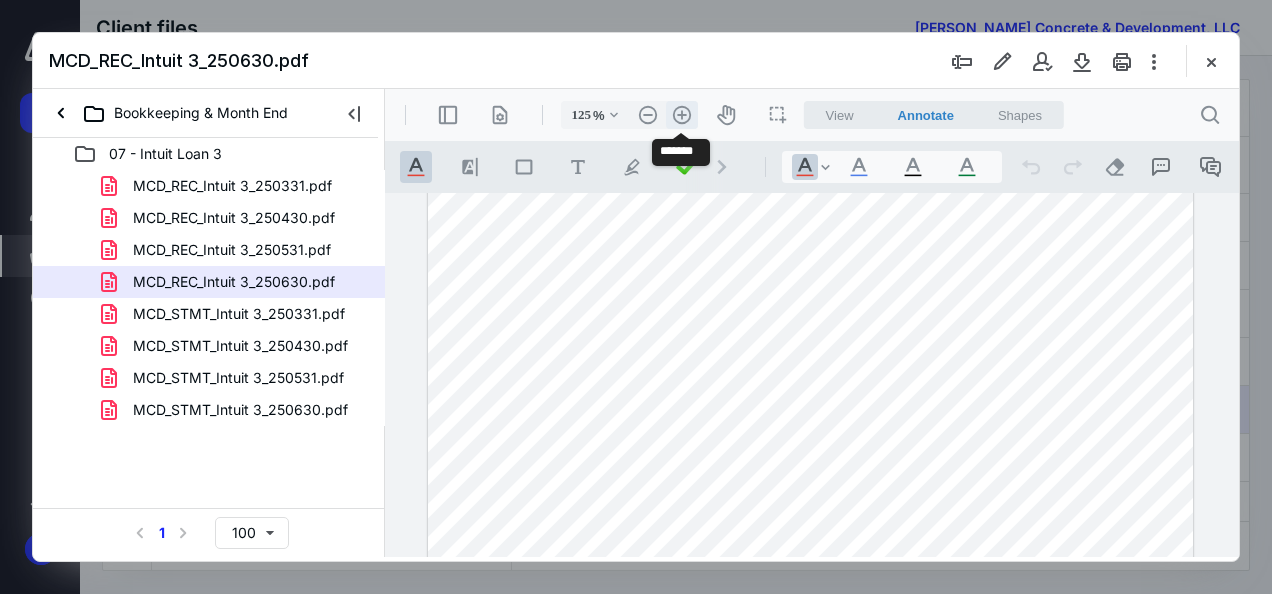 click on ".cls-1{fill:#abb0c4;} icon - header - zoom - in - line" at bounding box center [682, 115] 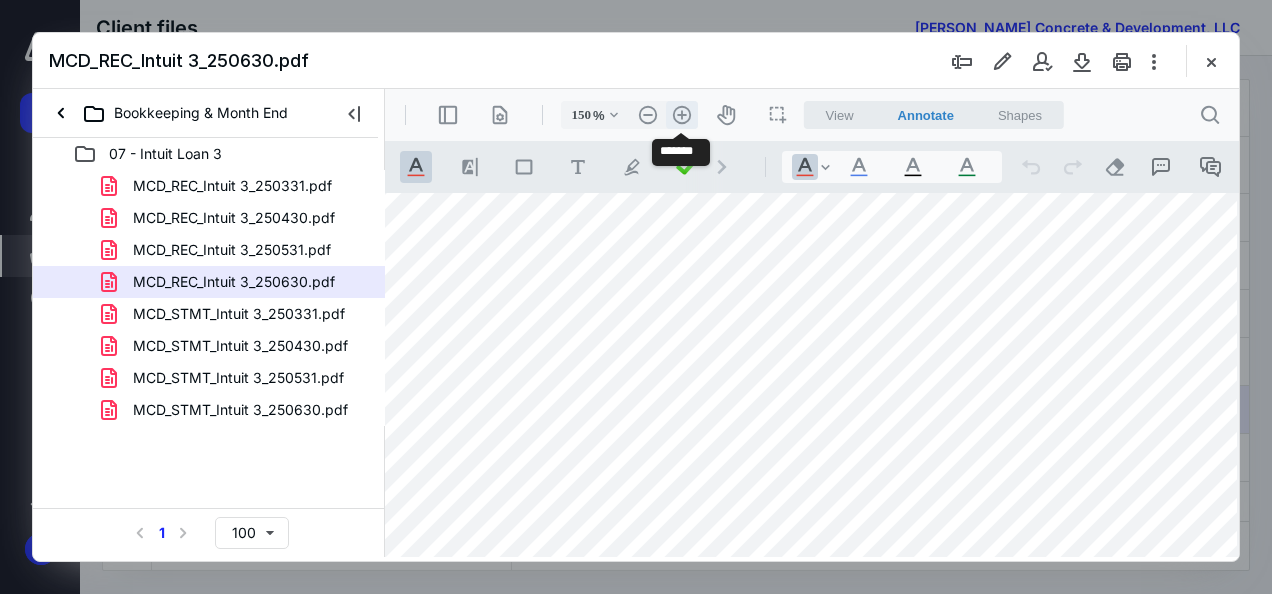 click on ".cls-1{fill:#abb0c4;} icon - header - zoom - in - line" at bounding box center [682, 115] 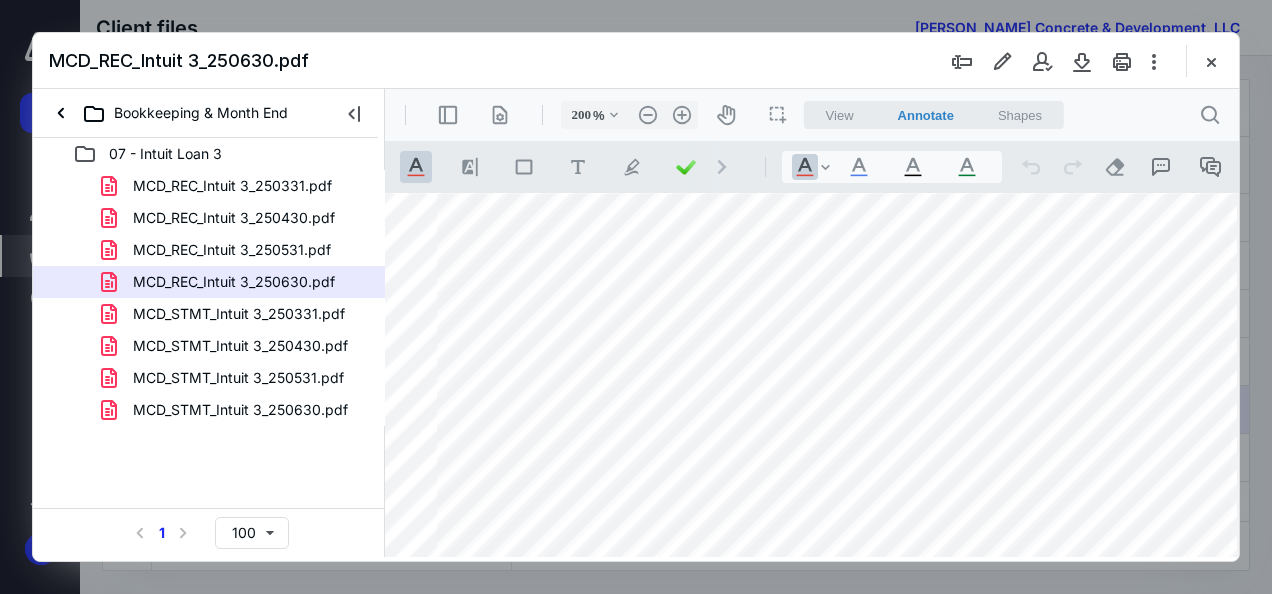 scroll, scrollTop: 200, scrollLeft: 394, axis: both 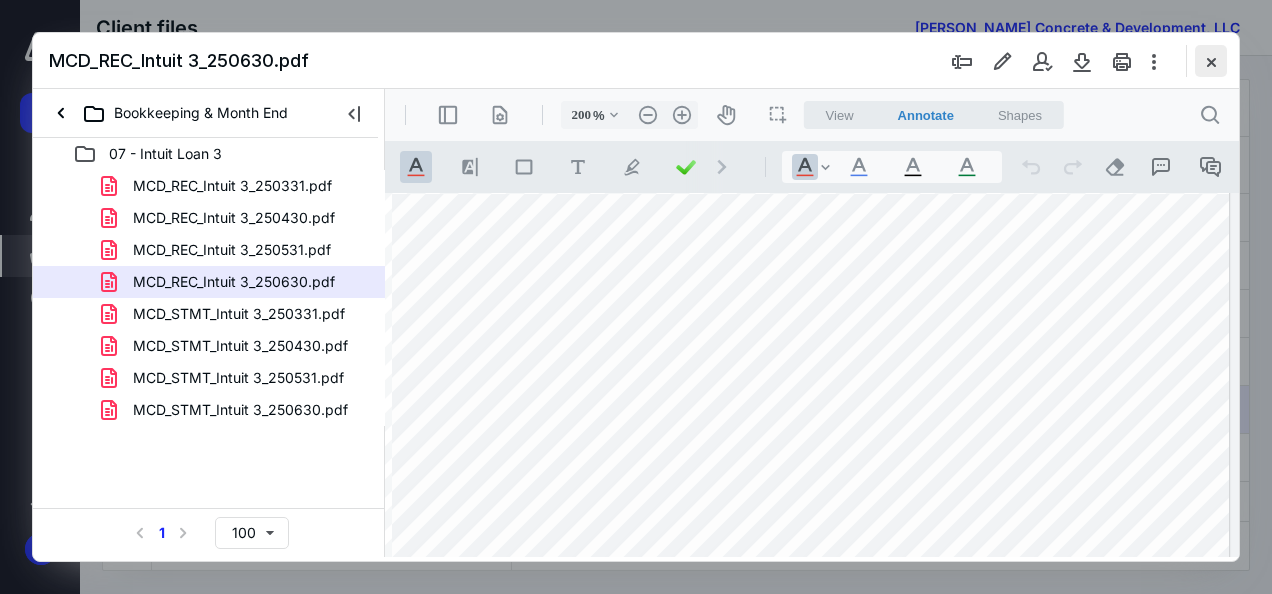 click at bounding box center (1211, 61) 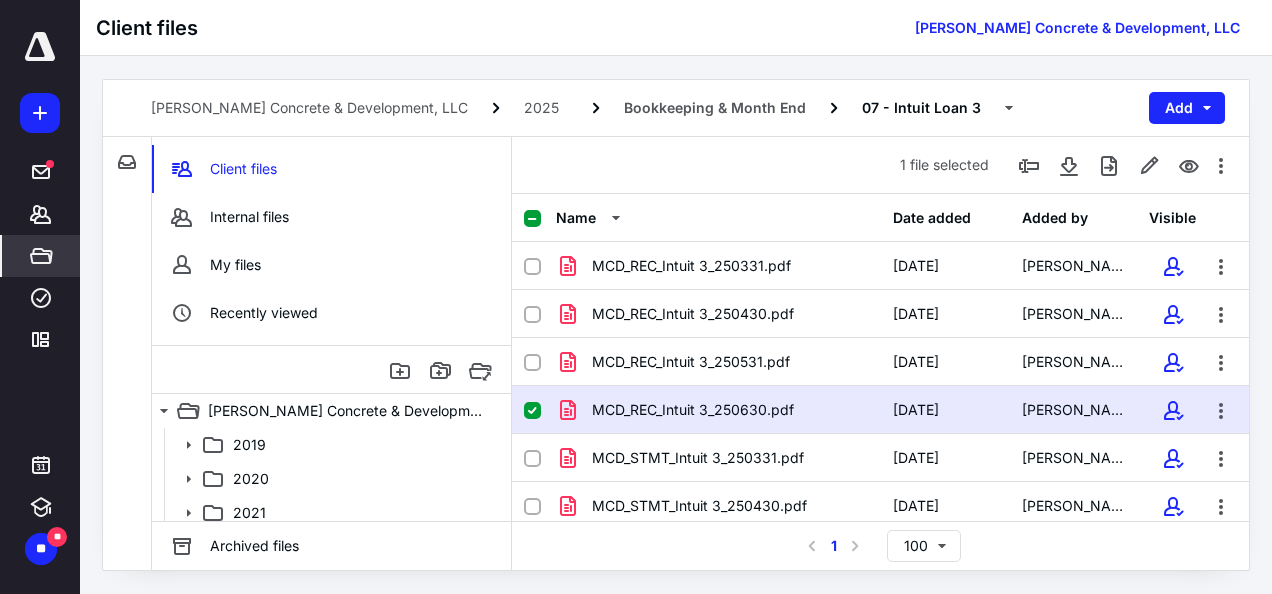 click at bounding box center (532, 411) 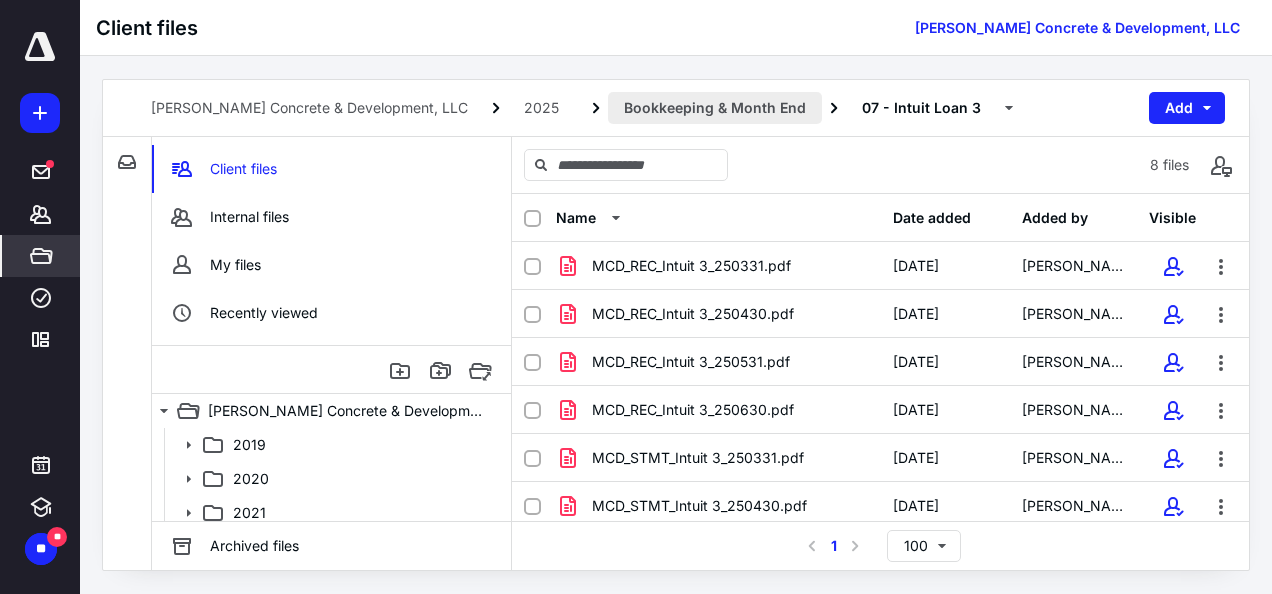 click on "Bookkeeping & Month End" at bounding box center [715, 108] 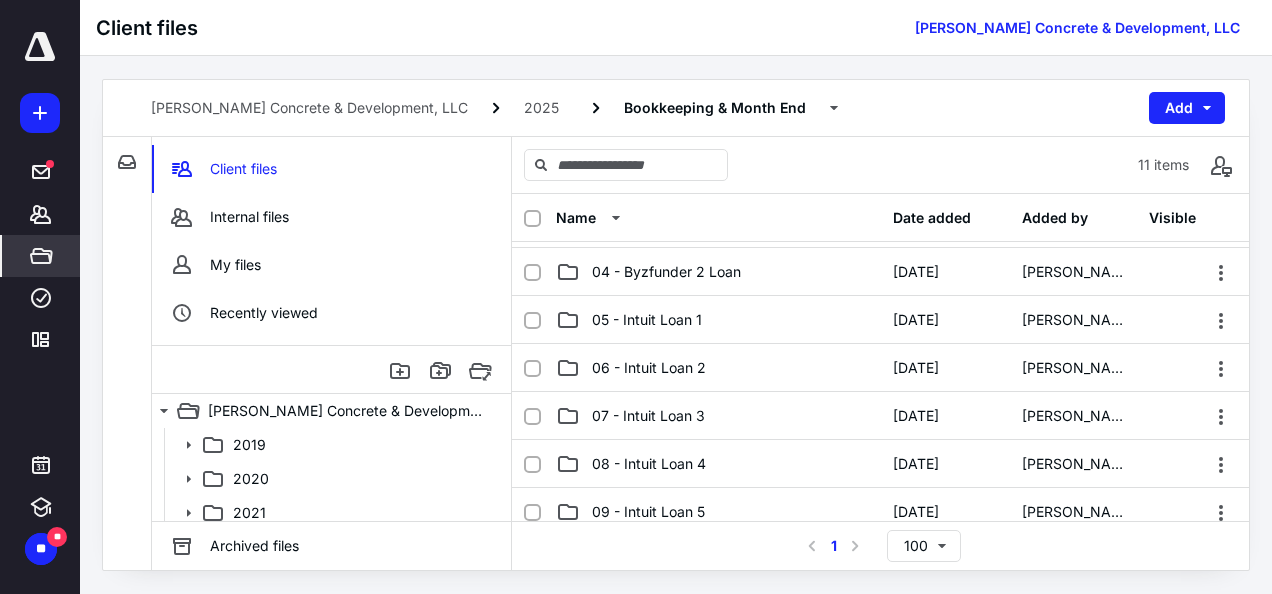 scroll, scrollTop: 148, scrollLeft: 0, axis: vertical 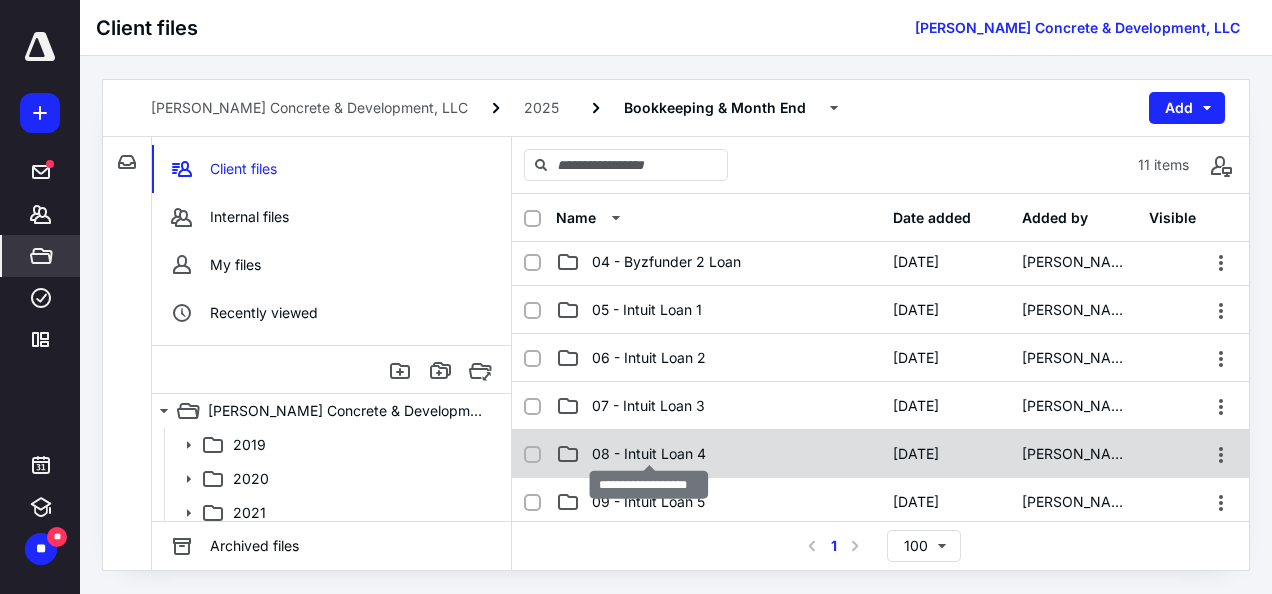 click on "08 - Intuit Loan 4" at bounding box center [649, 454] 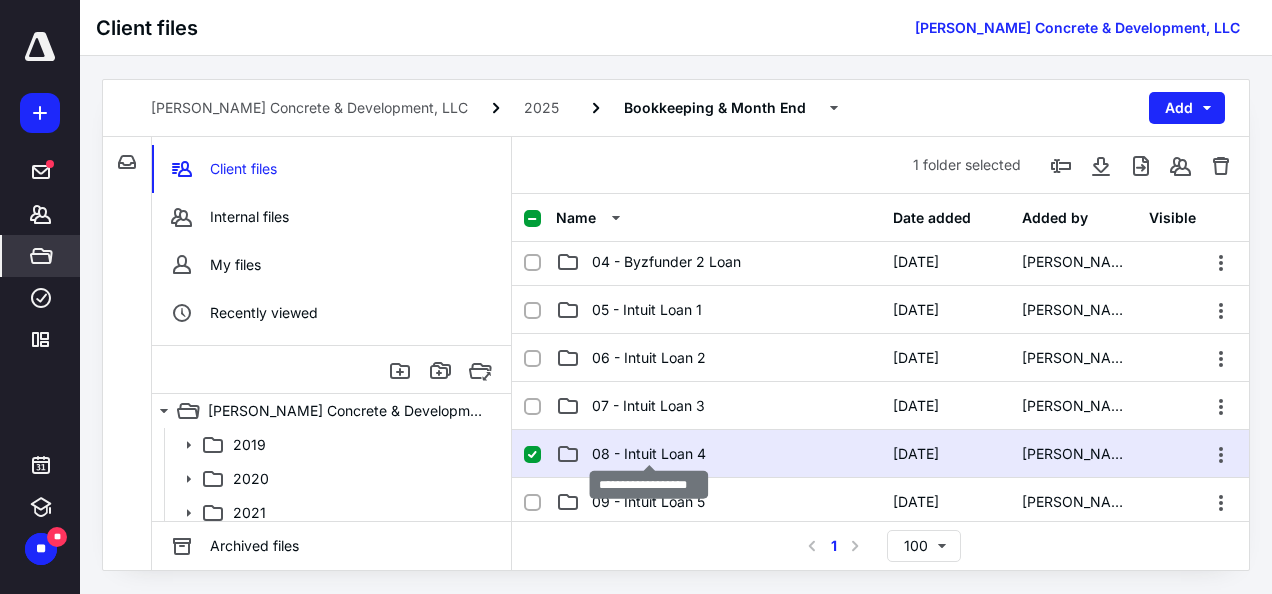 checkbox on "true" 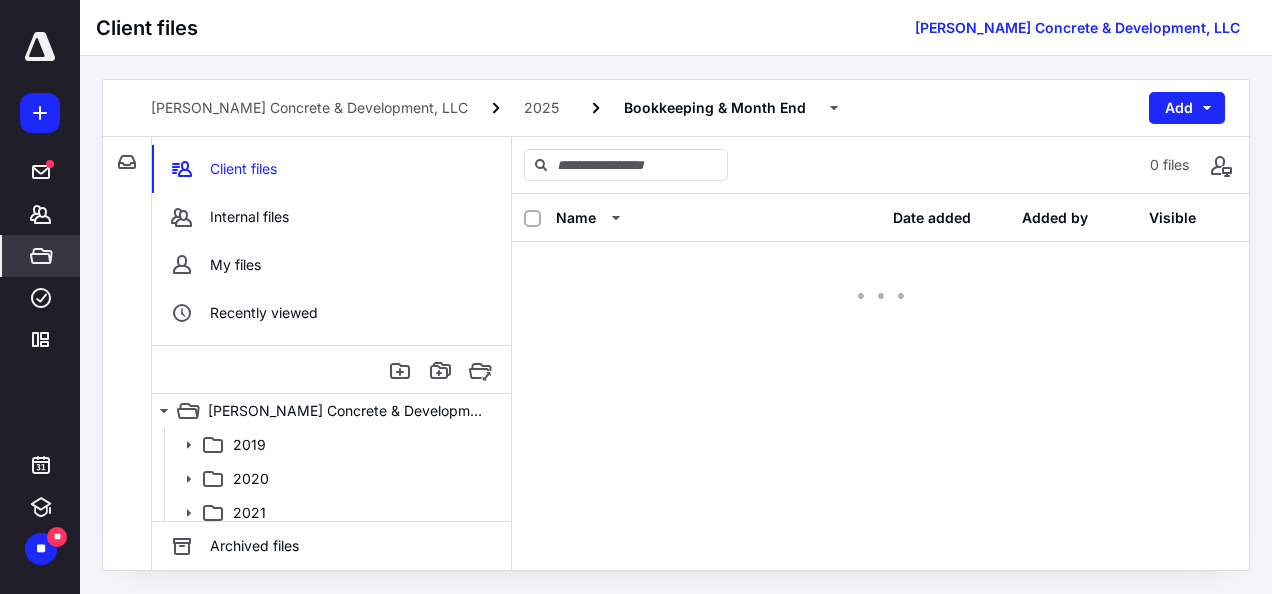 scroll, scrollTop: 0, scrollLeft: 0, axis: both 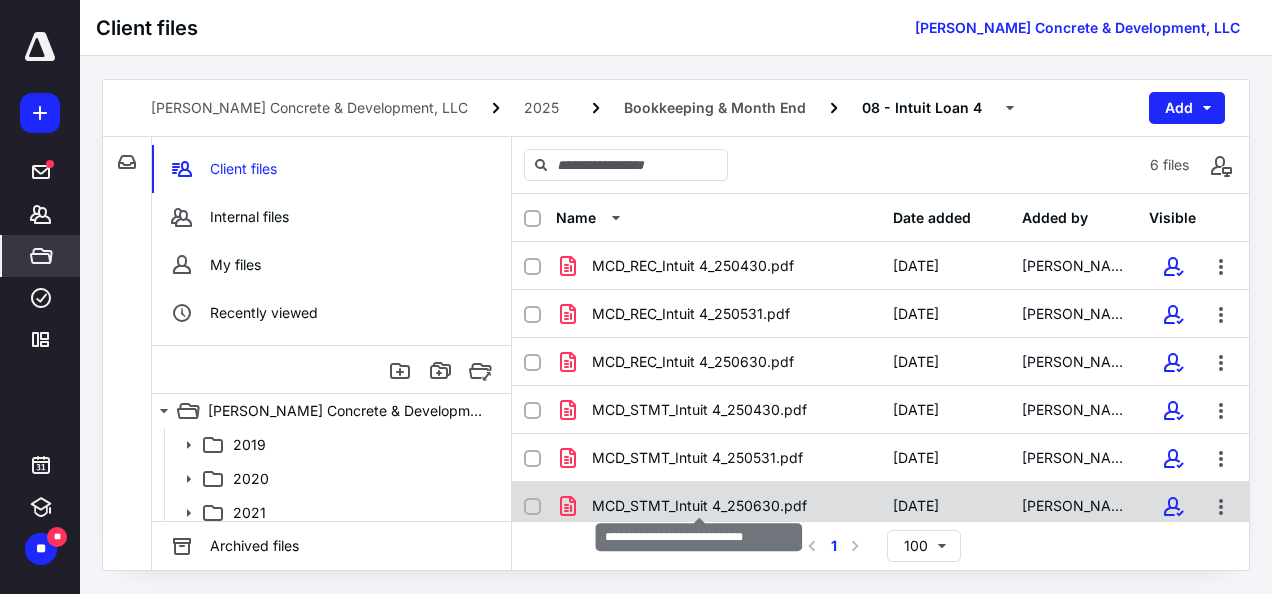 click on "MCD_STMT_Intuit 4_250630.pdf" at bounding box center [699, 506] 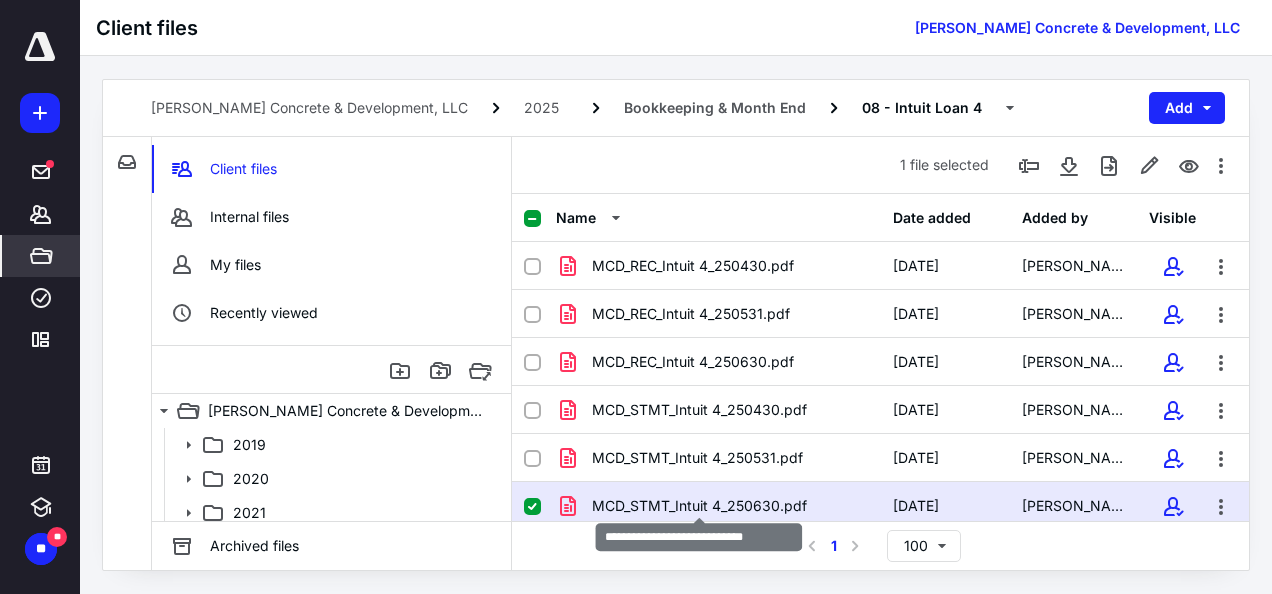 click on "MCD_STMT_Intuit 4_250630.pdf" at bounding box center [699, 506] 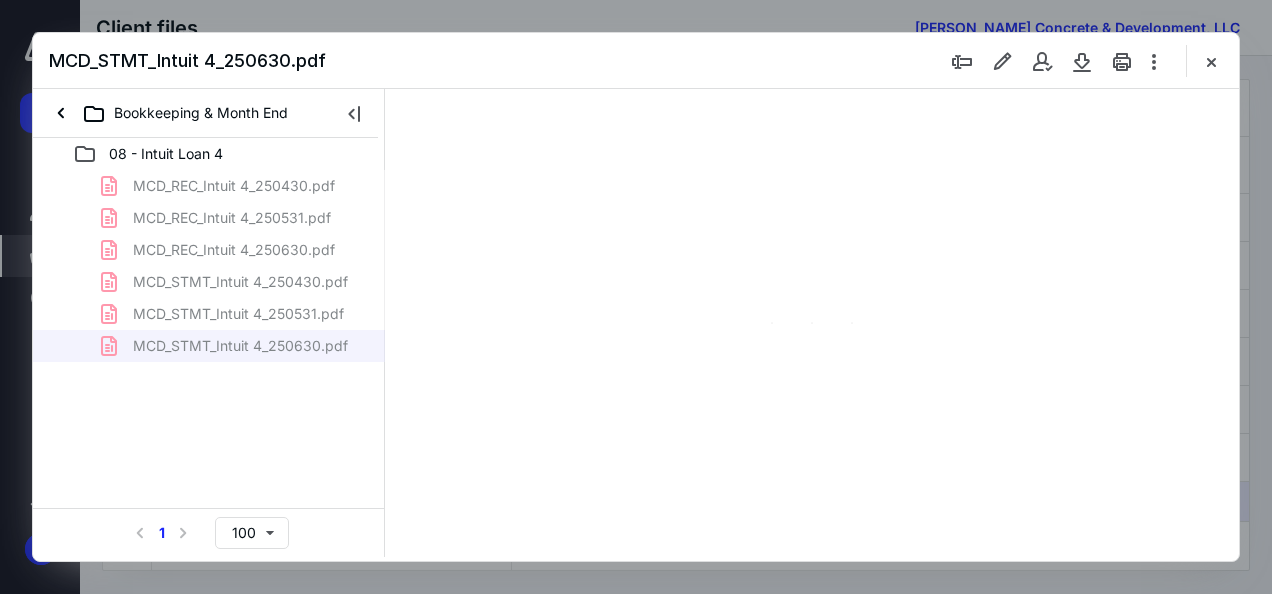 scroll, scrollTop: 0, scrollLeft: 0, axis: both 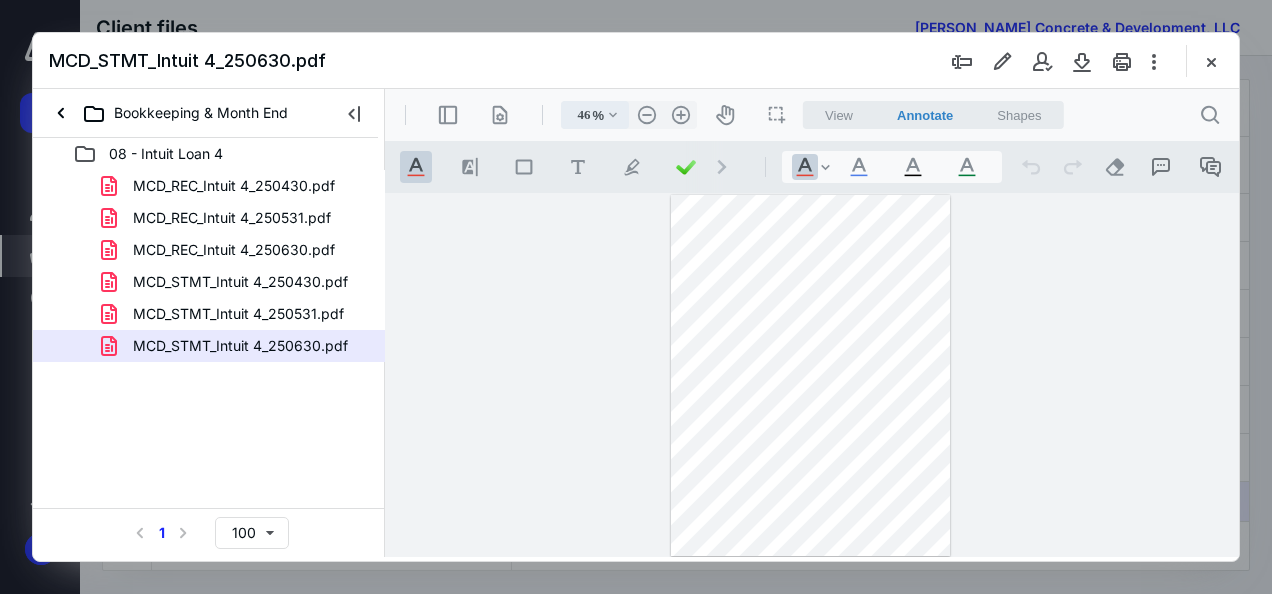 drag, startPoint x: 615, startPoint y: 109, endPoint x: 603, endPoint y: 123, distance: 18.439089 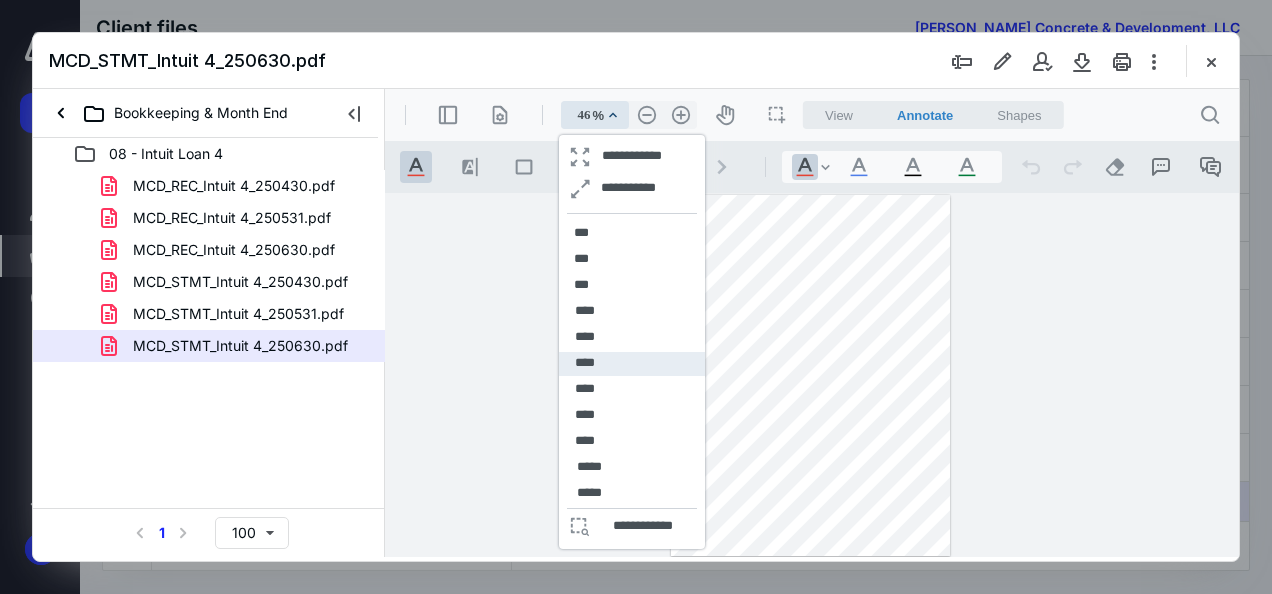 click on "****" at bounding box center [632, 364] 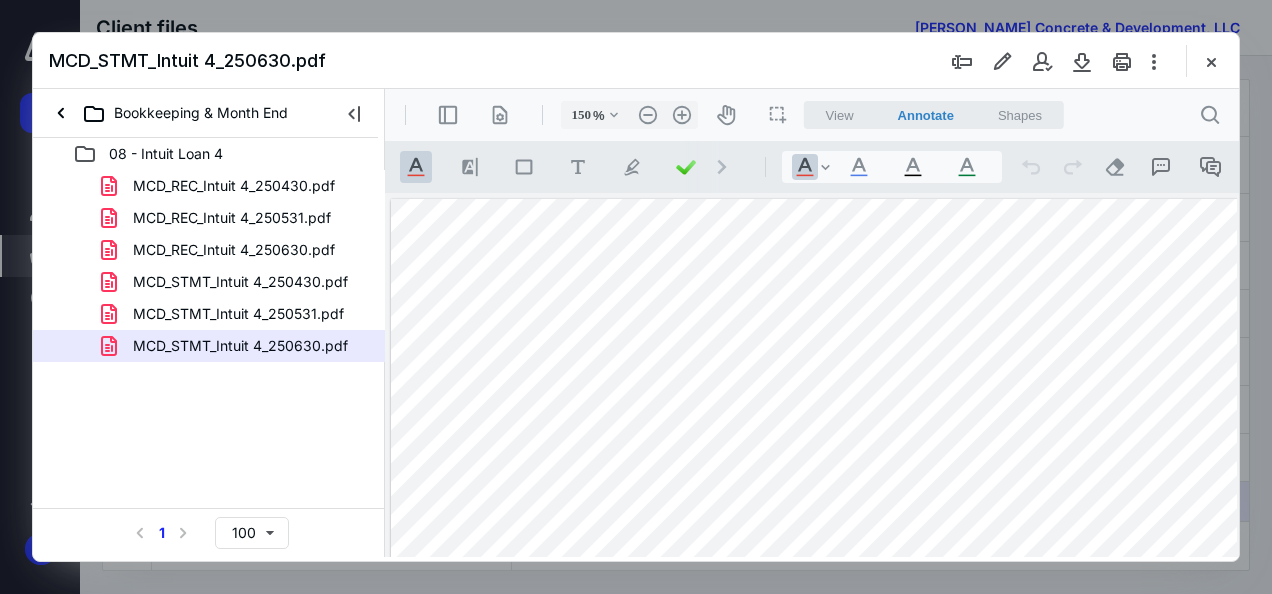 scroll, scrollTop: 298, scrollLeft: 54, axis: both 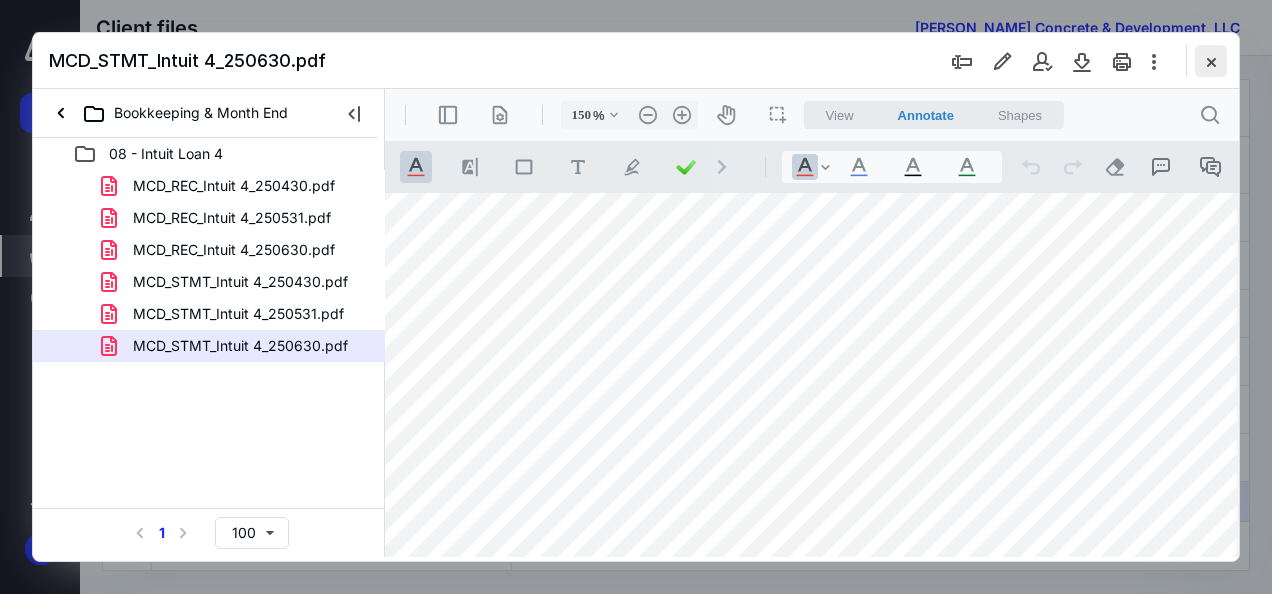 click at bounding box center [1211, 61] 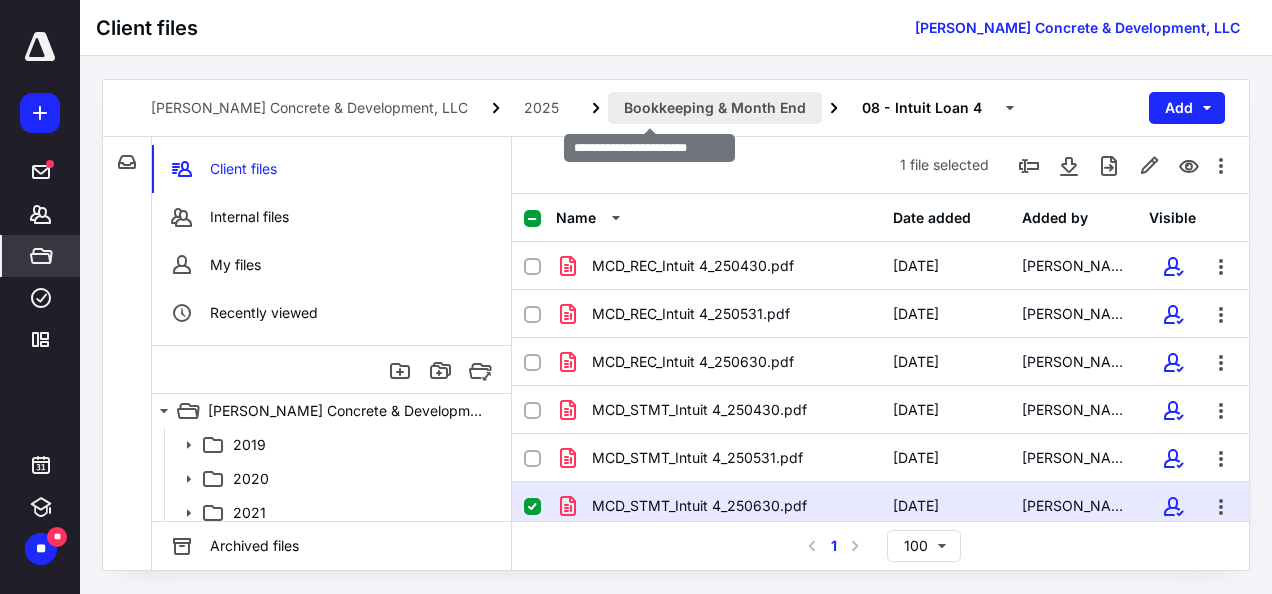 drag, startPoint x: 680, startPoint y: 96, endPoint x: 636, endPoint y: 135, distance: 58.796257 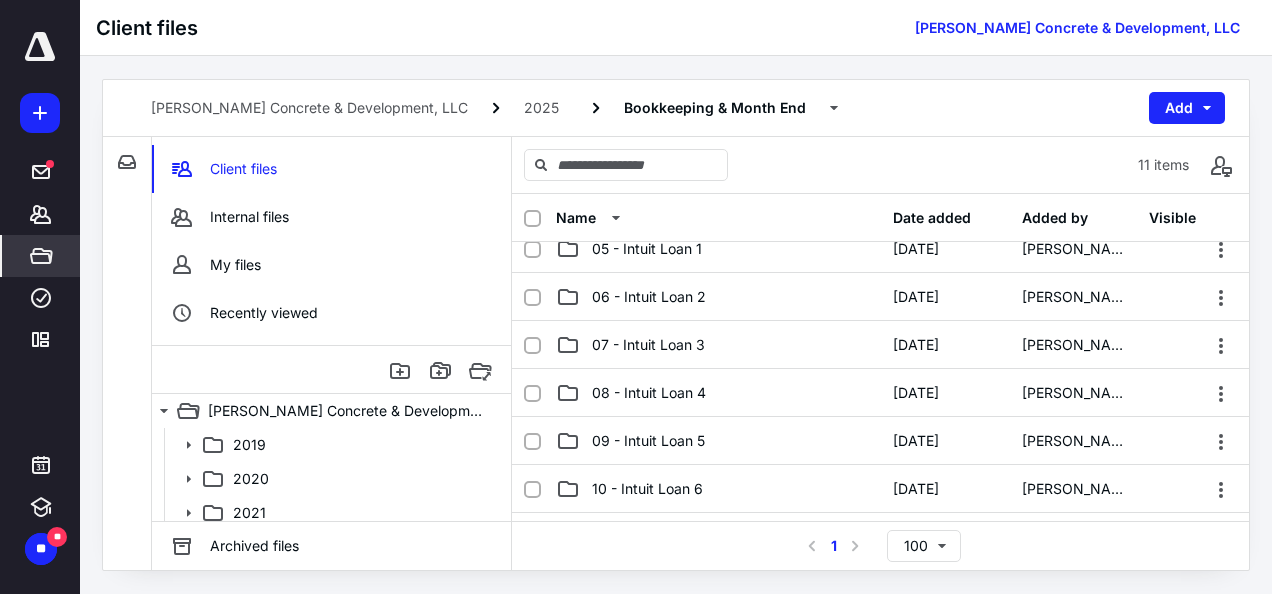 scroll, scrollTop: 264, scrollLeft: 0, axis: vertical 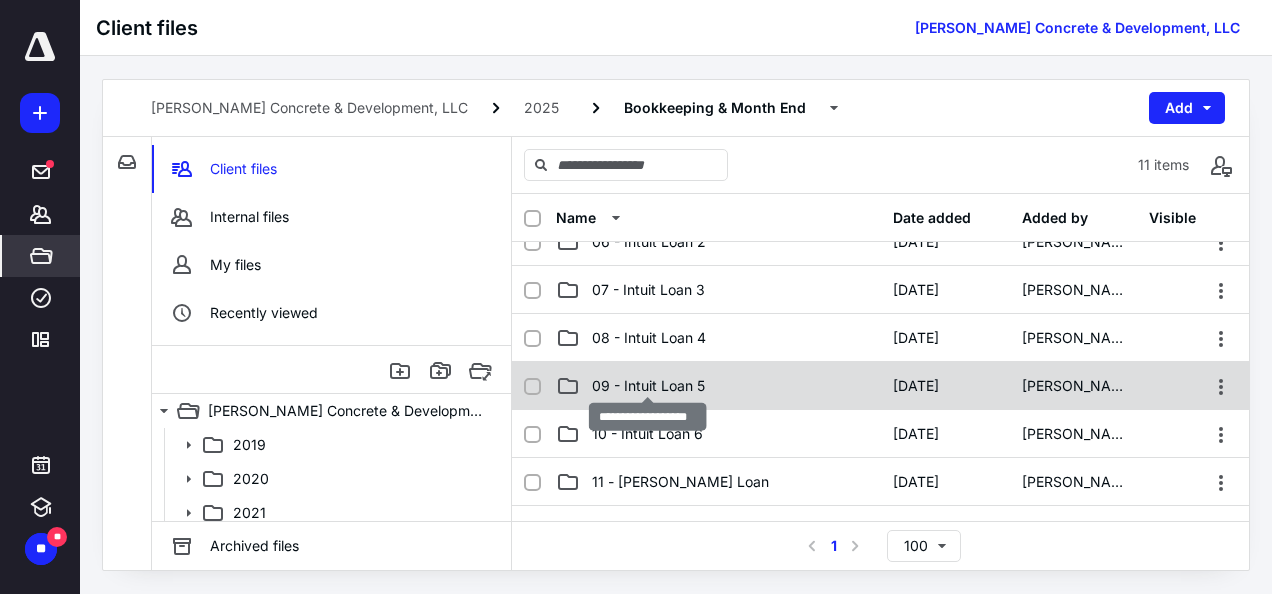 click on "09 - Intuit Loan 5" at bounding box center [648, 386] 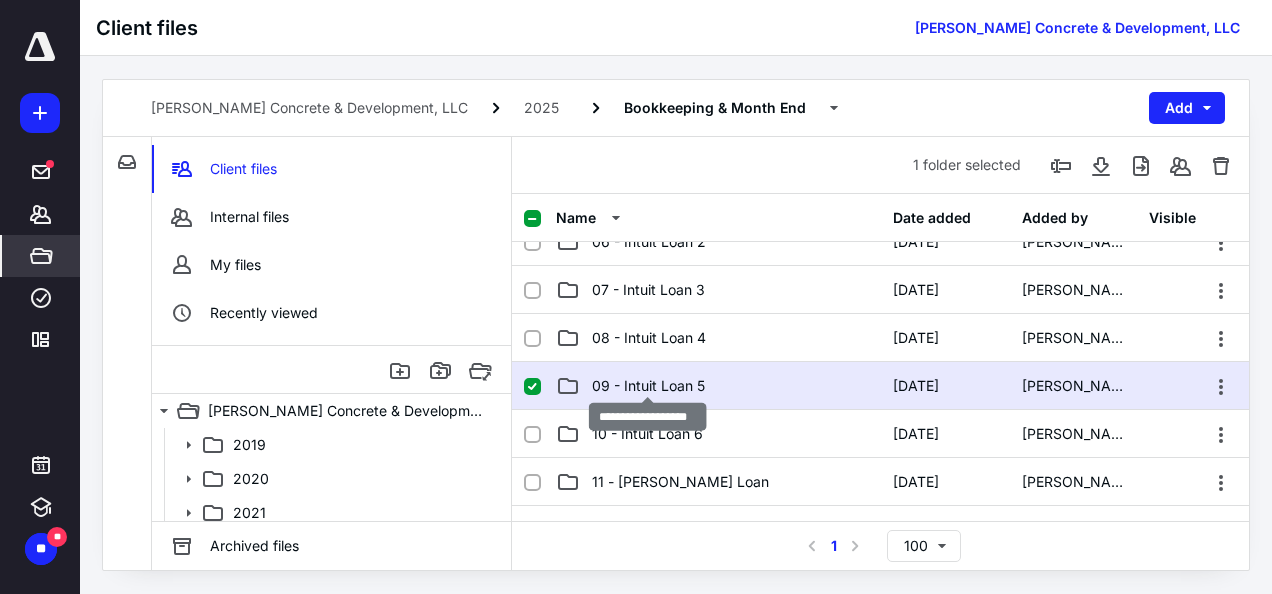 click on "09 - Intuit Loan 5" at bounding box center [648, 386] 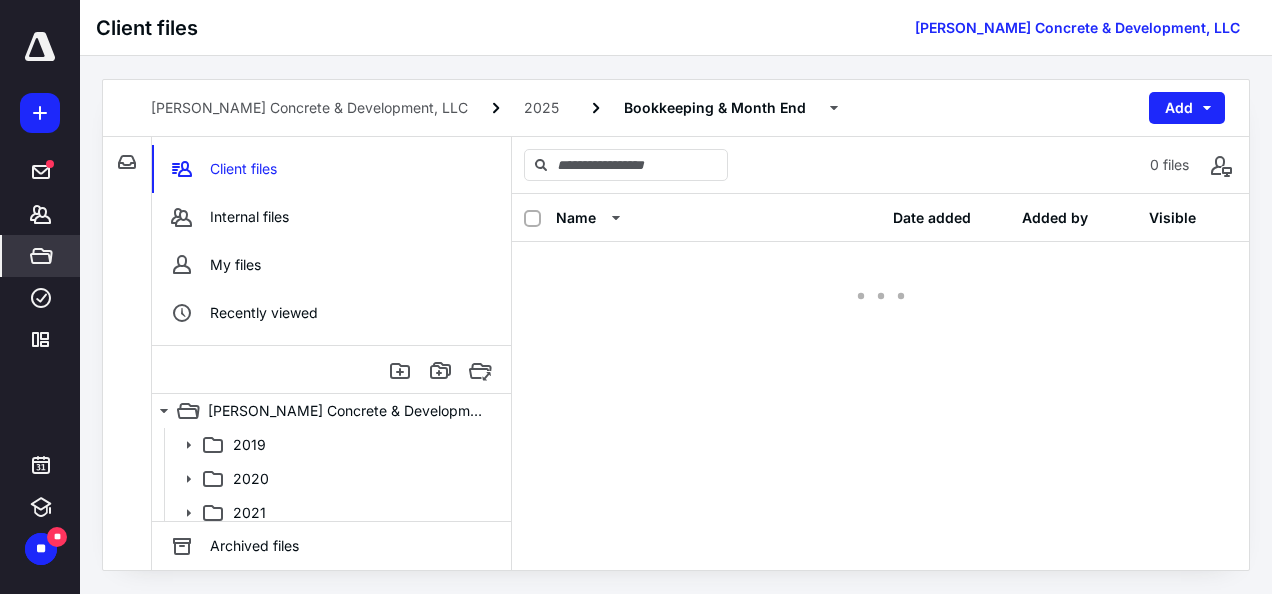 scroll, scrollTop: 0, scrollLeft: 0, axis: both 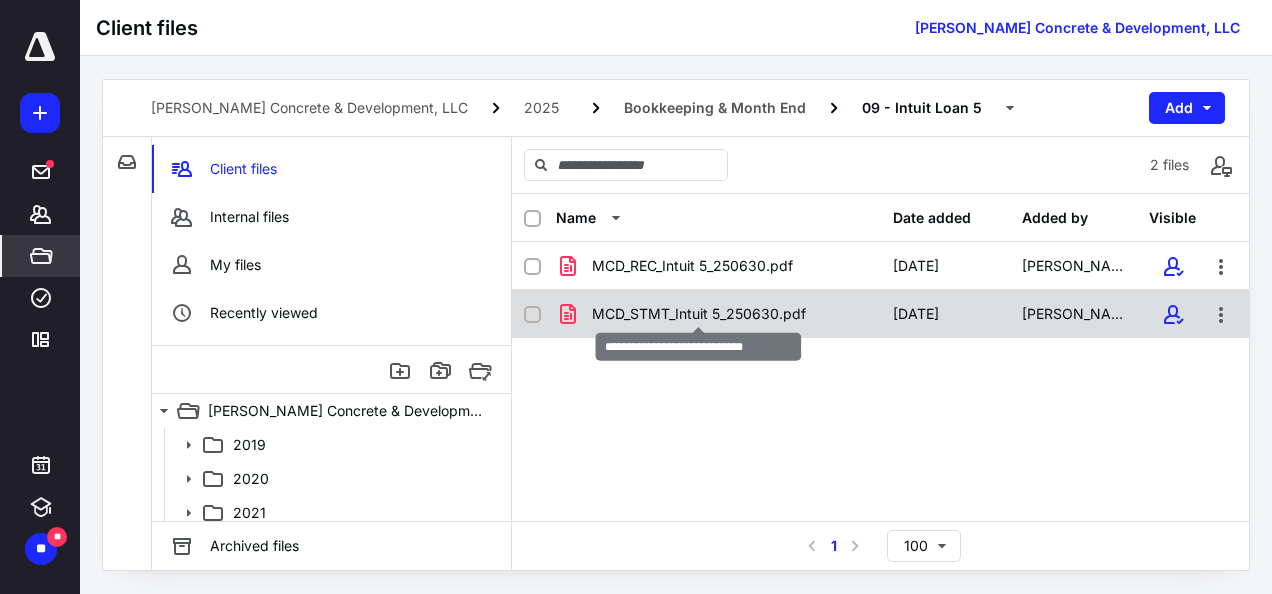click on "MCD_STMT_Intuit 5_250630.pdf" at bounding box center [699, 314] 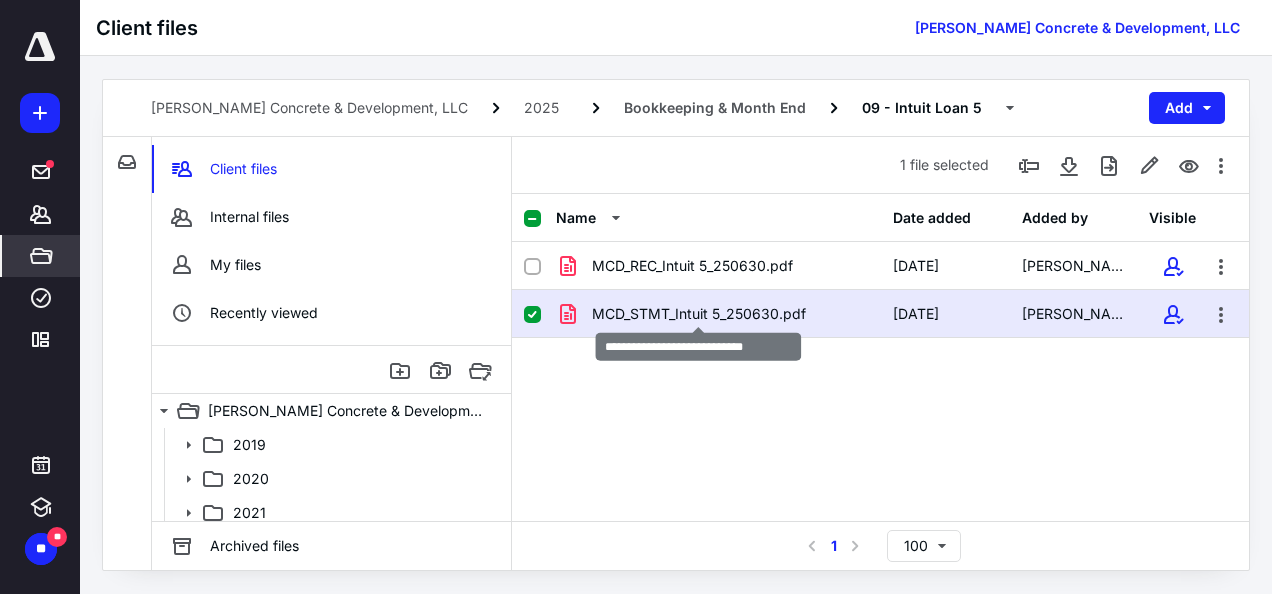 click on "MCD_STMT_Intuit 5_250630.pdf" at bounding box center (699, 314) 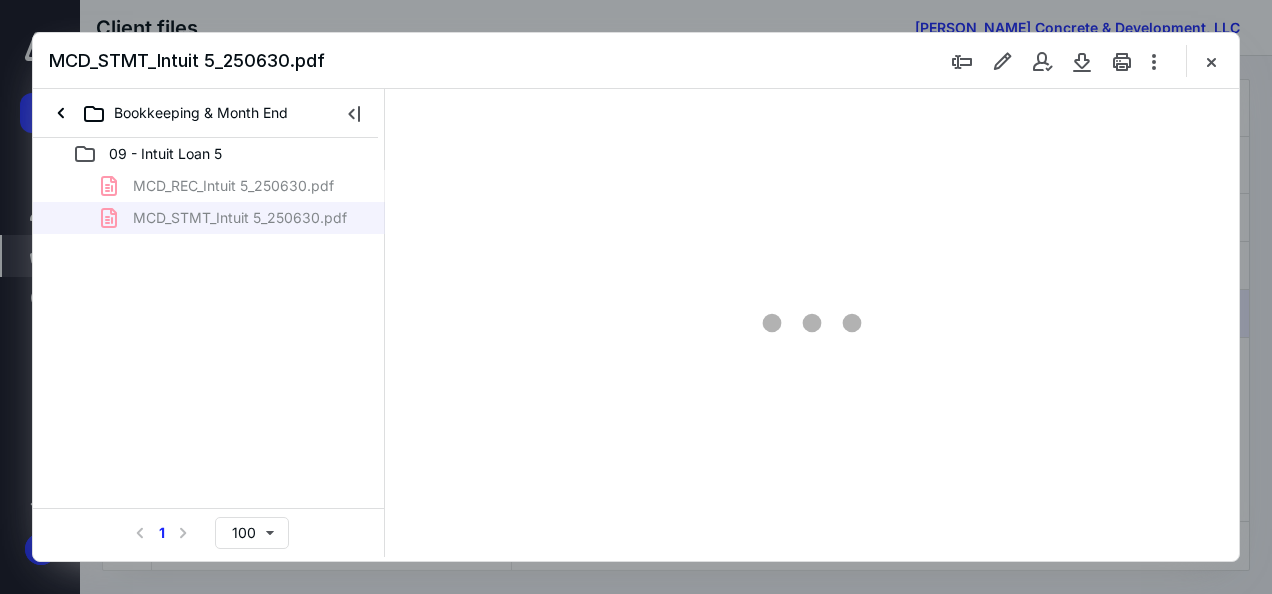 scroll, scrollTop: 0, scrollLeft: 0, axis: both 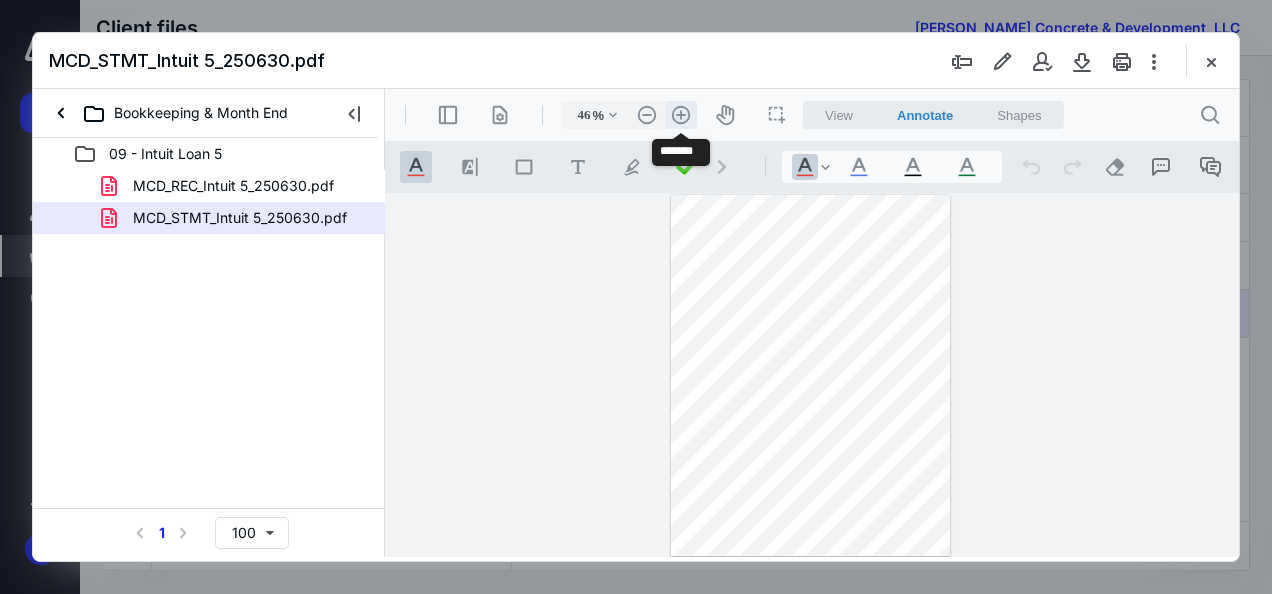 click on ".cls-1{fill:#abb0c4;} icon - header - zoom - in - line" at bounding box center [681, 115] 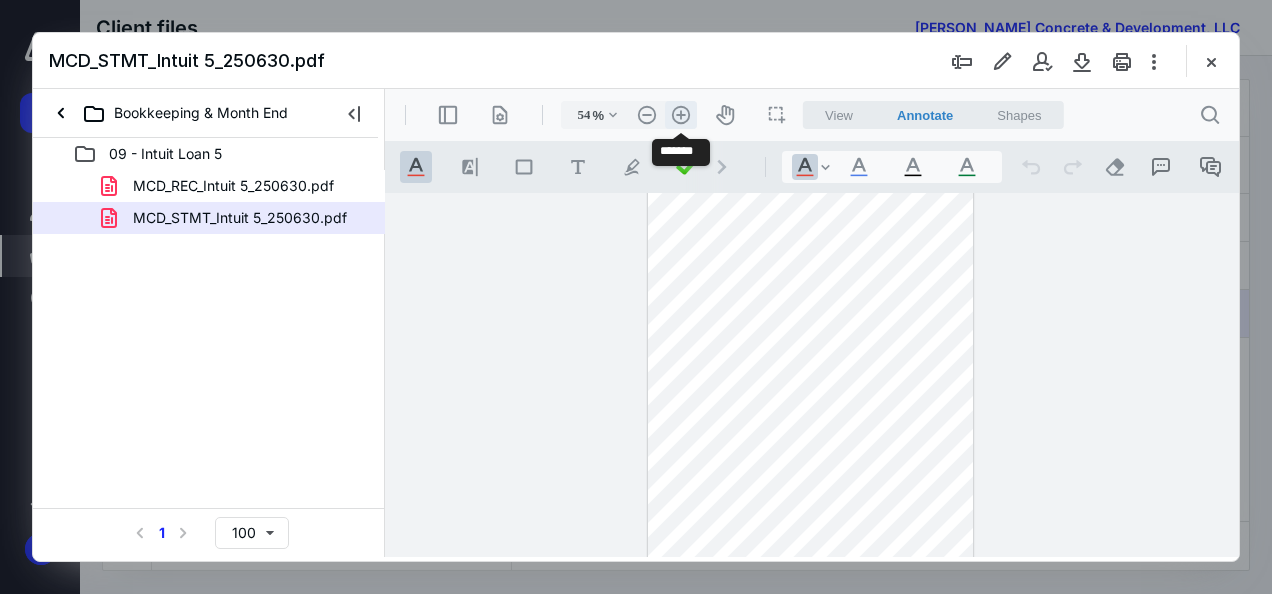 click on ".cls-1{fill:#abb0c4;} icon - header - zoom - in - line" at bounding box center [681, 115] 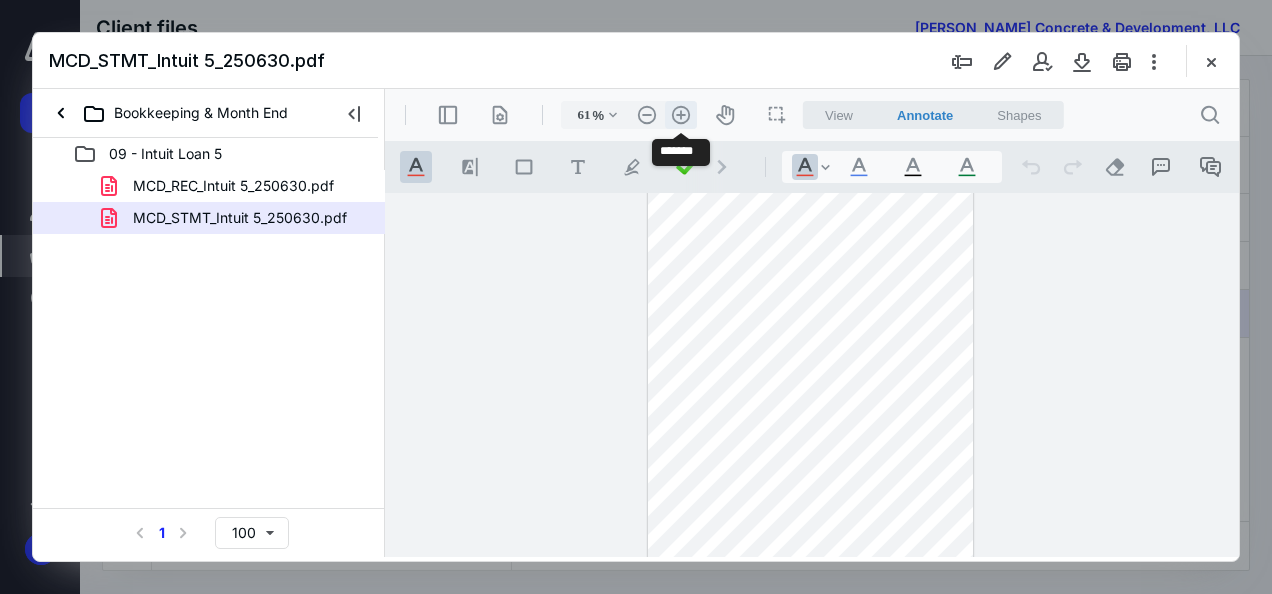 click on ".cls-1{fill:#abb0c4;} icon - header - zoom - in - line" at bounding box center (681, 115) 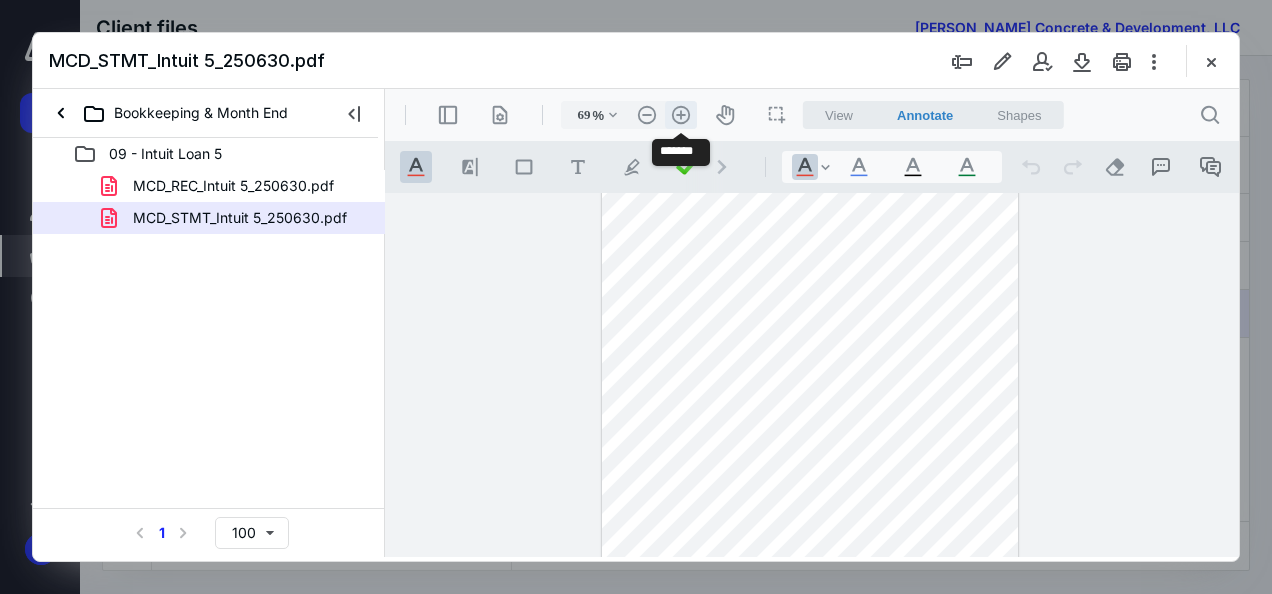 click on ".cls-1{fill:#abb0c4;} icon - header - zoom - in - line" at bounding box center (681, 115) 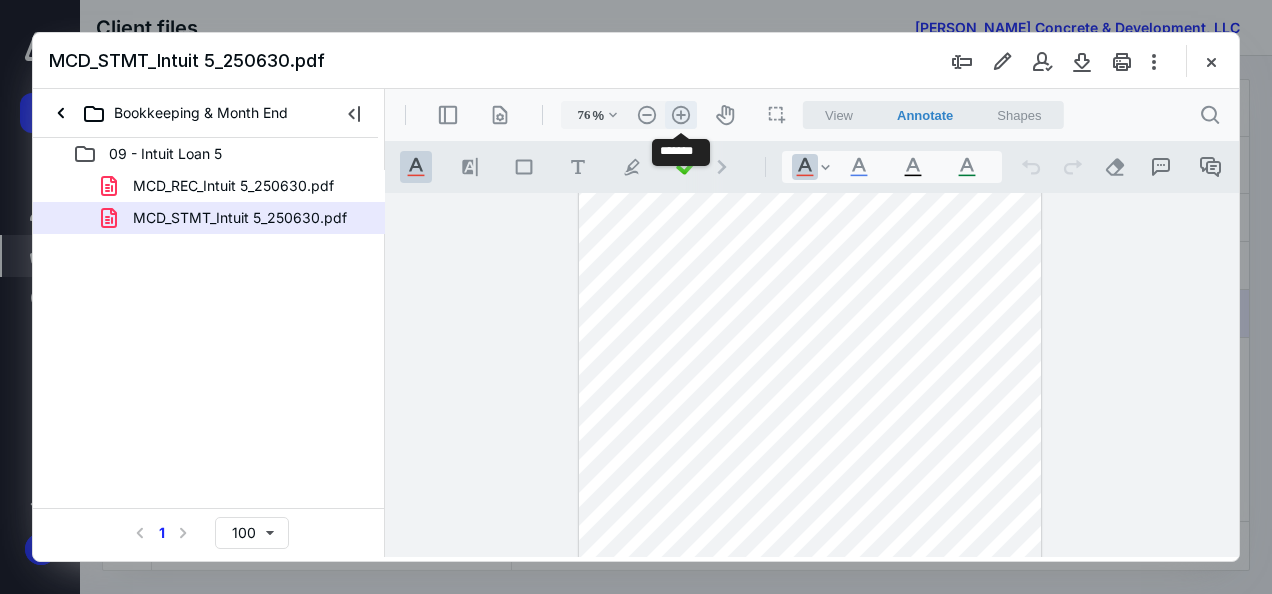 click on ".cls-1{fill:#abb0c4;} icon - header - zoom - in - line" at bounding box center (681, 115) 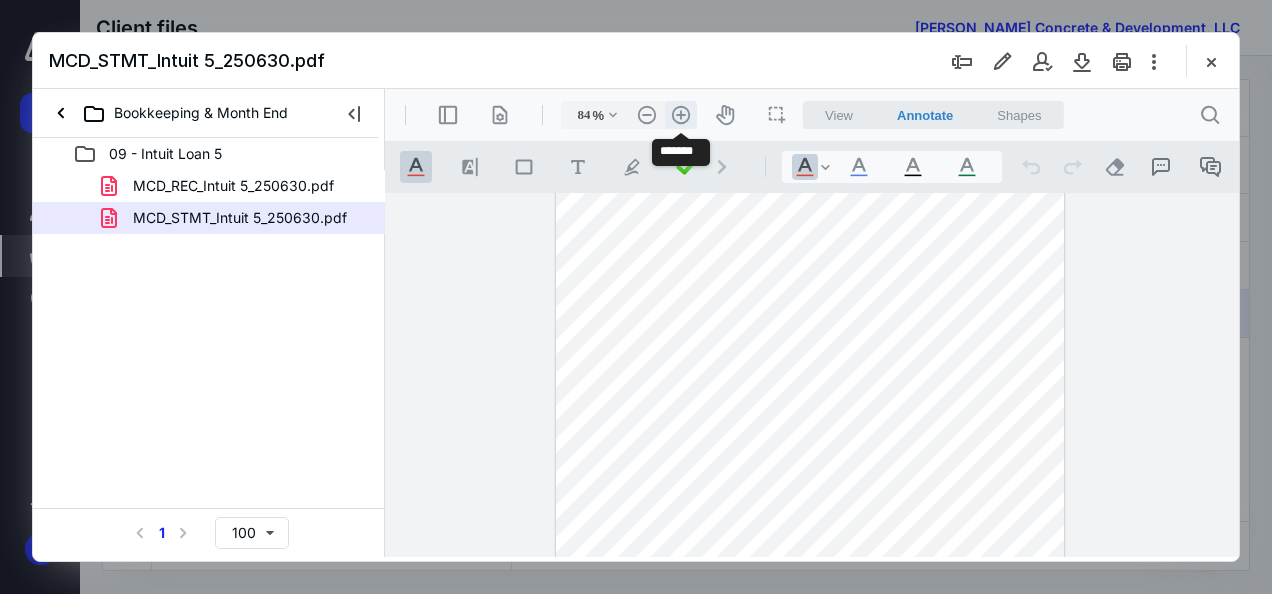 click on ".cls-1{fill:#abb0c4;} icon - header - zoom - in - line" at bounding box center [681, 115] 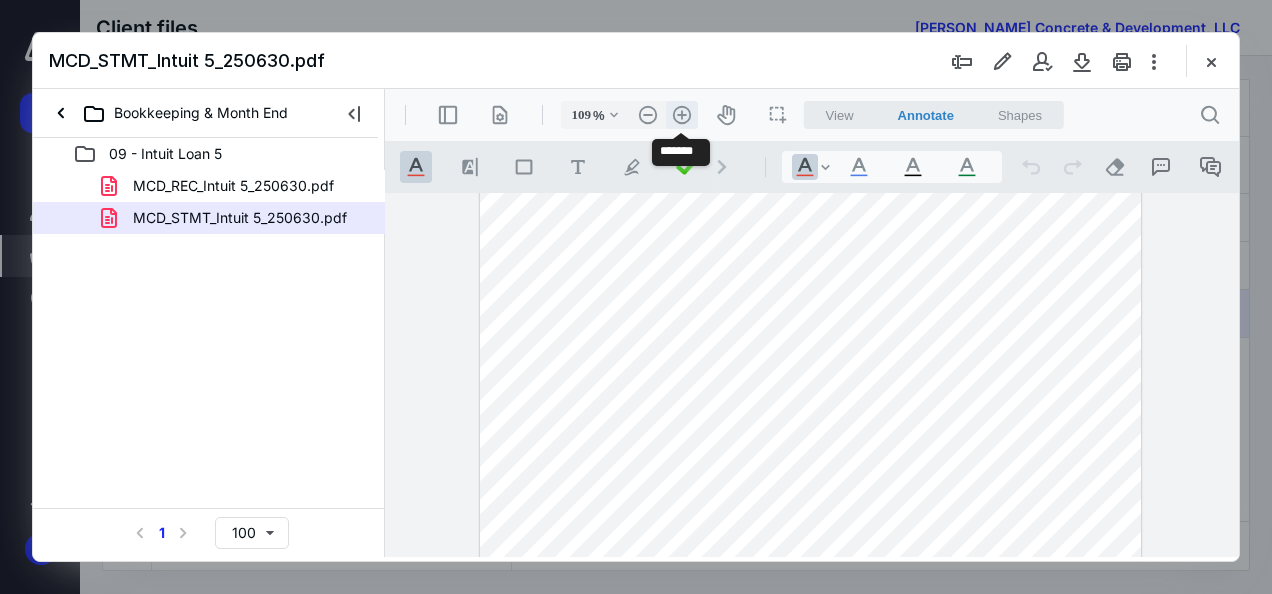 click on ".cls-1{fill:#abb0c4;} icon - header - zoom - in - line" at bounding box center (682, 115) 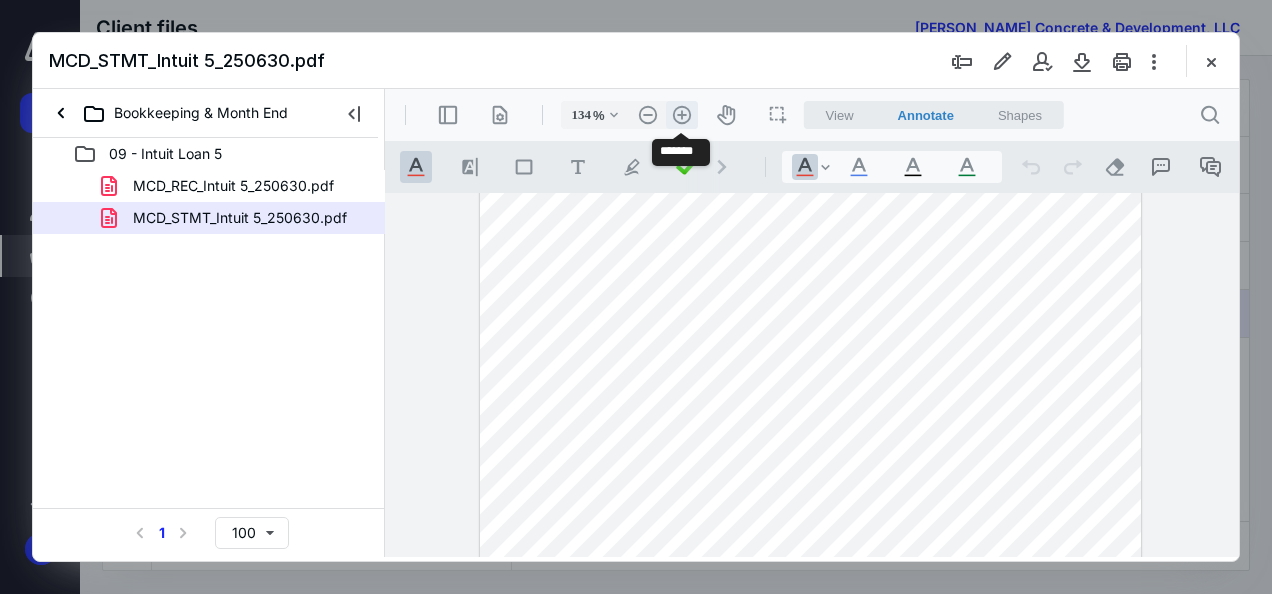scroll, scrollTop: 249, scrollLeft: 0, axis: vertical 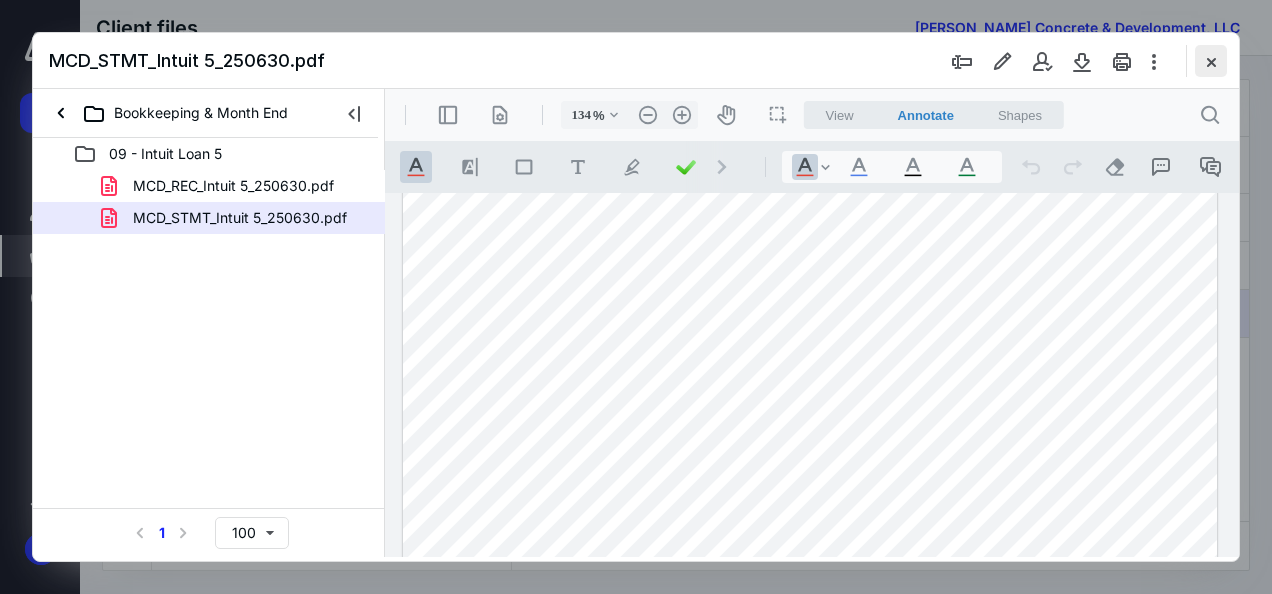 click at bounding box center [1211, 61] 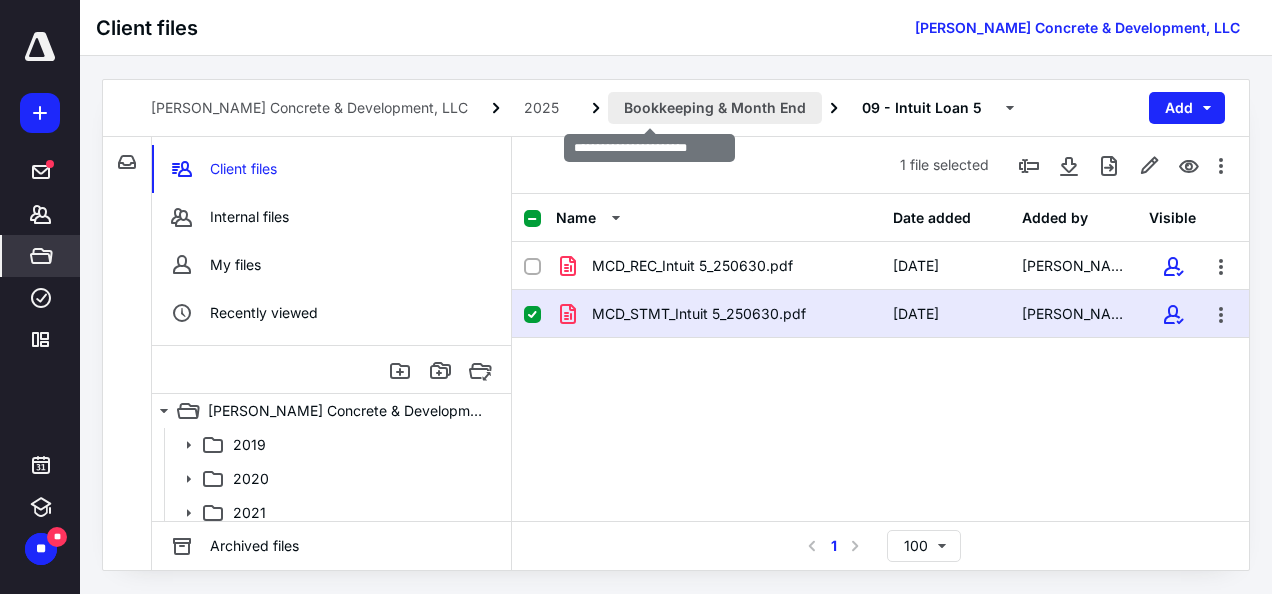 click on "Bookkeeping & Month End" at bounding box center (715, 108) 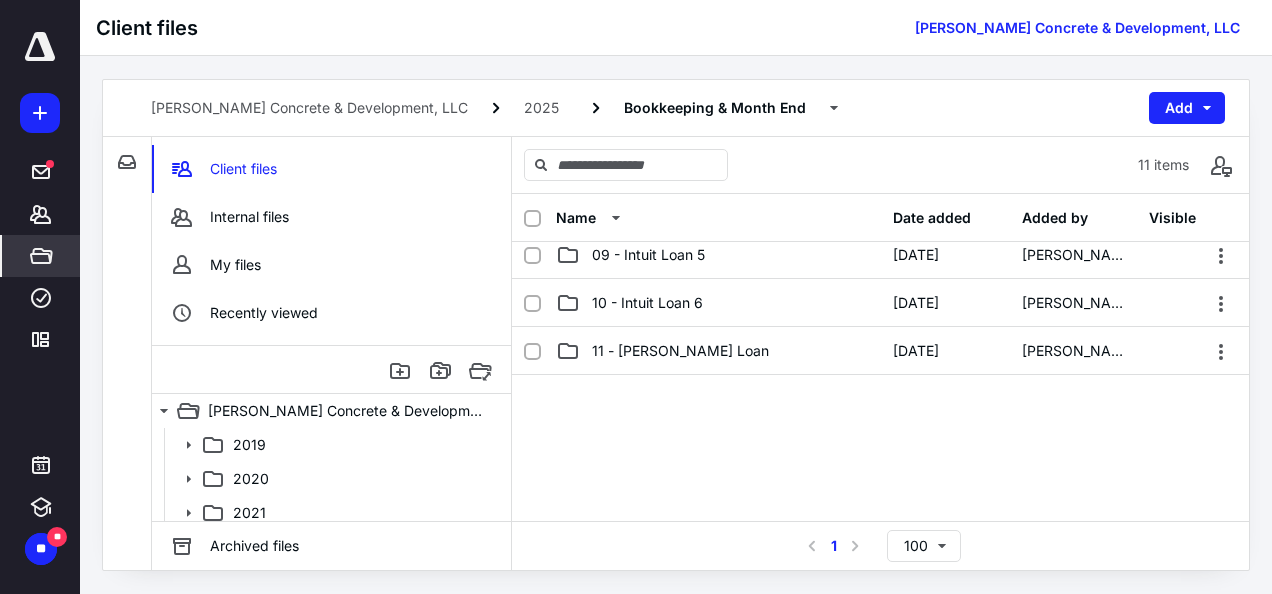 scroll, scrollTop: 428, scrollLeft: 0, axis: vertical 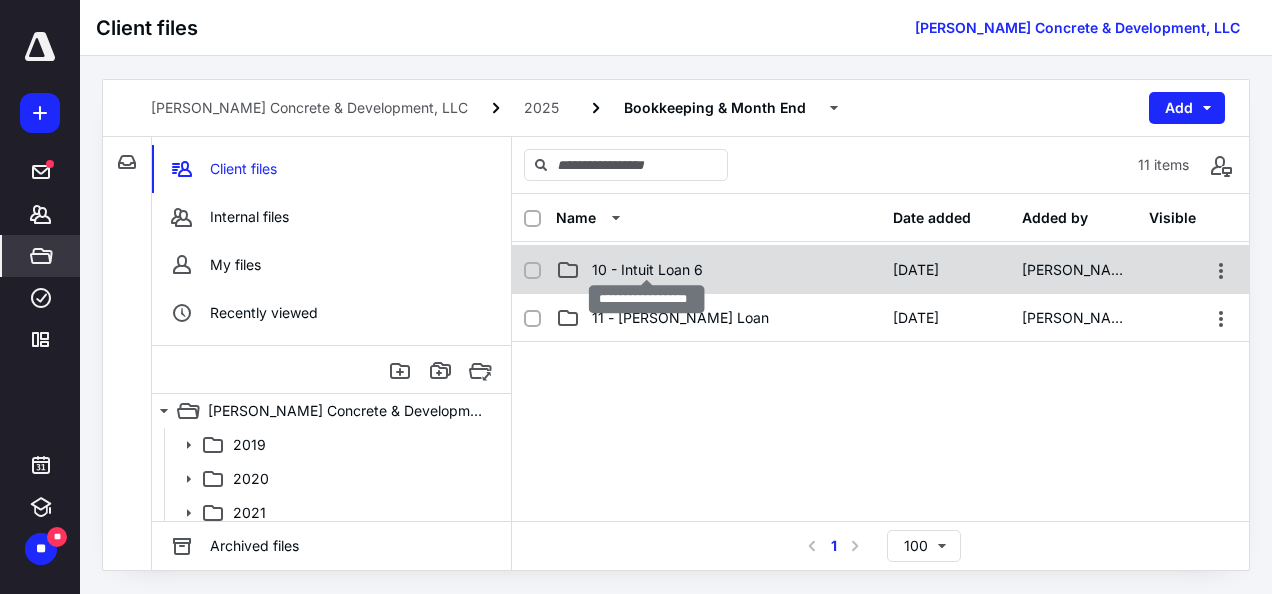 click on "10 - Intuit Loan 6" at bounding box center (647, 270) 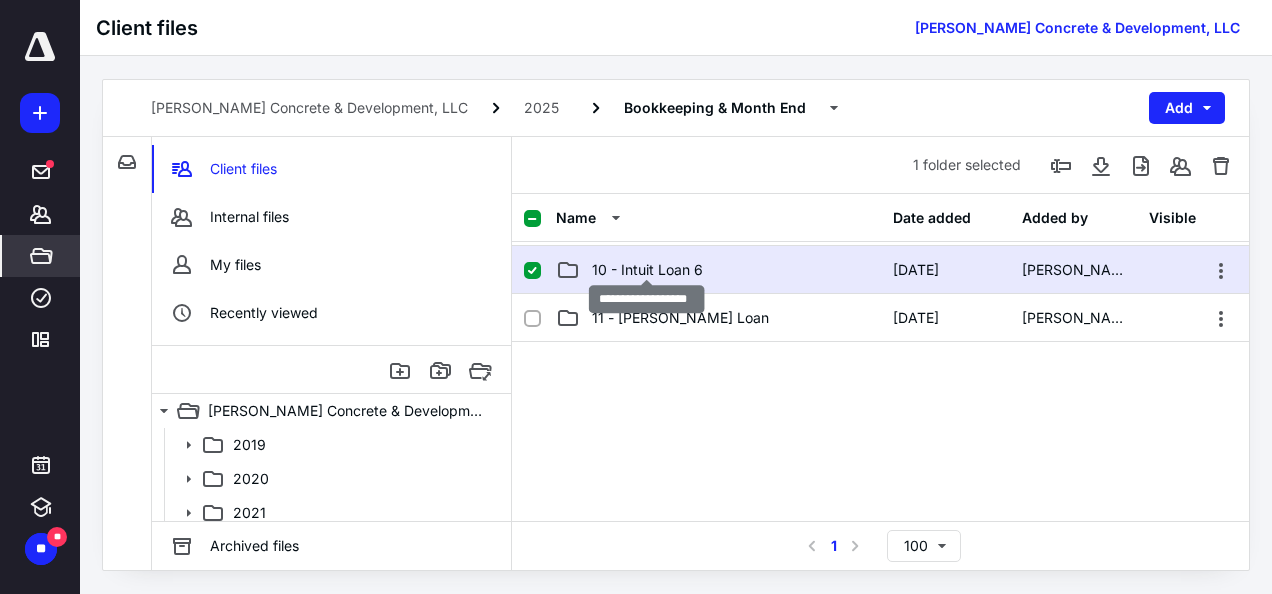 click on "10 - Intuit Loan 6" at bounding box center (647, 270) 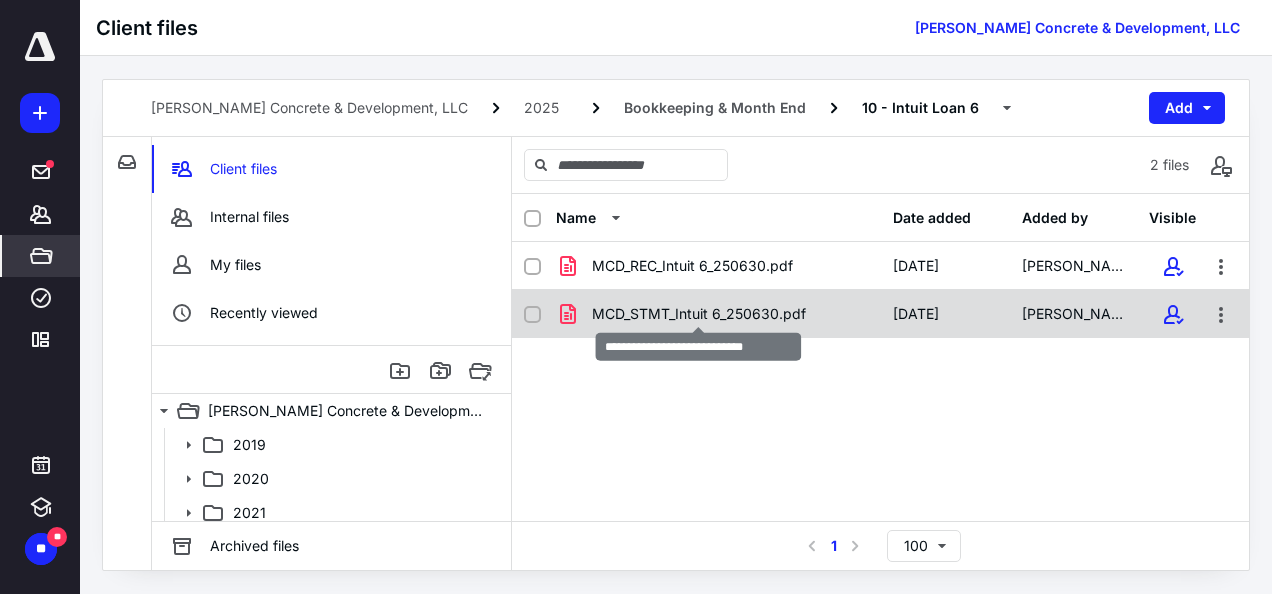click on "MCD_STMT_Intuit 6_250630.pdf" at bounding box center (699, 314) 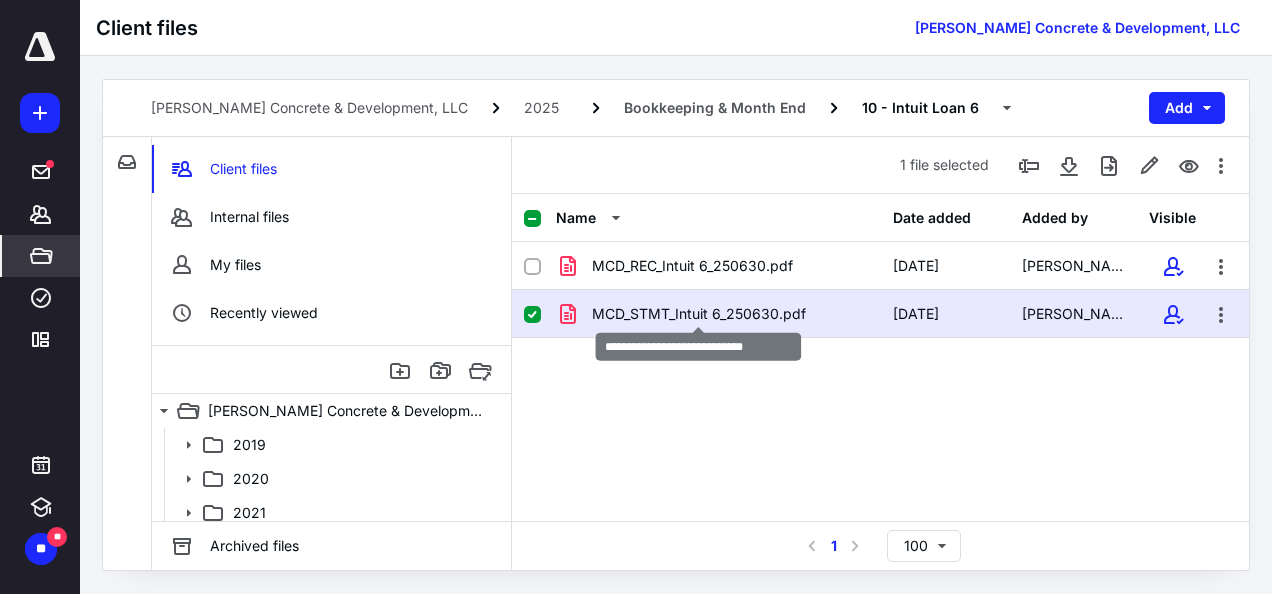 click on "MCD_STMT_Intuit 6_250630.pdf" at bounding box center [699, 314] 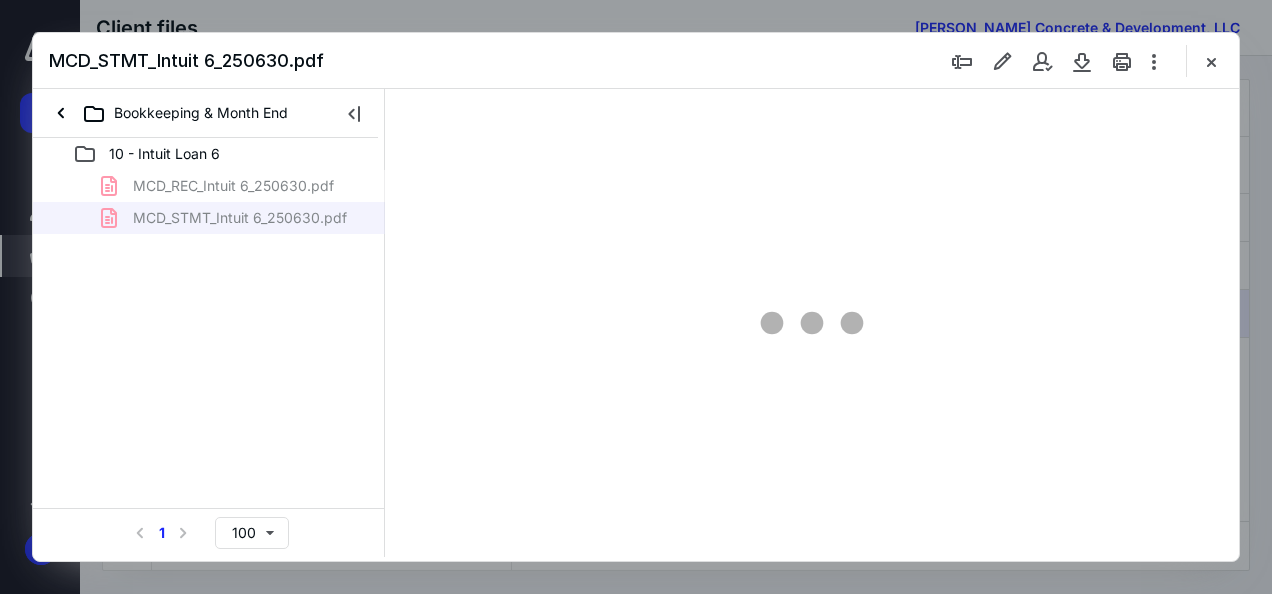 scroll, scrollTop: 0, scrollLeft: 0, axis: both 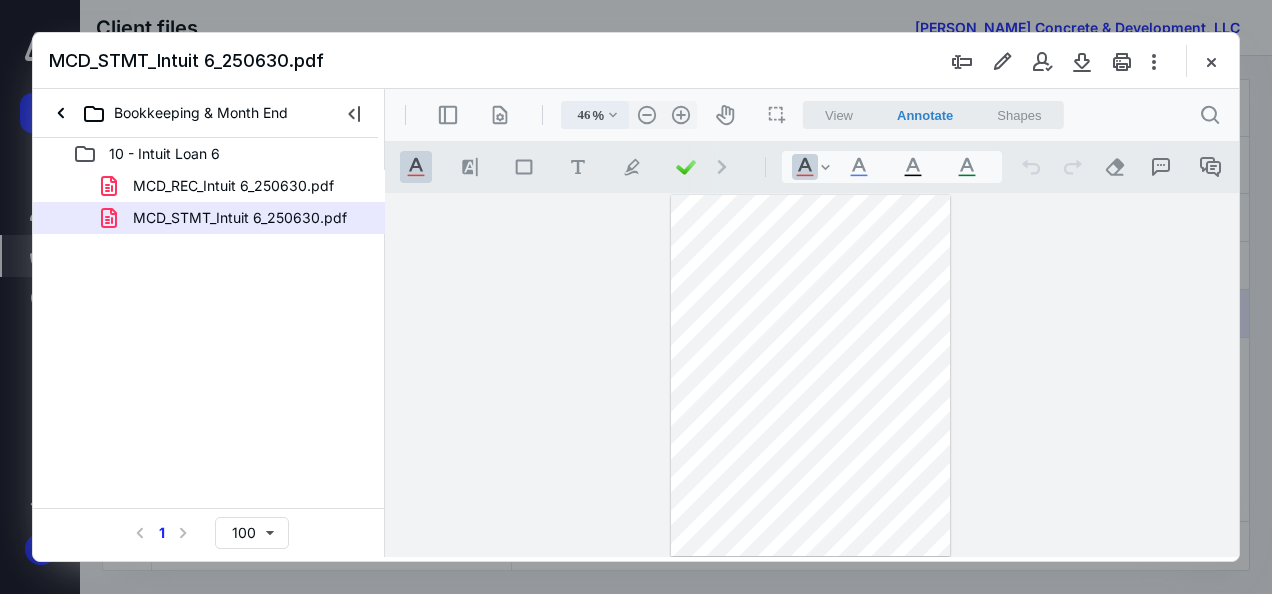 click on ".cls-1{fill:#abb0c4;} icon - chevron - down" at bounding box center [613, 115] 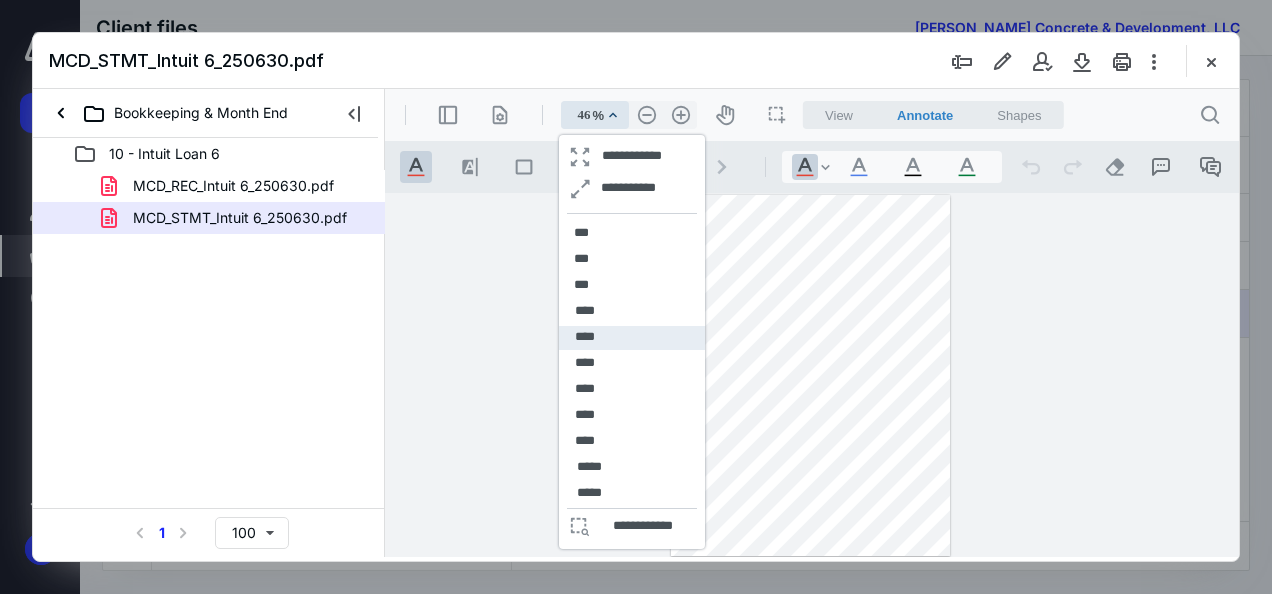 click on "****" at bounding box center (632, 338) 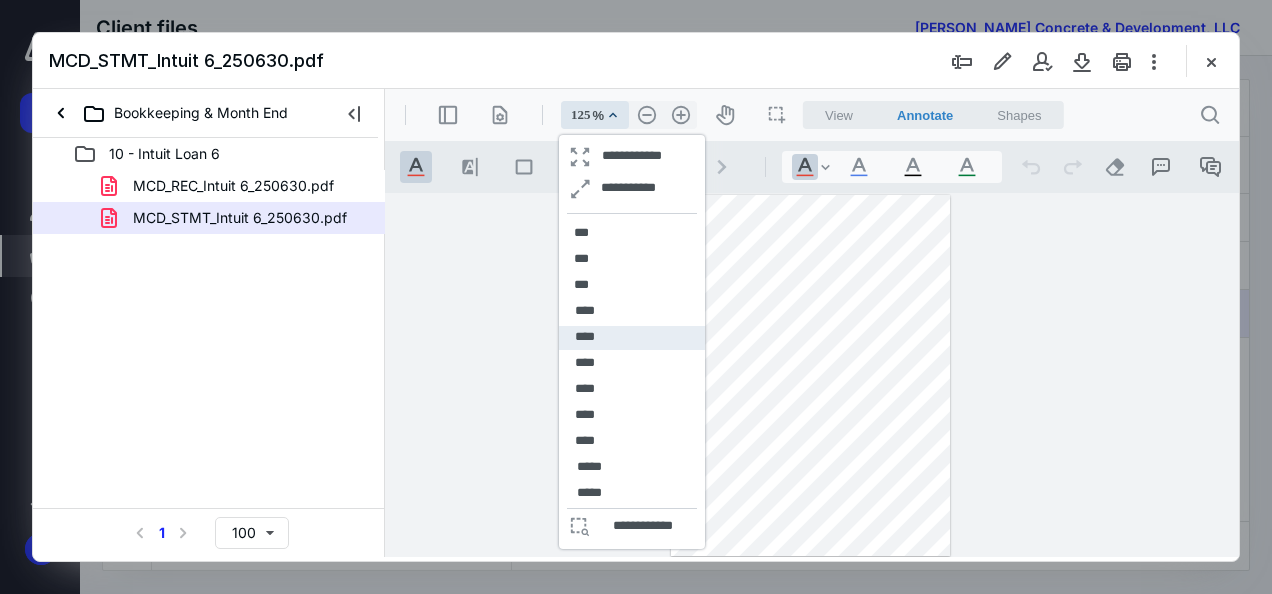 scroll, scrollTop: 227, scrollLeft: 0, axis: vertical 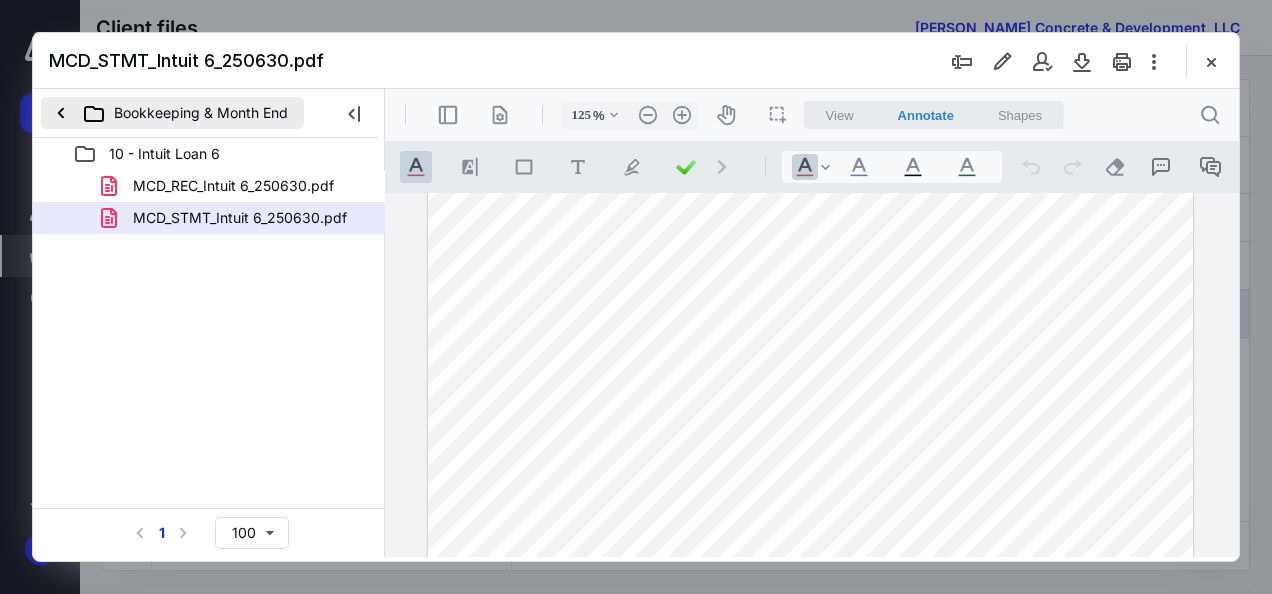 click on "Bookkeeping & Month End" at bounding box center (172, 113) 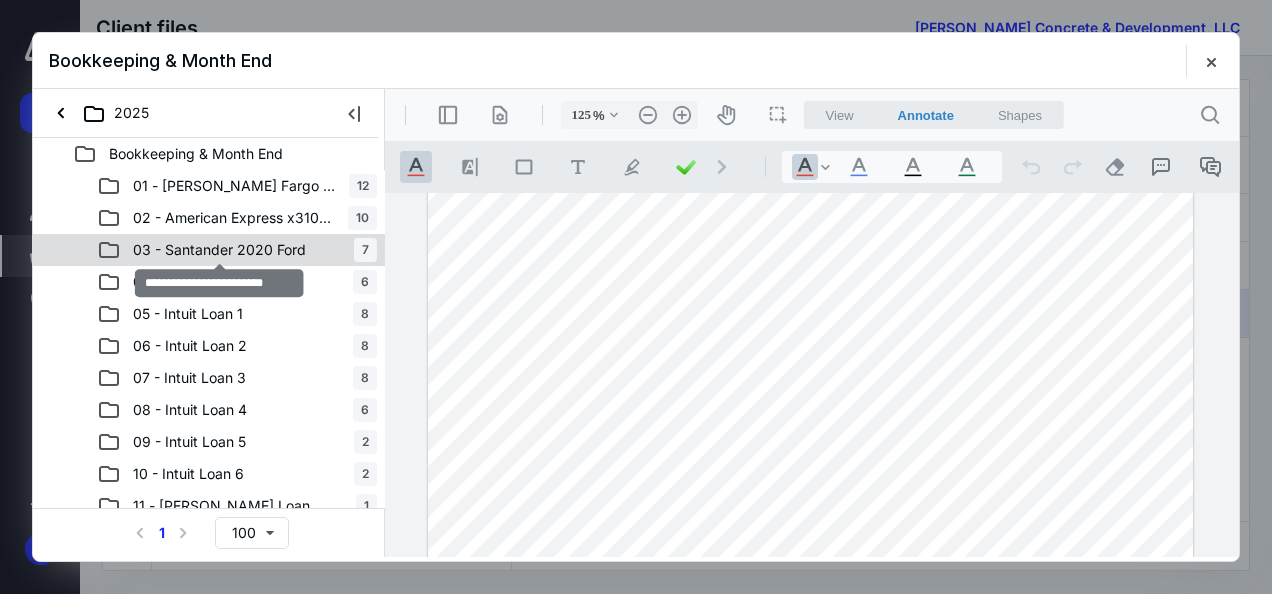 click on "03 - Santander 2020 Ford" at bounding box center [219, 250] 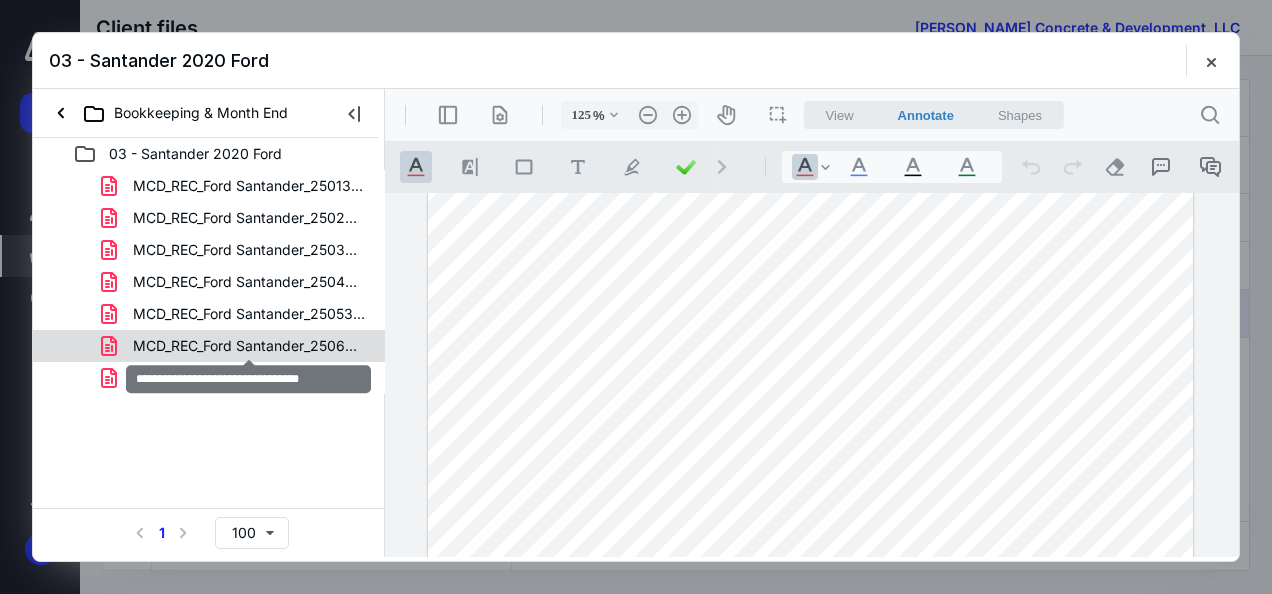 click on "MCD_REC_Ford Santander_250630.pdf" at bounding box center [249, 346] 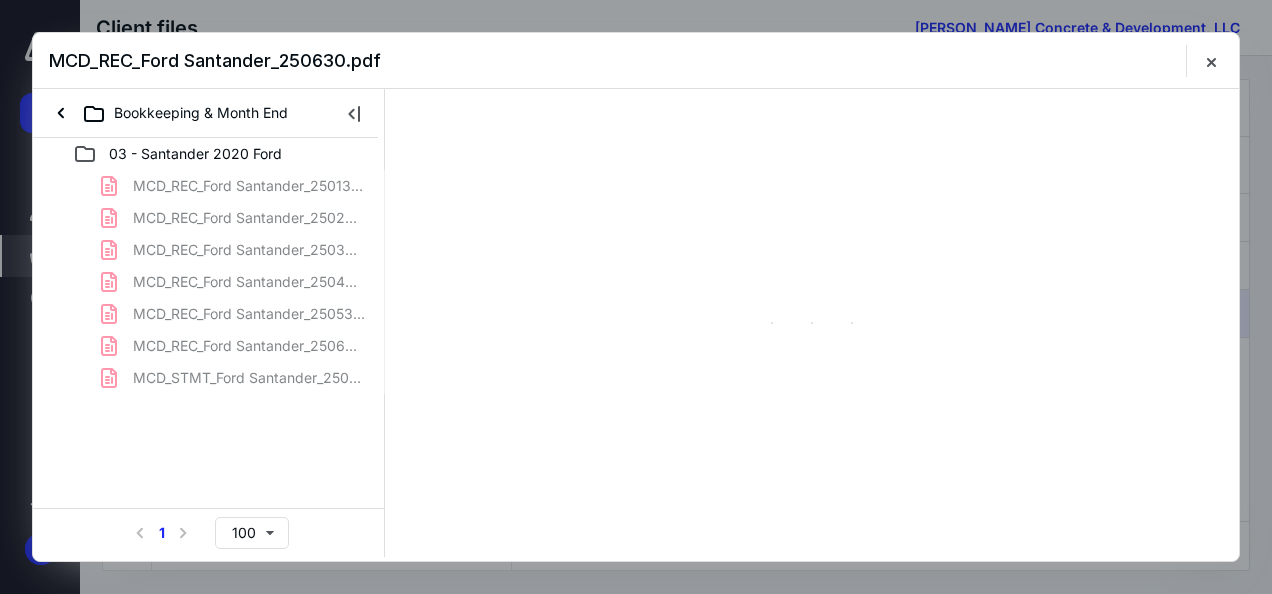 click on "MCD_REC_Ford Santander_250131.pdf MCD_REC_Ford Santander_250228.pdf MCD_REC_Ford Santander_250331.pdf MCD_REC_Ford Santander_250430.pdf MCD_REC_Ford Santander_250531.pdf MCD_REC_Ford Santander_250630.pdf MCD_STMT_Ford Santander_250131.pdf" at bounding box center (209, 282) 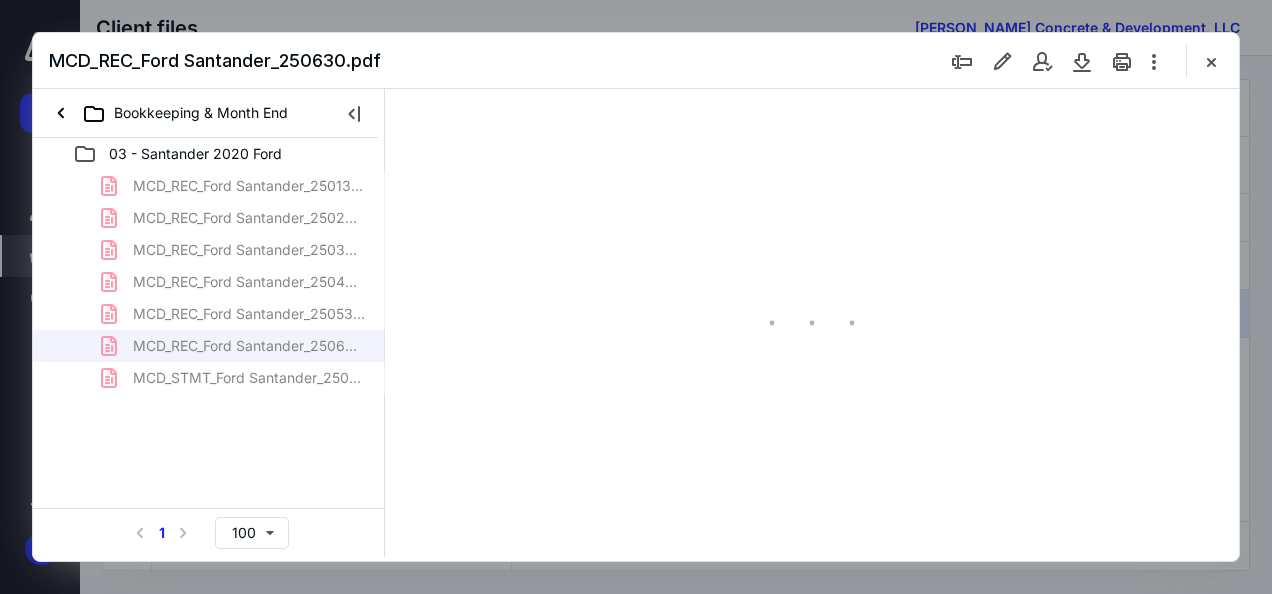 scroll, scrollTop: 0, scrollLeft: 0, axis: both 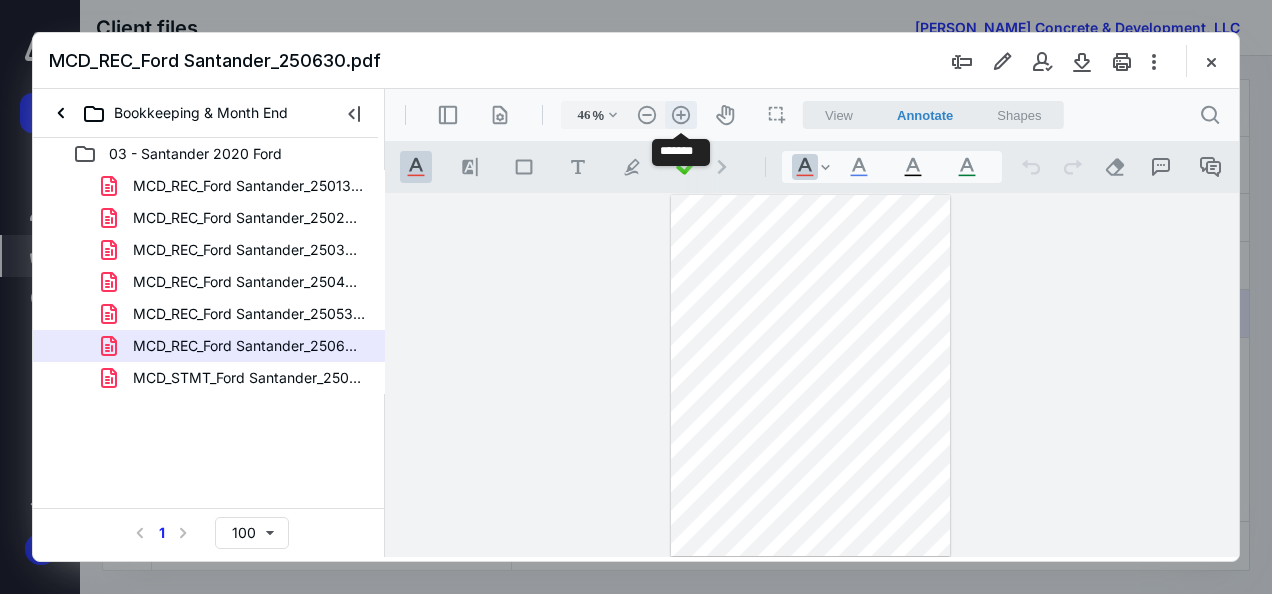 click on ".cls-1{fill:#abb0c4;} icon - header - zoom - in - line" at bounding box center (681, 115) 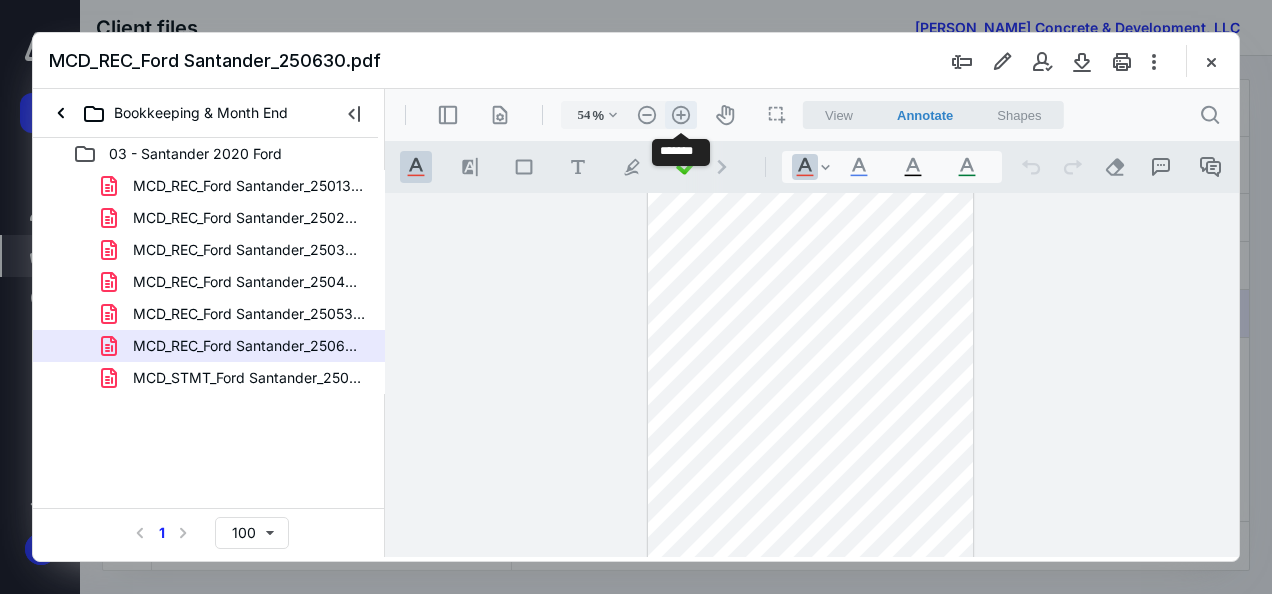 click on ".cls-1{fill:#abb0c4;} icon - header - zoom - in - line" at bounding box center [681, 115] 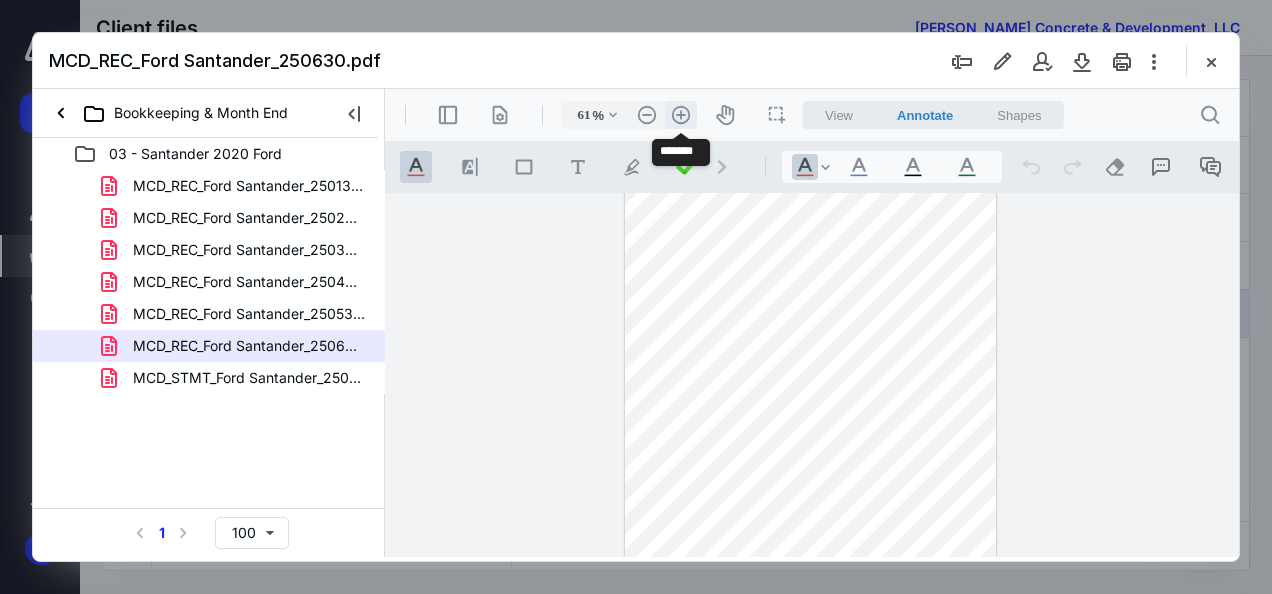 click on ".cls-1{fill:#abb0c4;} icon - header - zoom - in - line" at bounding box center [681, 115] 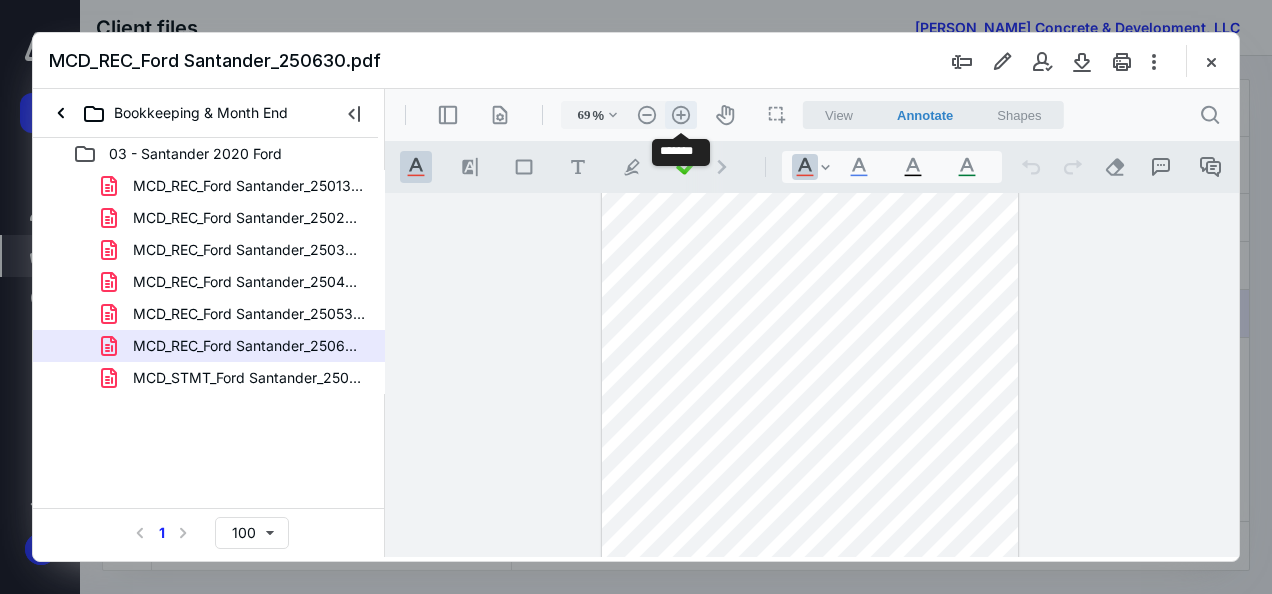 click on ".cls-1{fill:#abb0c4;} icon - header - zoom - in - line" at bounding box center [681, 115] 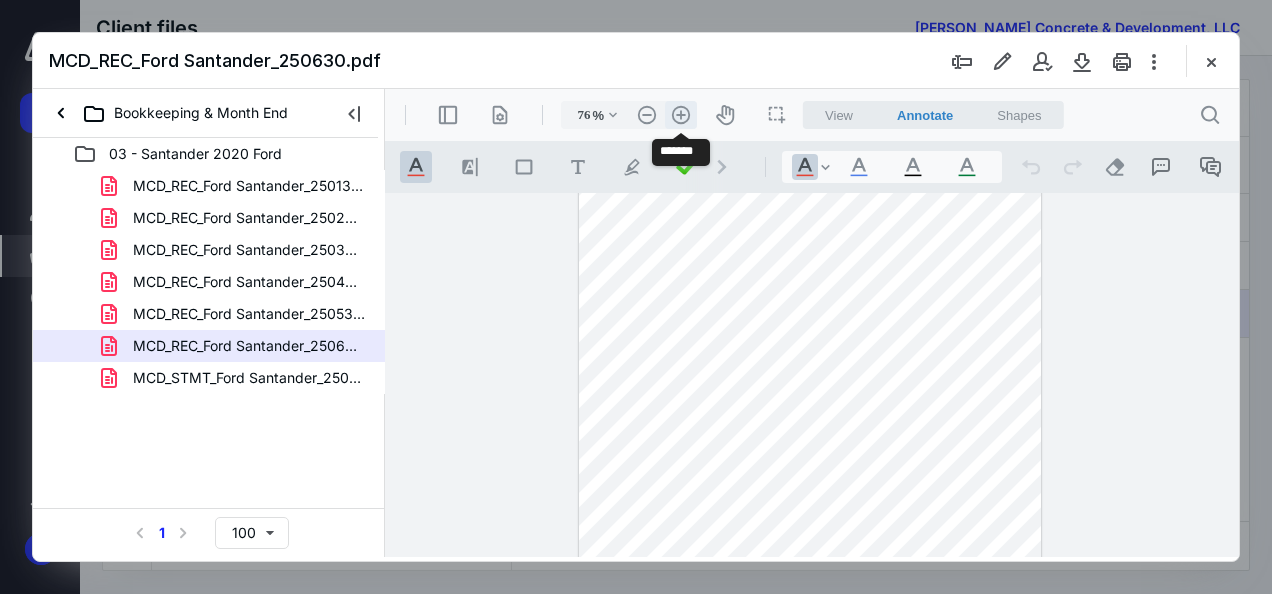 click on ".cls-1{fill:#abb0c4;} icon - header - zoom - in - line" at bounding box center (681, 115) 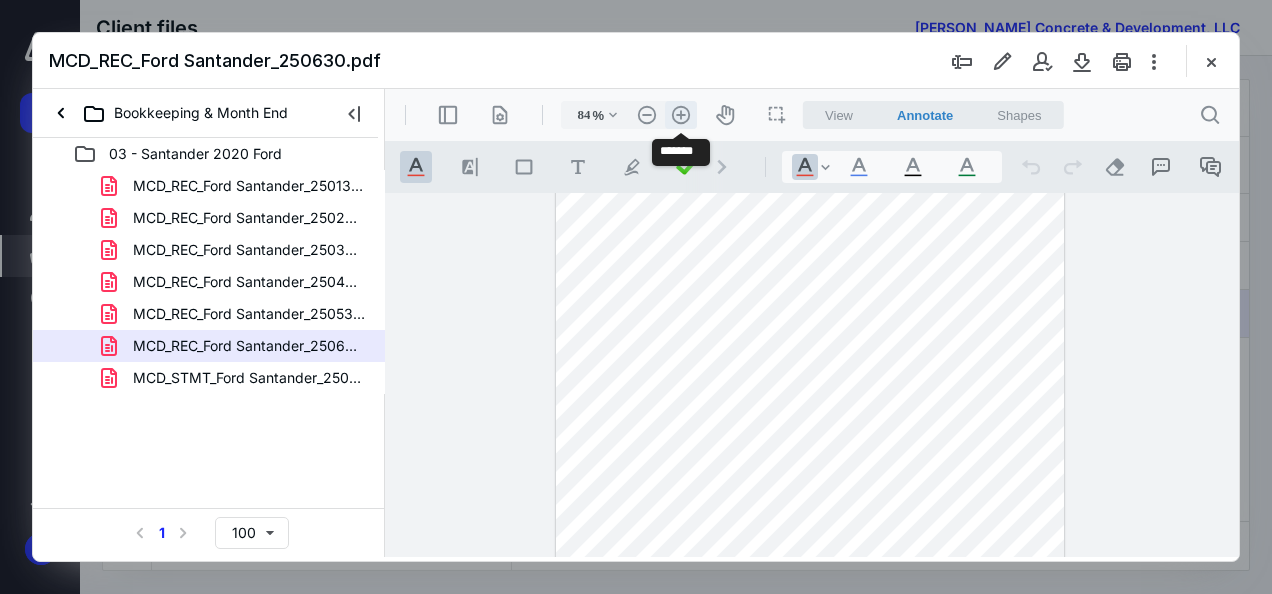 click on ".cls-1{fill:#abb0c4;} icon - header - zoom - in - line" at bounding box center (681, 115) 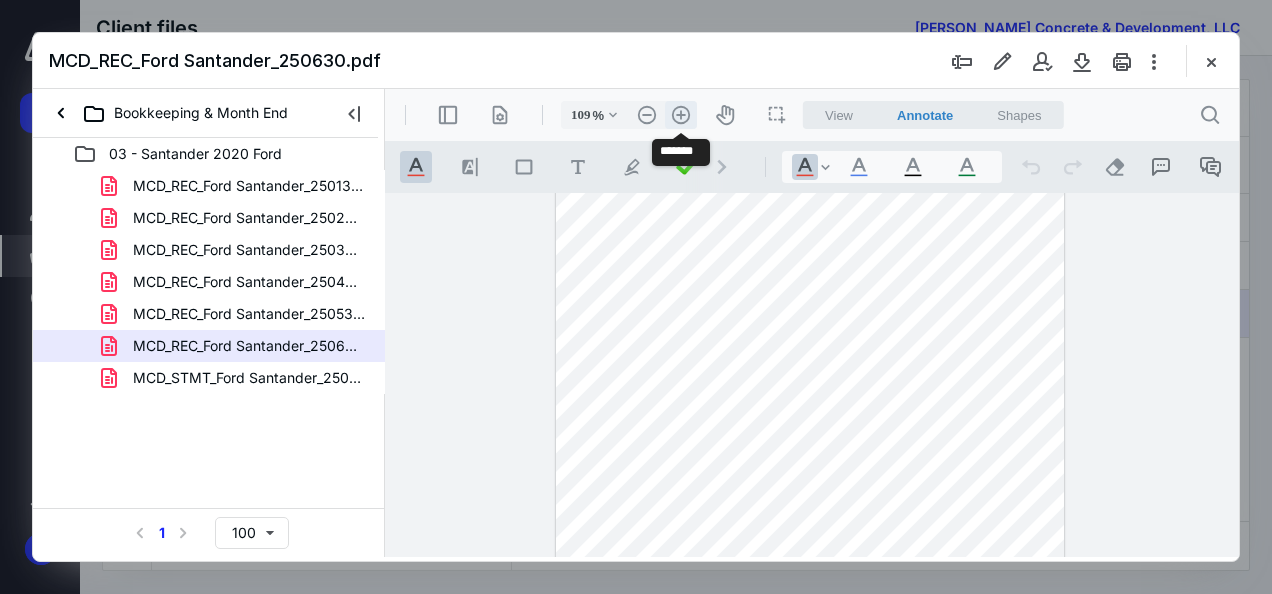 scroll, scrollTop: 178, scrollLeft: 0, axis: vertical 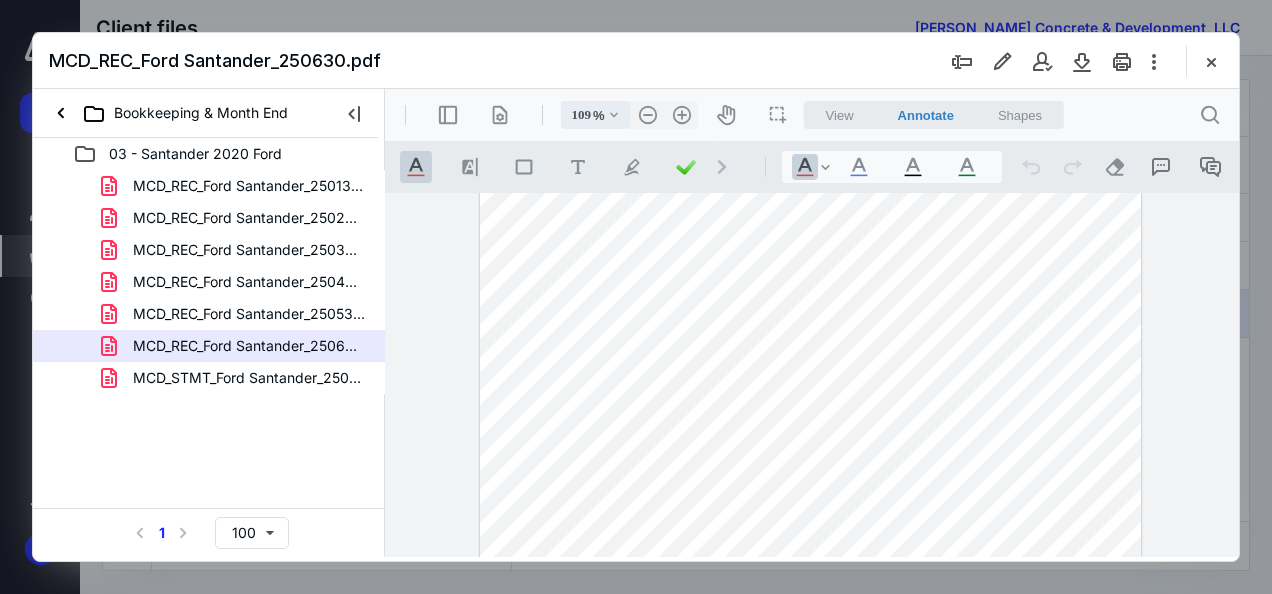 click on ".cls-1{fill:#abb0c4;} icon - chevron - down" at bounding box center (614, 115) 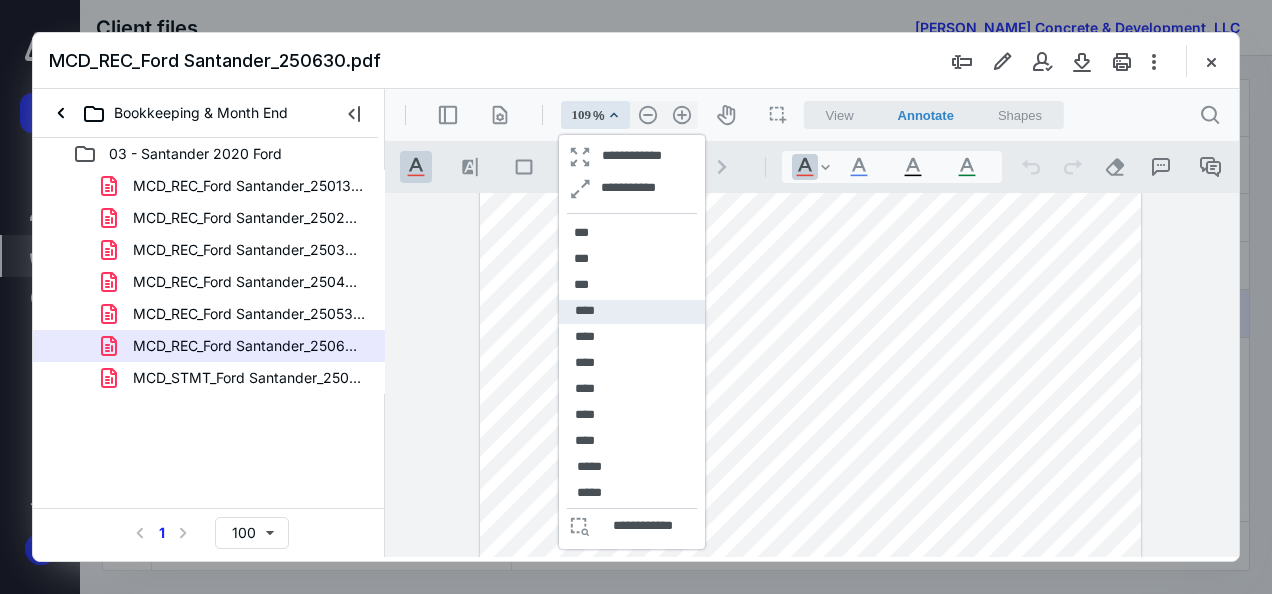 click on "****" at bounding box center [632, 312] 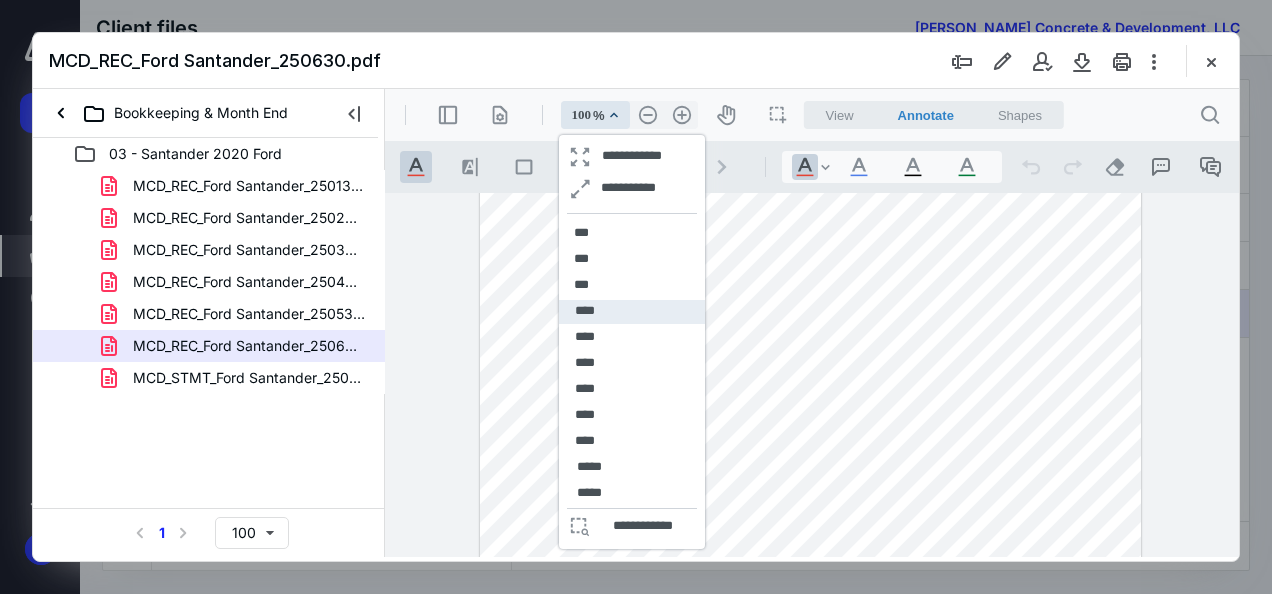 scroll, scrollTop: 42, scrollLeft: 0, axis: vertical 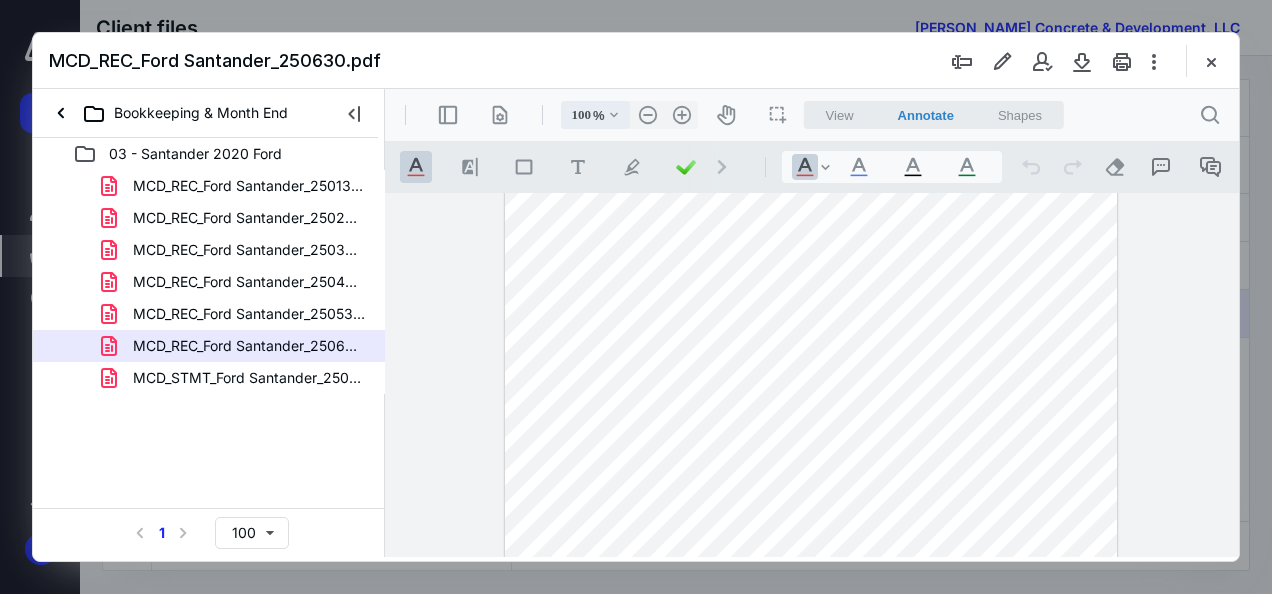 click on ".cls-1{fill:#abb0c4;} icon - chevron - down" at bounding box center (614, 115) 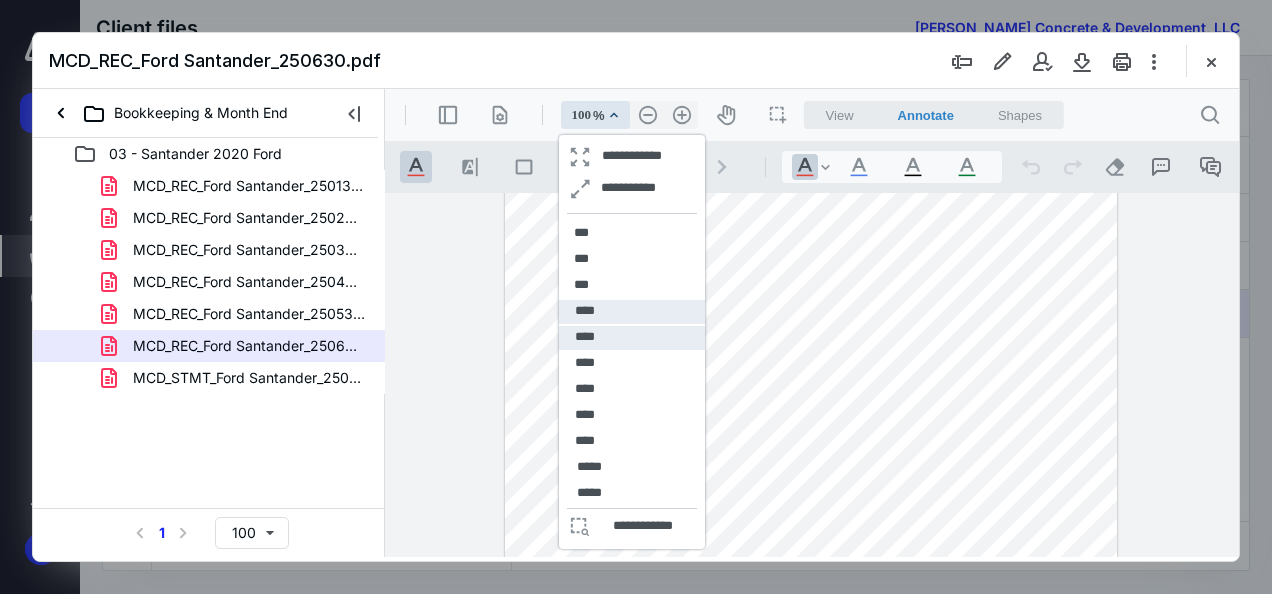 click on "****" at bounding box center [585, 337] 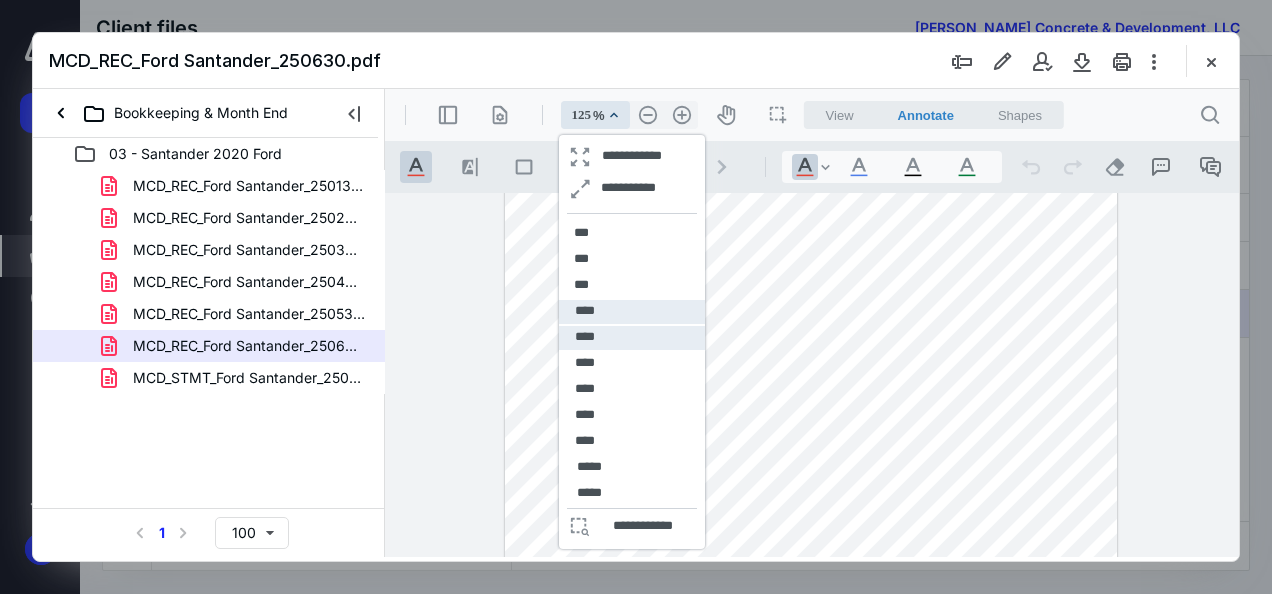 scroll, scrollTop: 86, scrollLeft: 0, axis: vertical 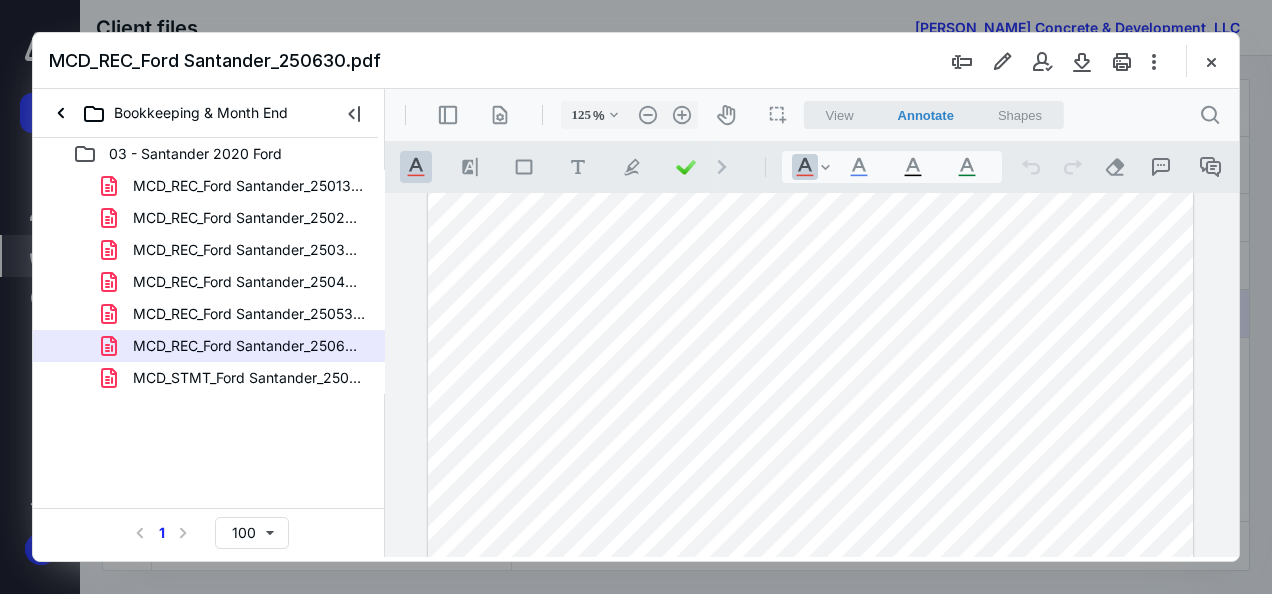 drag, startPoint x: 1229, startPoint y: 275, endPoint x: 1233, endPoint y: 255, distance: 20.396078 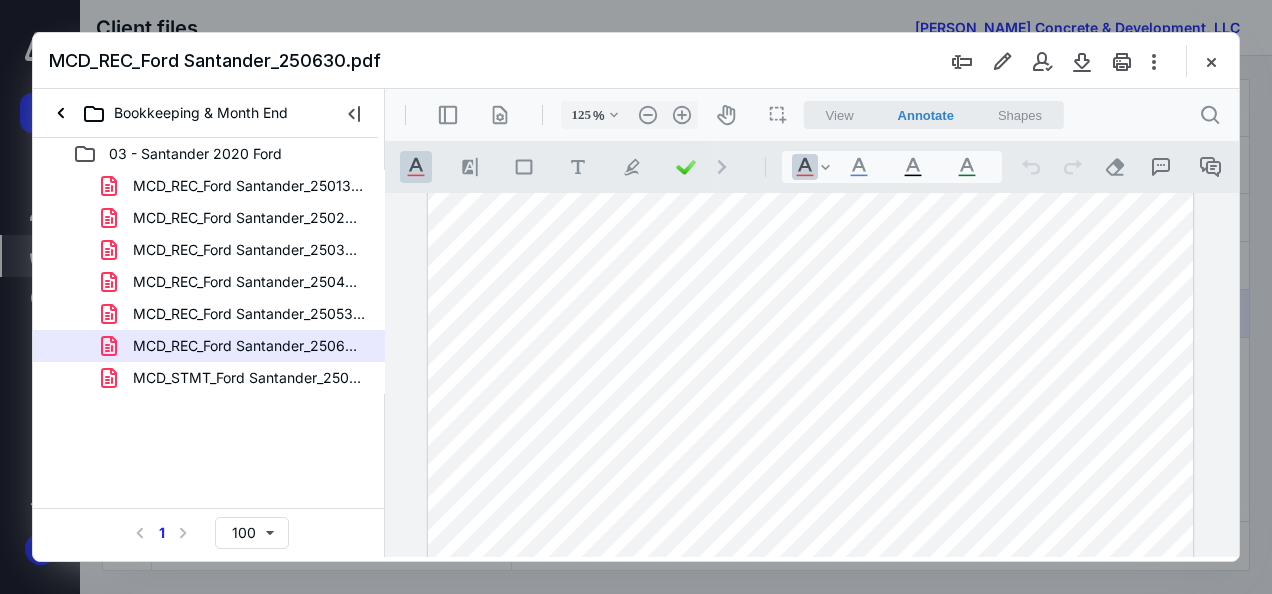 scroll, scrollTop: 34, scrollLeft: 0, axis: vertical 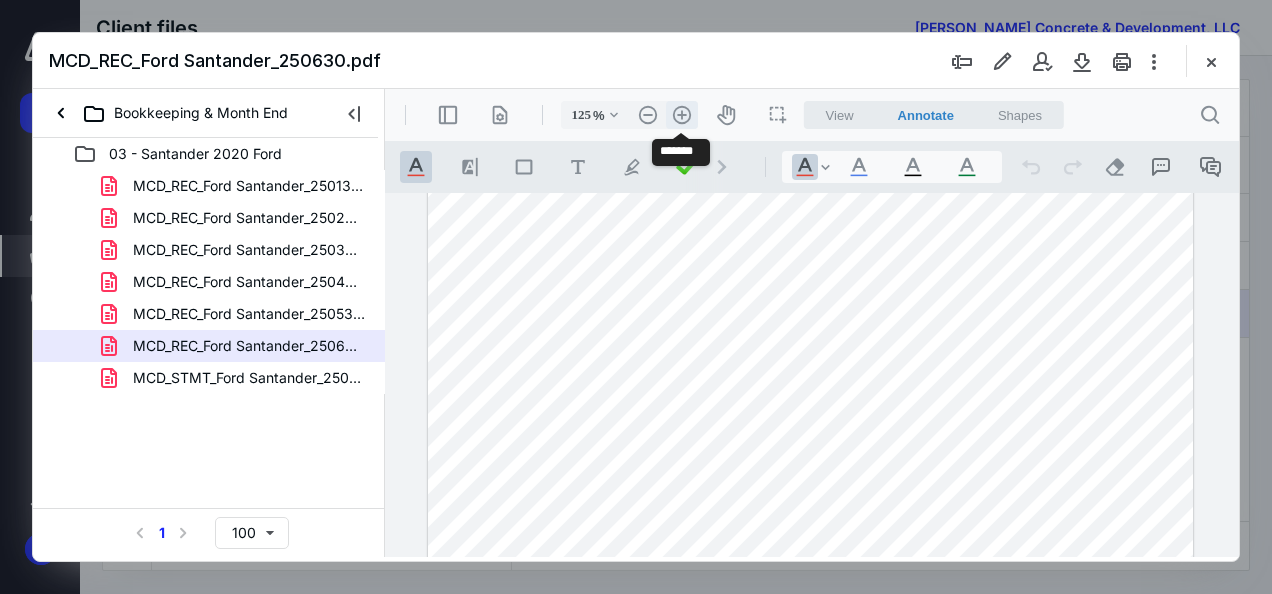 click on ".cls-1{fill:#abb0c4;} icon - header - zoom - in - line" at bounding box center (682, 115) 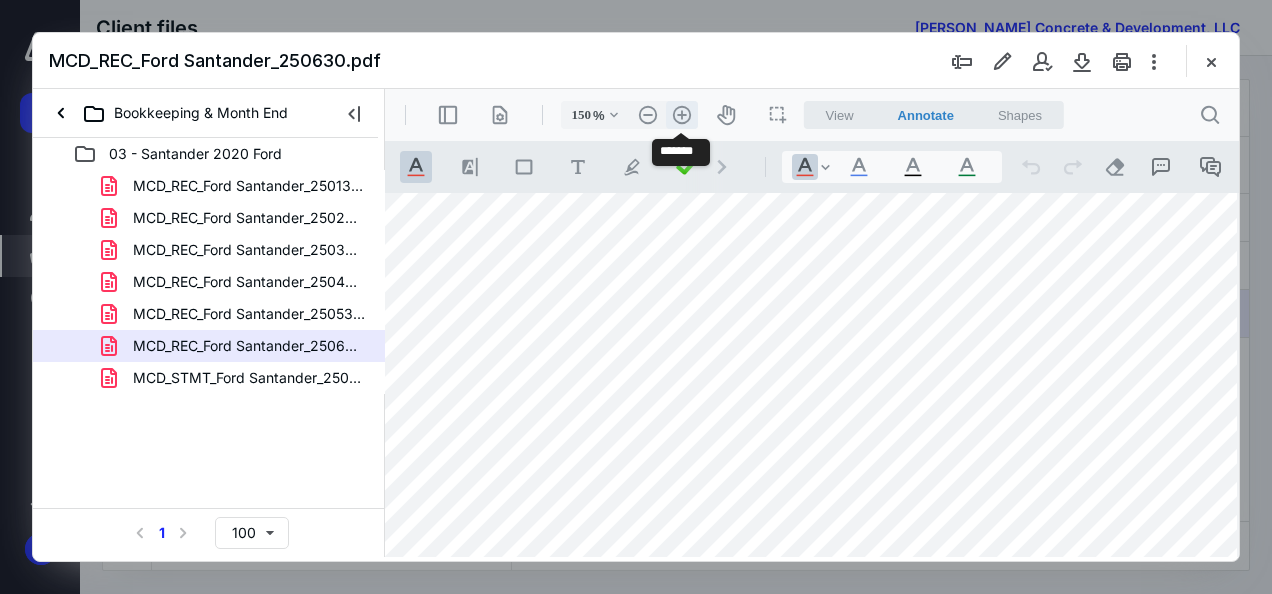 click on ".cls-1{fill:#abb0c4;} icon - header - zoom - in - line" at bounding box center (682, 115) 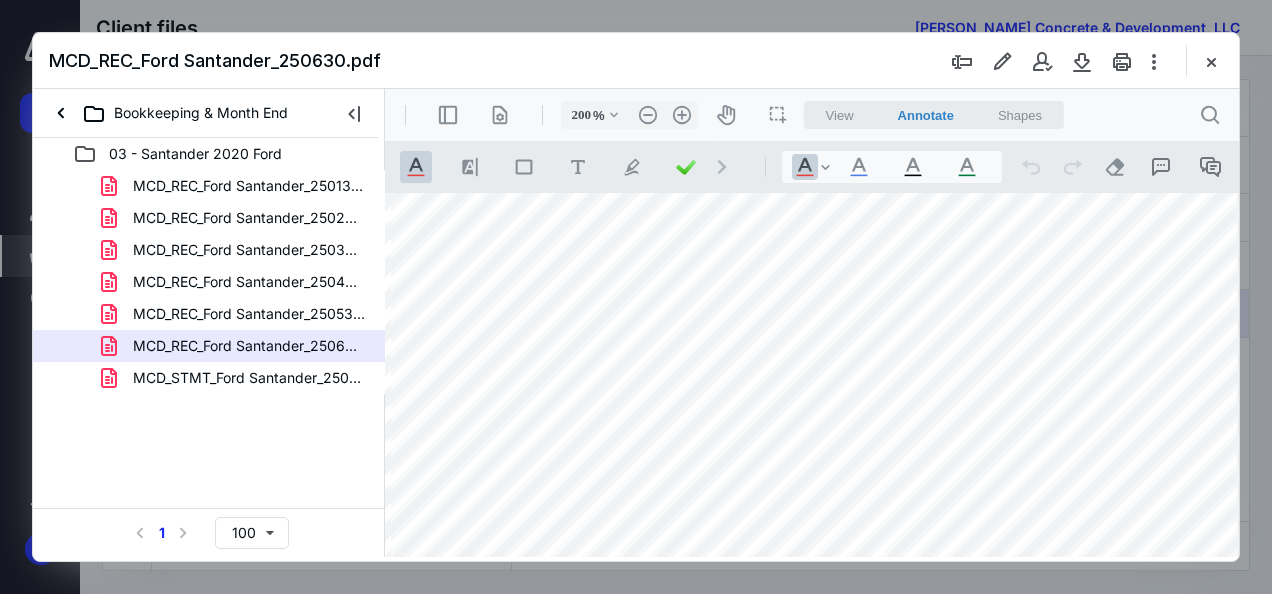 scroll, scrollTop: 134, scrollLeft: 386, axis: both 